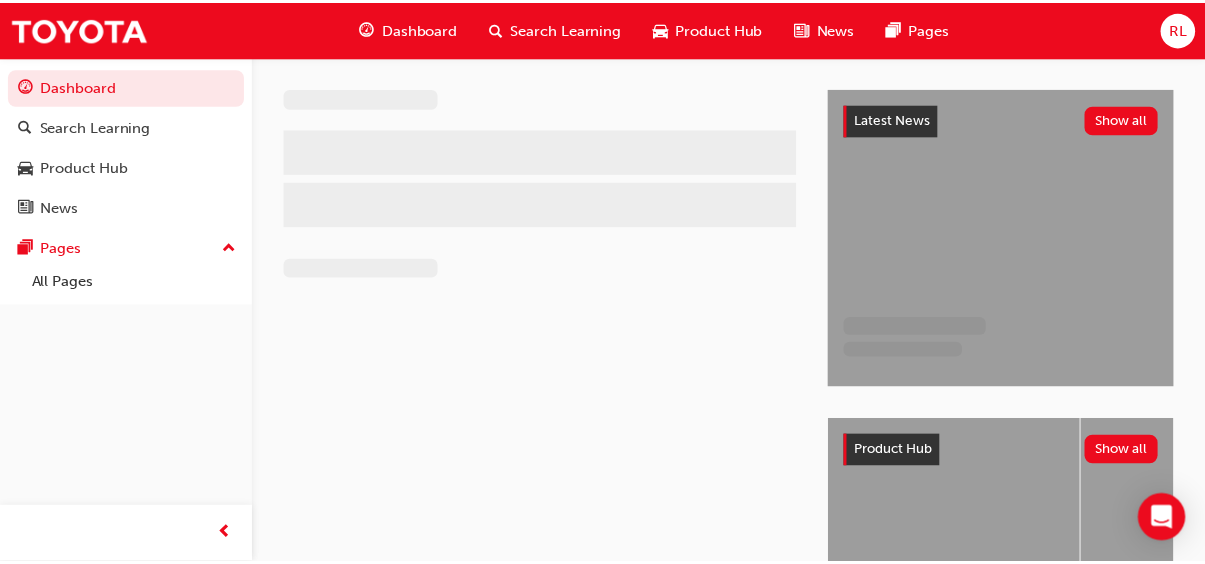 scroll, scrollTop: 0, scrollLeft: 0, axis: both 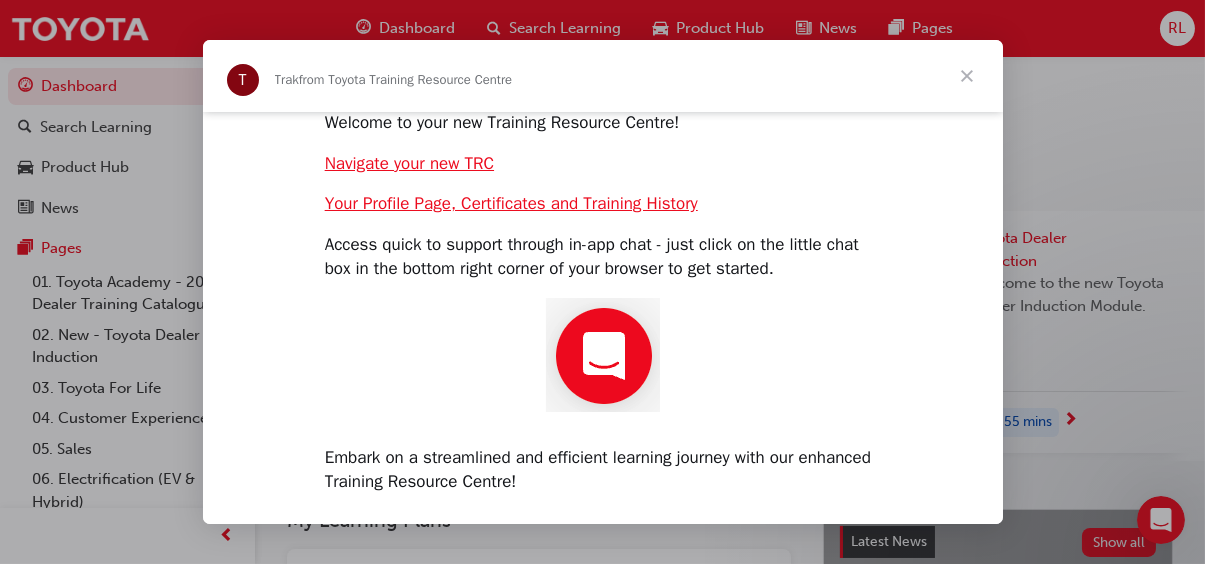 click at bounding box center (967, 76) 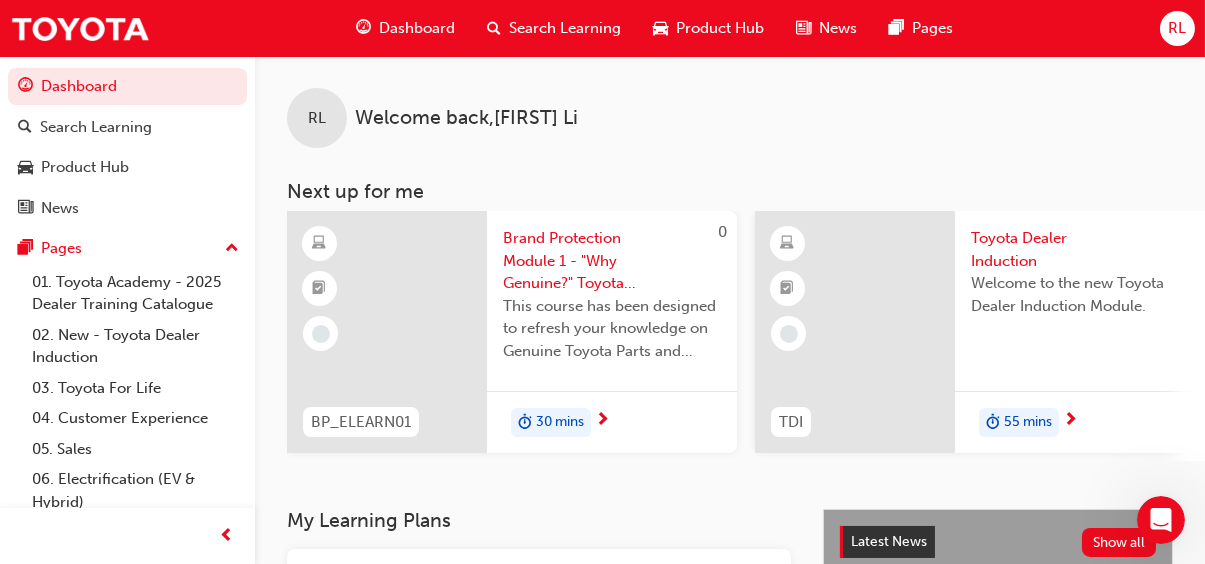 click on "Toyota Dealer Induction" at bounding box center (1080, 249) 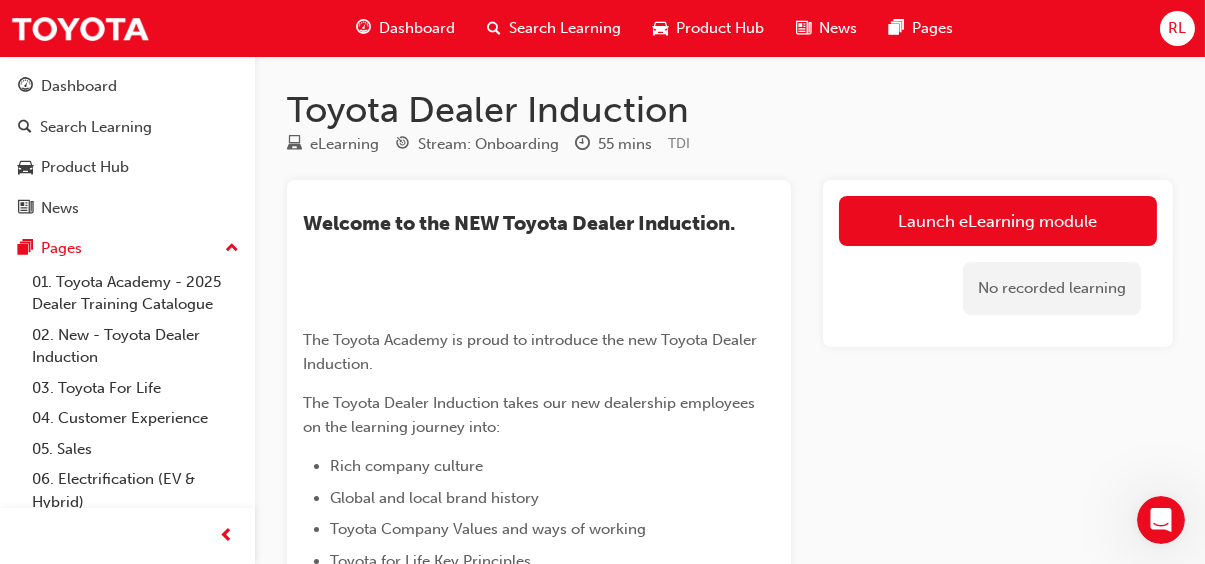 click on "Toyota Dealer Induction" at bounding box center (730, 110) 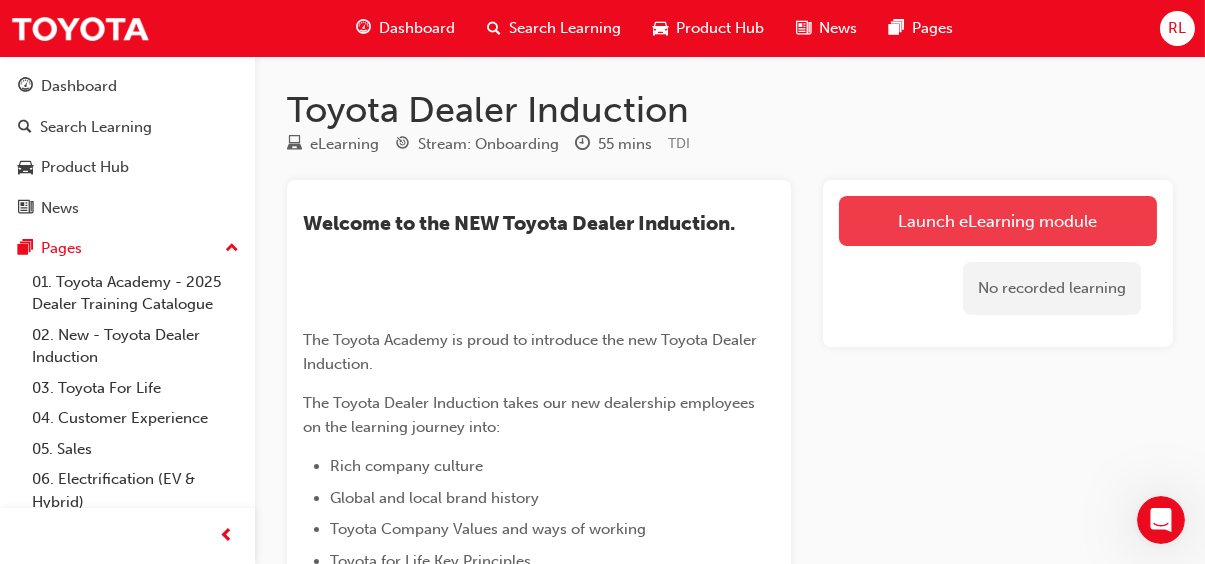 click on "Launch eLearning module" at bounding box center [998, 221] 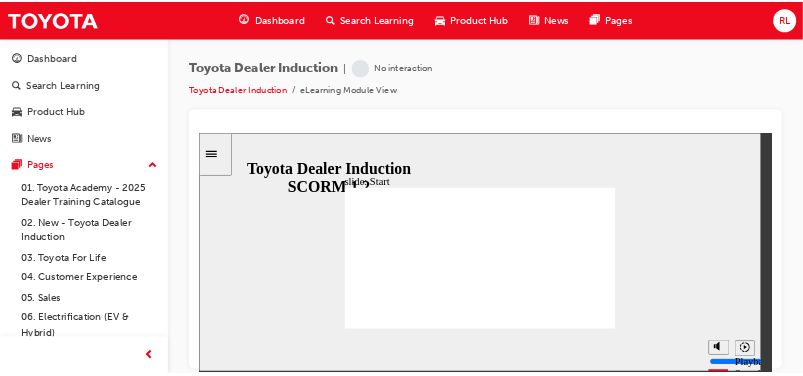 scroll, scrollTop: 0, scrollLeft: 0, axis: both 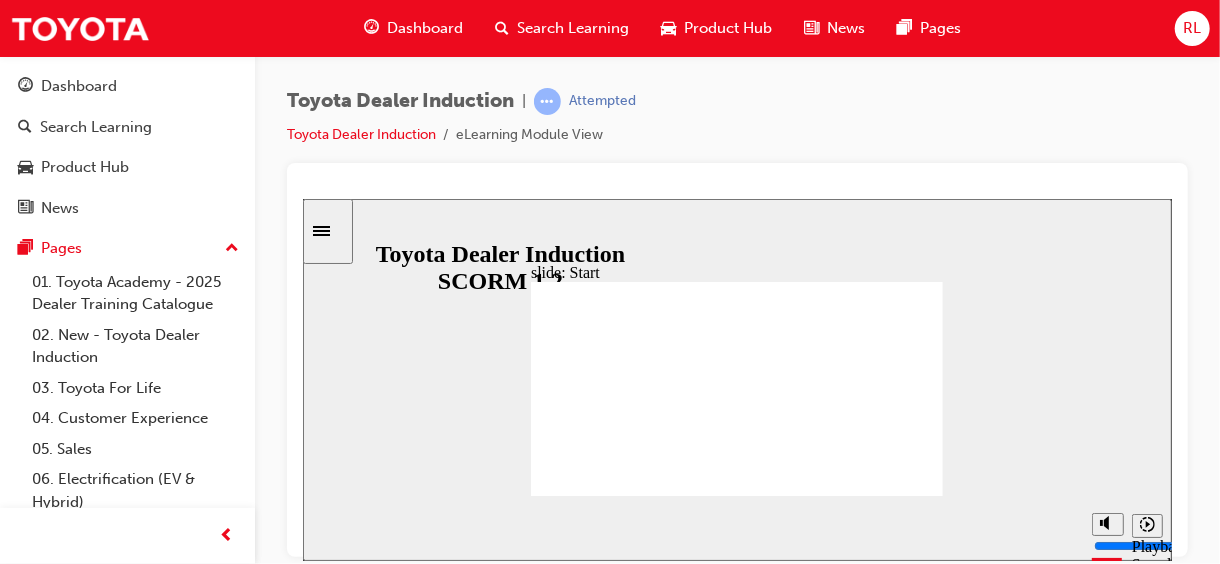click 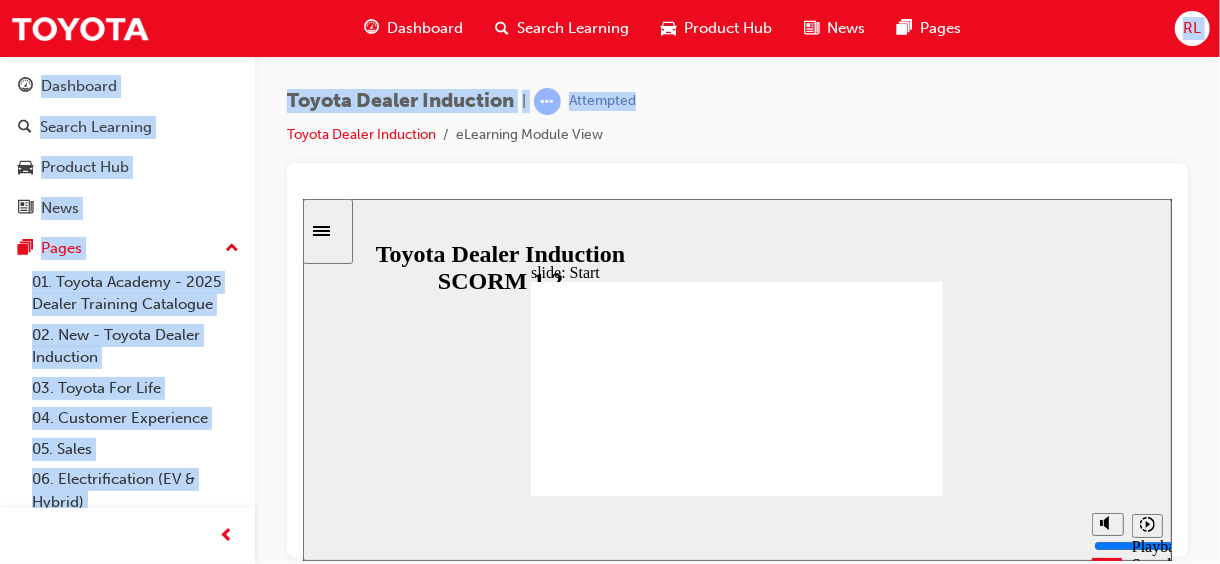 drag, startPoint x: 1052, startPoint y: 94, endPoint x: 1020, endPoint y: 46, distance: 57.68882 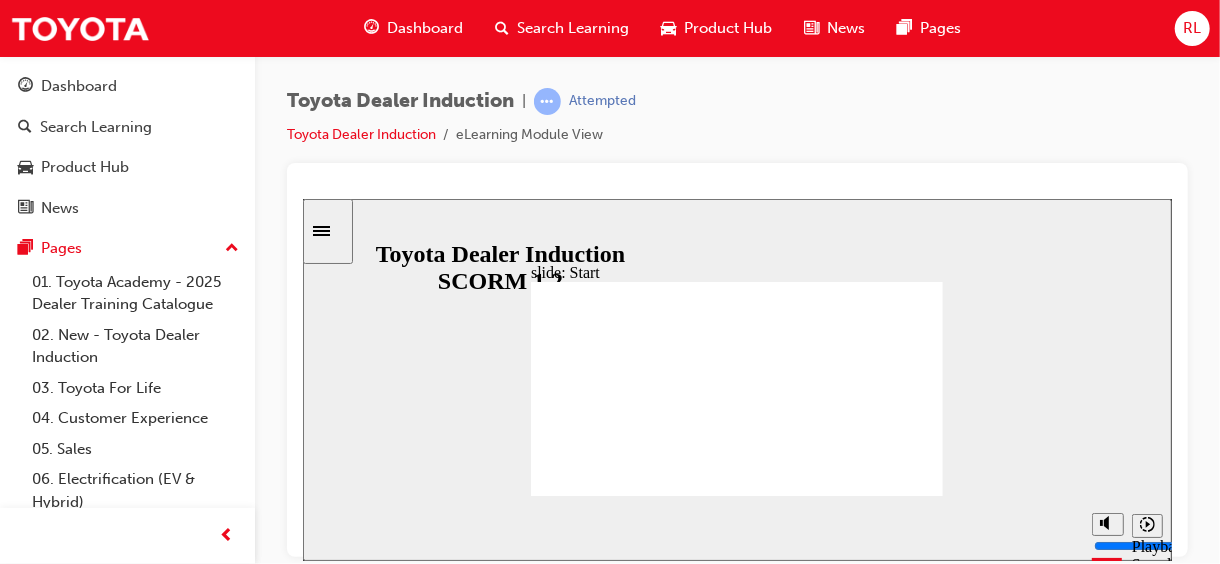 click on "Toyota Dealer Induction | Attempted Toyota Dealer Induction eLearning Module View" at bounding box center [737, 125] 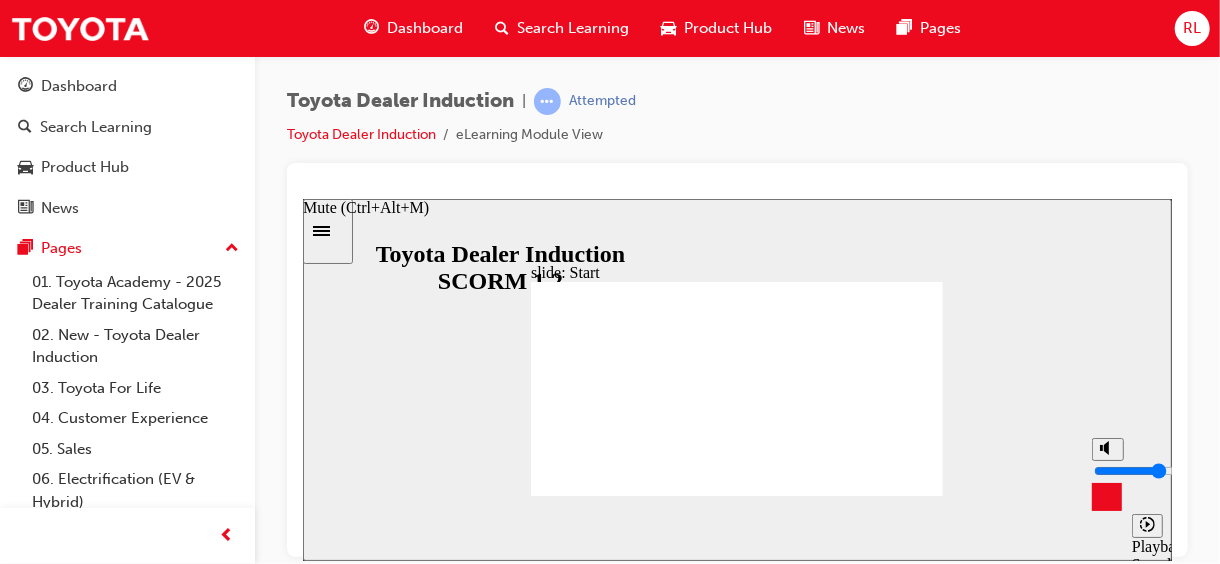 drag, startPoint x: 1105, startPoint y: 443, endPoint x: 1105, endPoint y: 468, distance: 25 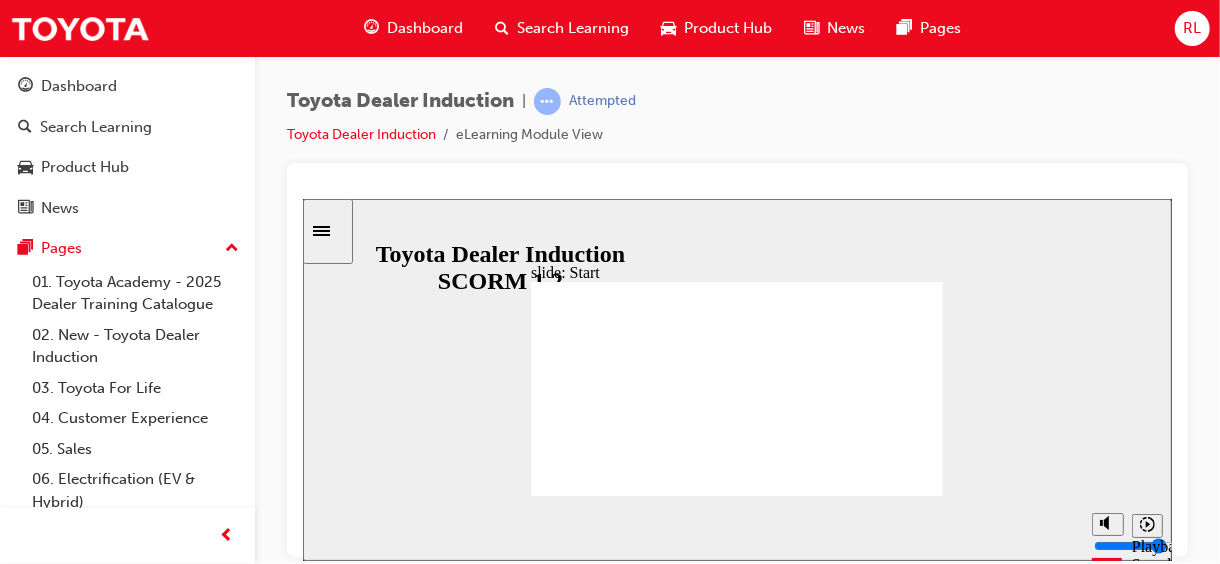 click 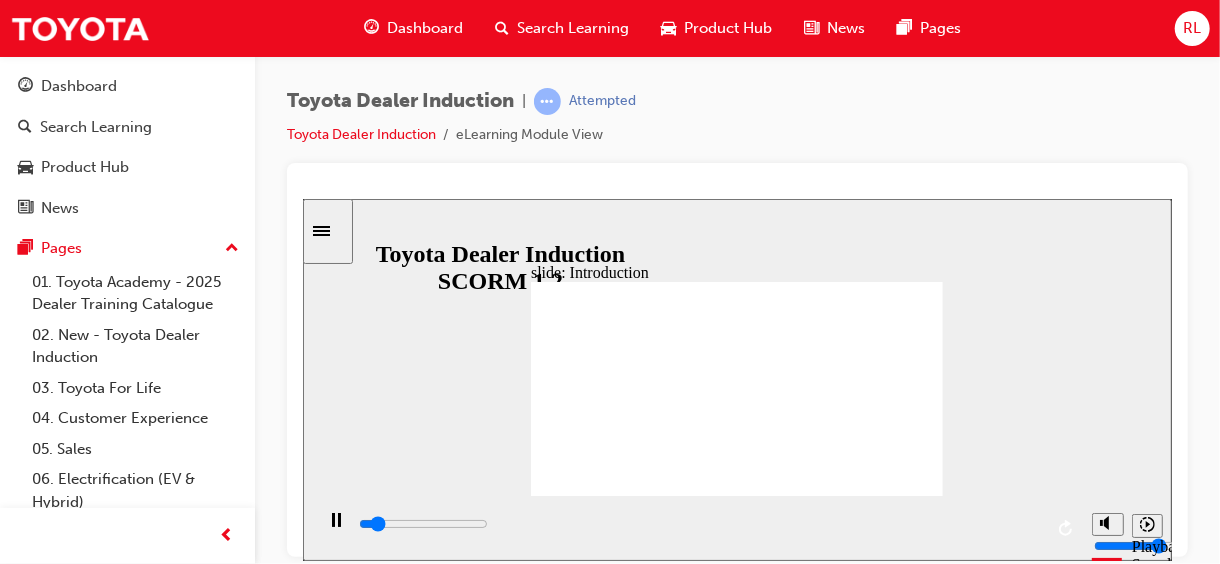click at bounding box center (737, 360) 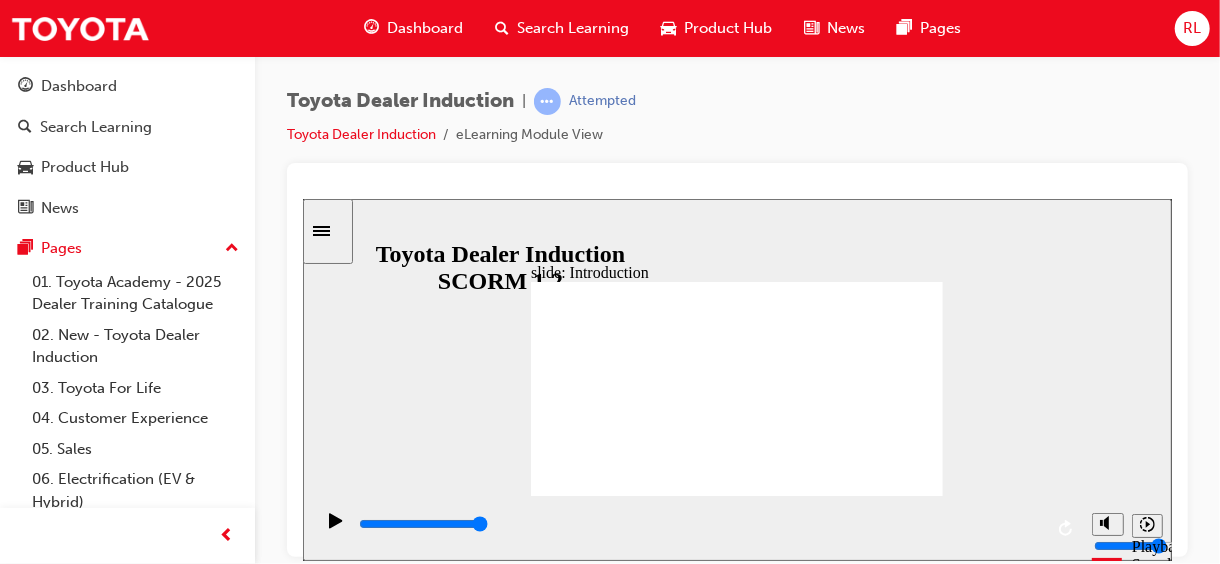 drag, startPoint x: 887, startPoint y: 473, endPoint x: 909, endPoint y: 473, distance: 22 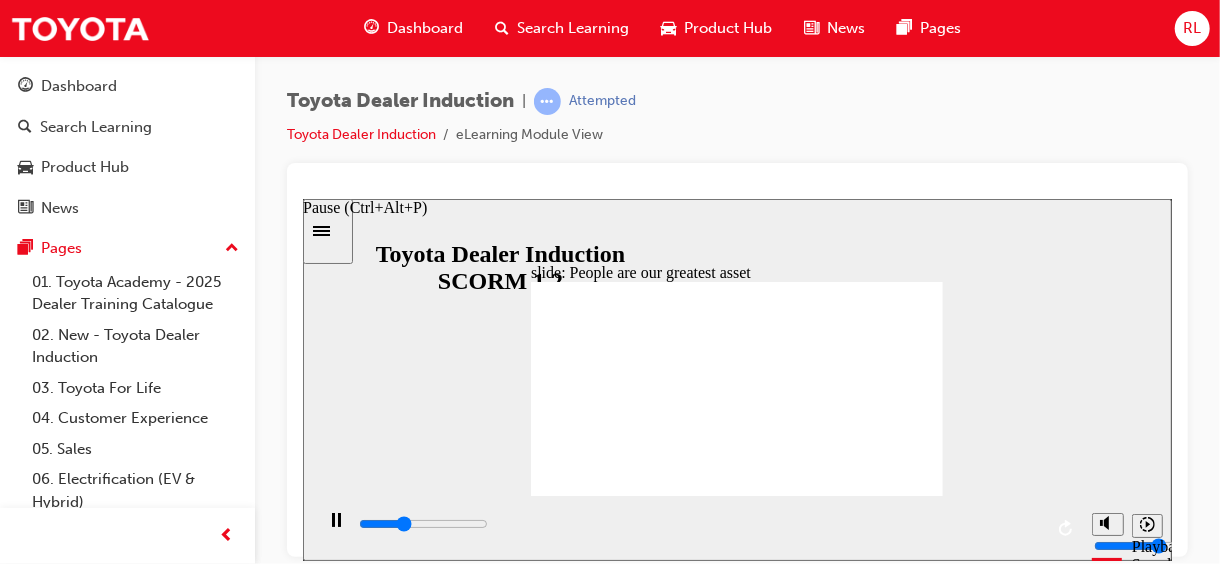 click 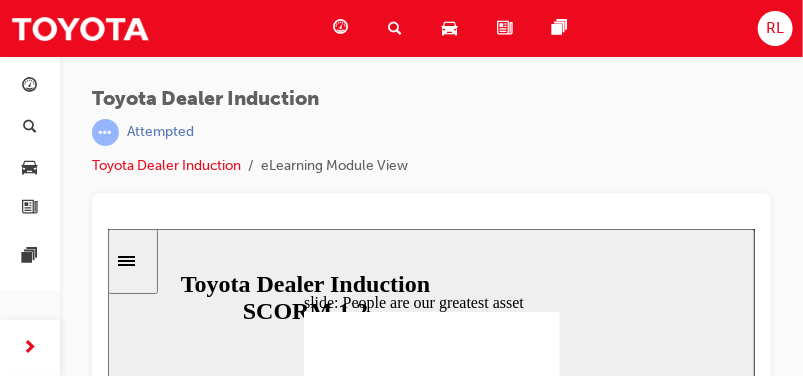 drag, startPoint x: 841, startPoint y: 3, endPoint x: 549, endPoint y: 160, distance: 331.53128 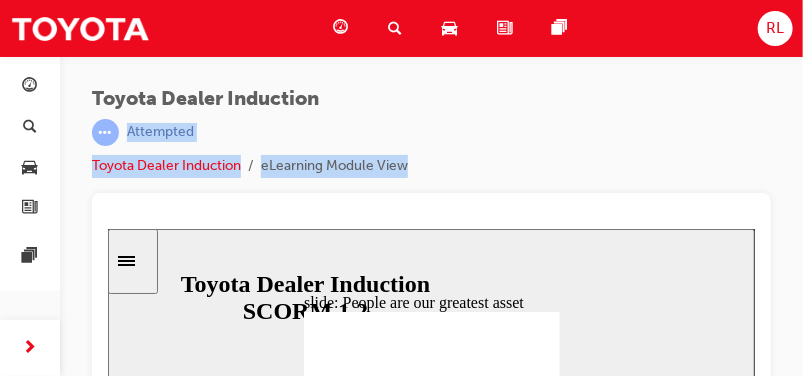 drag, startPoint x: 559, startPoint y: 190, endPoint x: 624, endPoint y: 95, distance: 115.10864 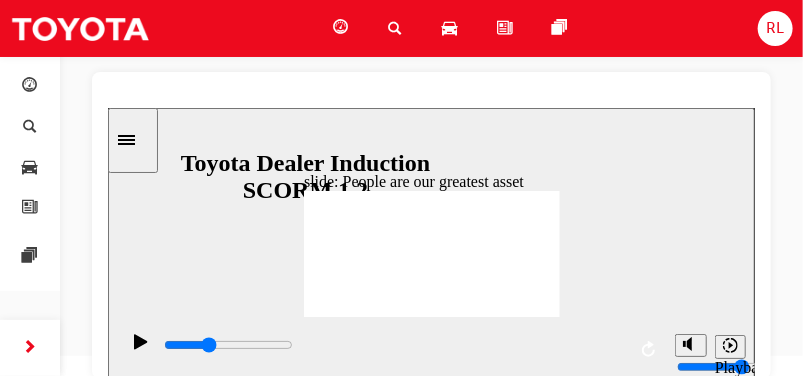 scroll, scrollTop: 126, scrollLeft: 0, axis: vertical 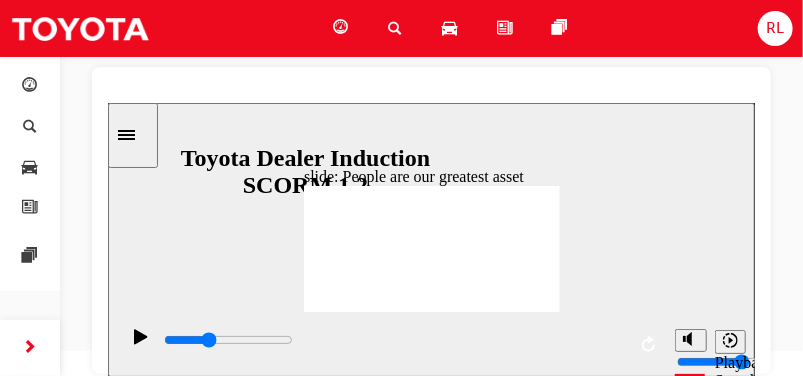 click on "slide: People are our greatest asset
Rectangle 1 Rectangle 1 Multiply 1 Close Welcome message from our President & CEO “Congratulations and welcome to Team Toyota Australia. We are thrilled to have you join our dealership family. At Toyota, our people are at the heart of everything we do — and you are now a vital part of our story, helping us make a positive impact on customers, communities, and beyond. Our People First approach focuses on diversity, equity, inclusion, and belonging, ensuring you have the tools and support you need to grow, connect and succeed. Part of this is your access to tailored Toyota training programs that focus on essential skills to help you think creatively, solve problems effectively, and deliver exceptional experiences for our customers. You will also soon become familiar with our Toyota For Life Values and Toyota Philosophy — the guiding principles that define who we are and keep us grounded in our mission. Rectangle 1 Matthew Callachor BACK" at bounding box center [430, 239] 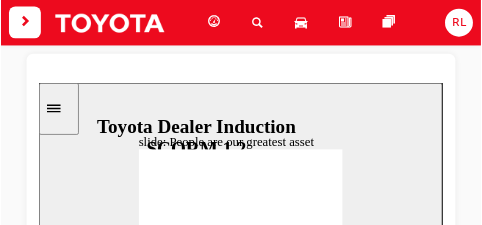 scroll, scrollTop: 126, scrollLeft: 0, axis: vertical 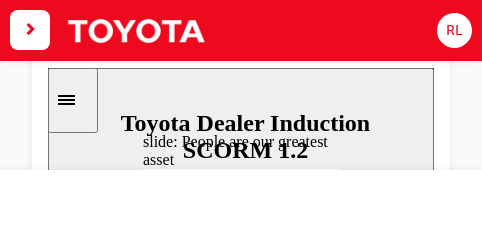 drag, startPoint x: 812, startPoint y: 0, endPoint x: 325, endPoint y: 57, distance: 490.32437 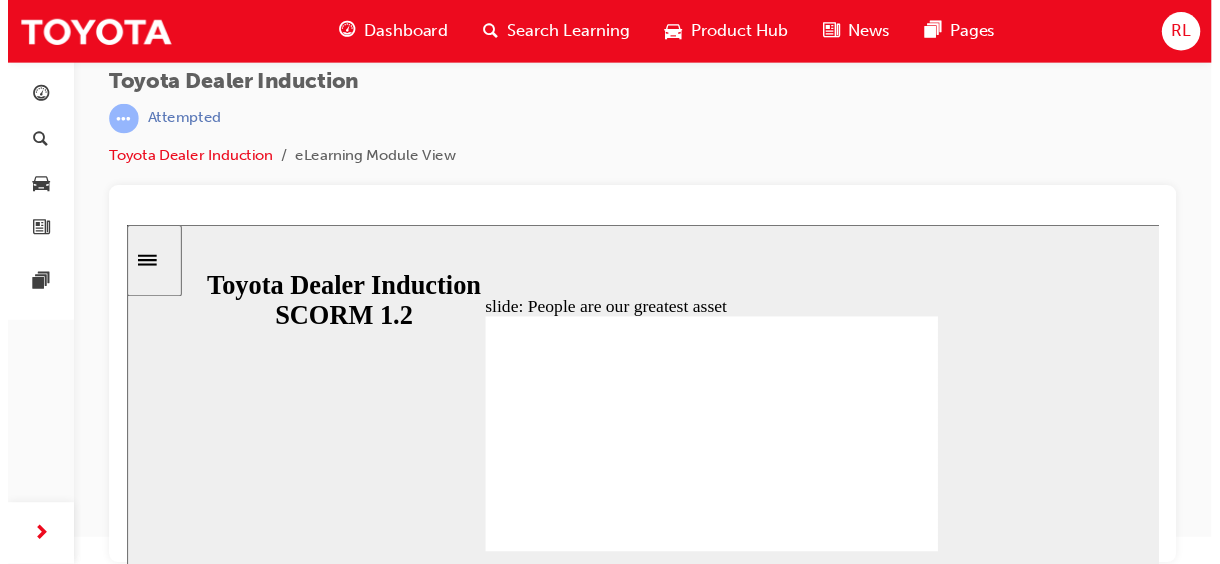 scroll, scrollTop: 0, scrollLeft: 0, axis: both 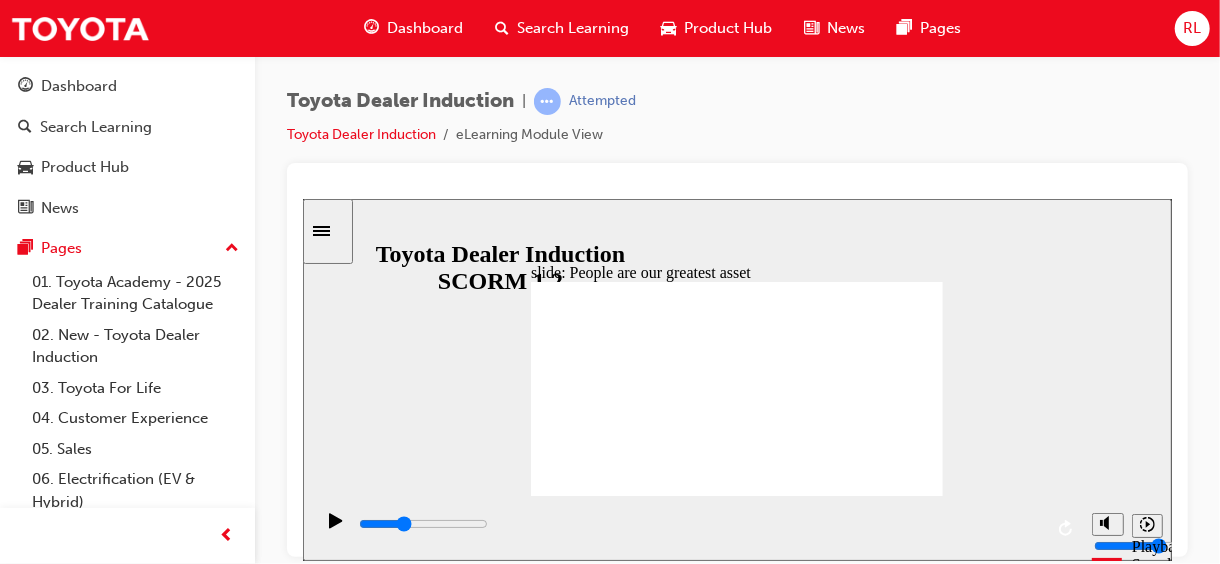drag, startPoint x: 486, startPoint y: 4, endPoint x: 707, endPoint y: 165, distance: 273.42642 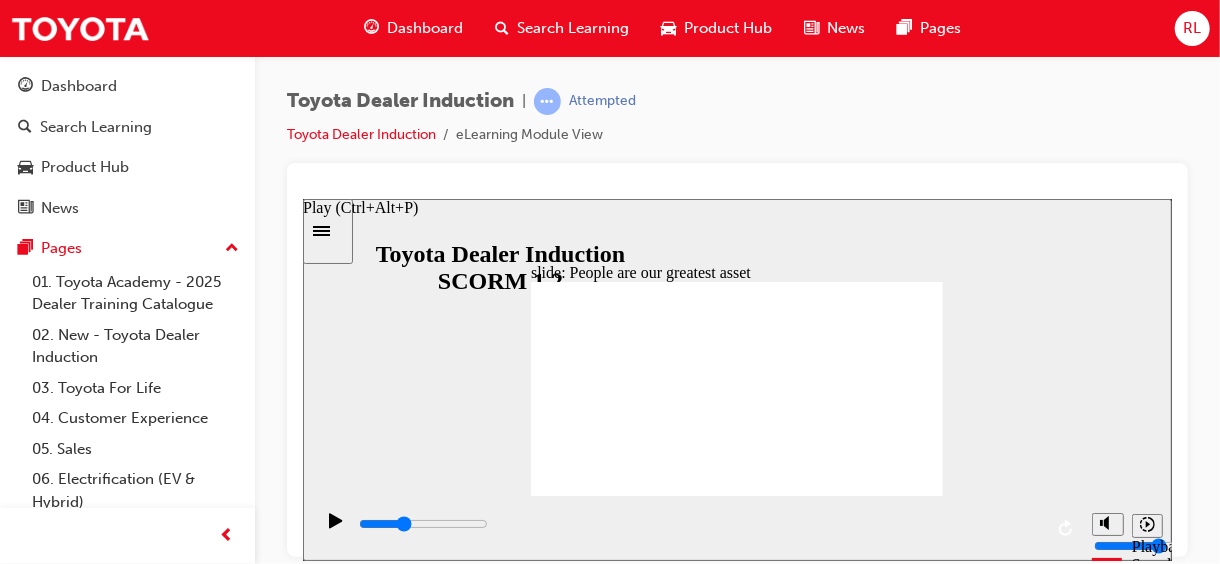 click on "Play (Ctrl+Alt+P)" at bounding box center (359, 207) 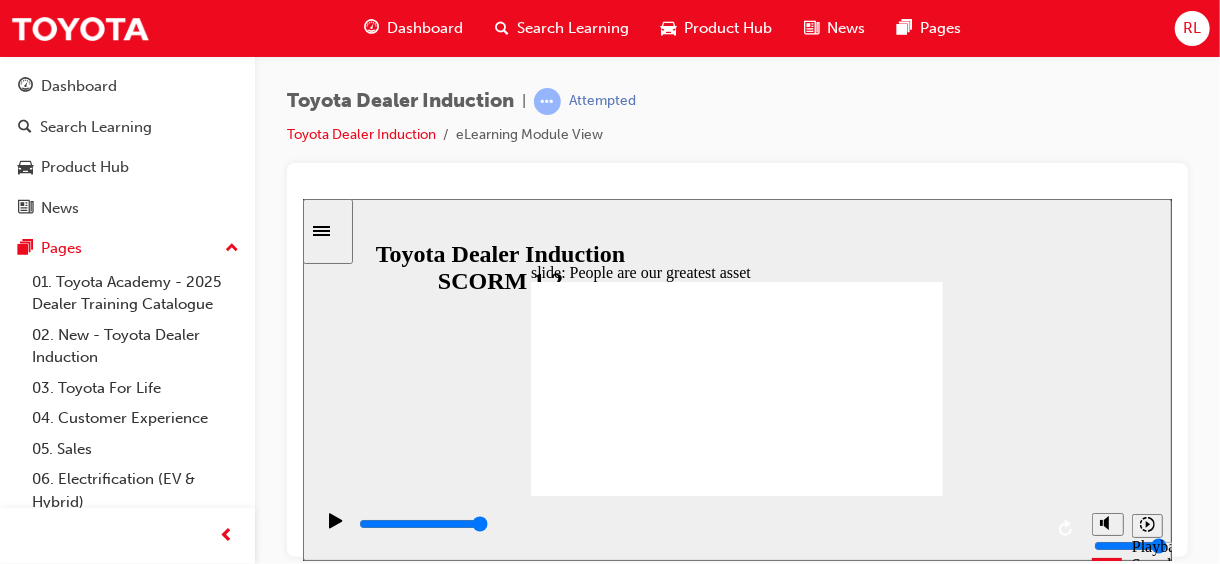 click 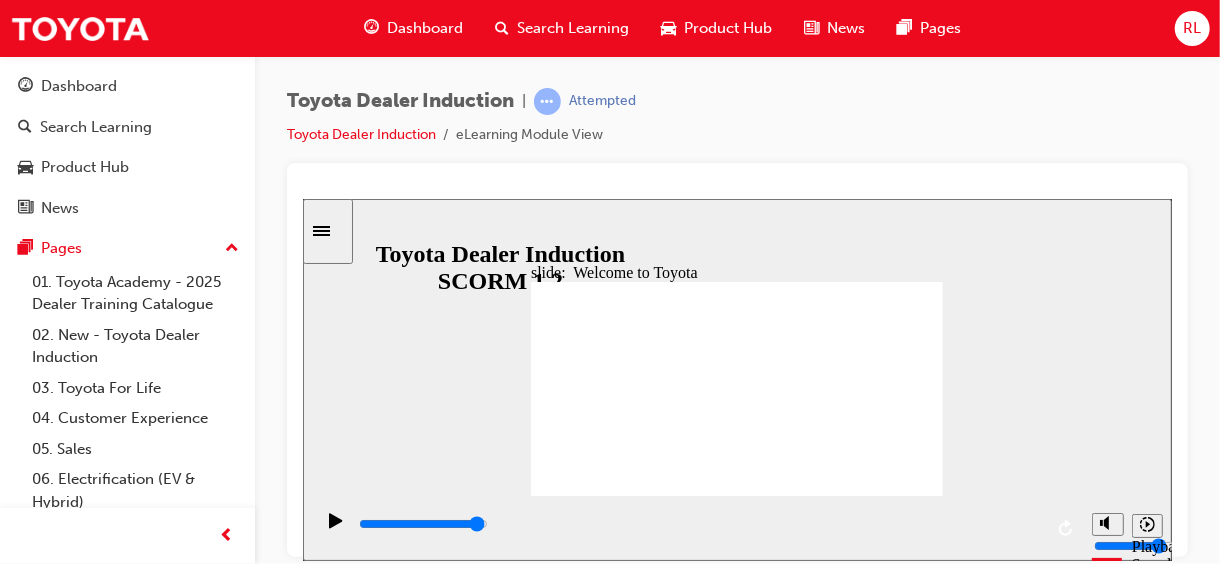 click 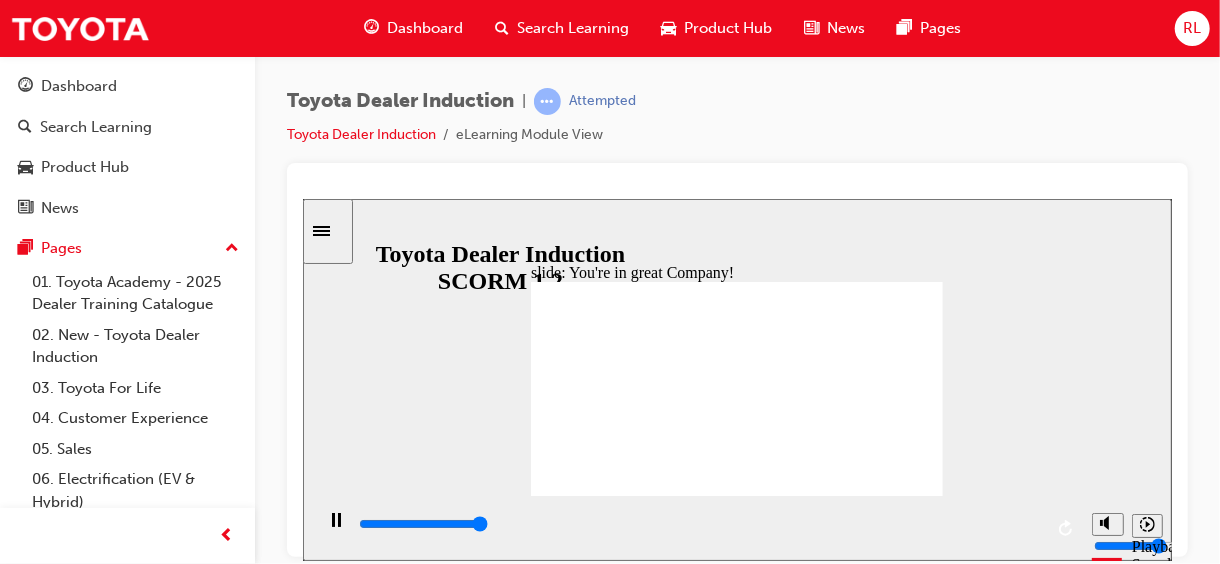 type on "7500" 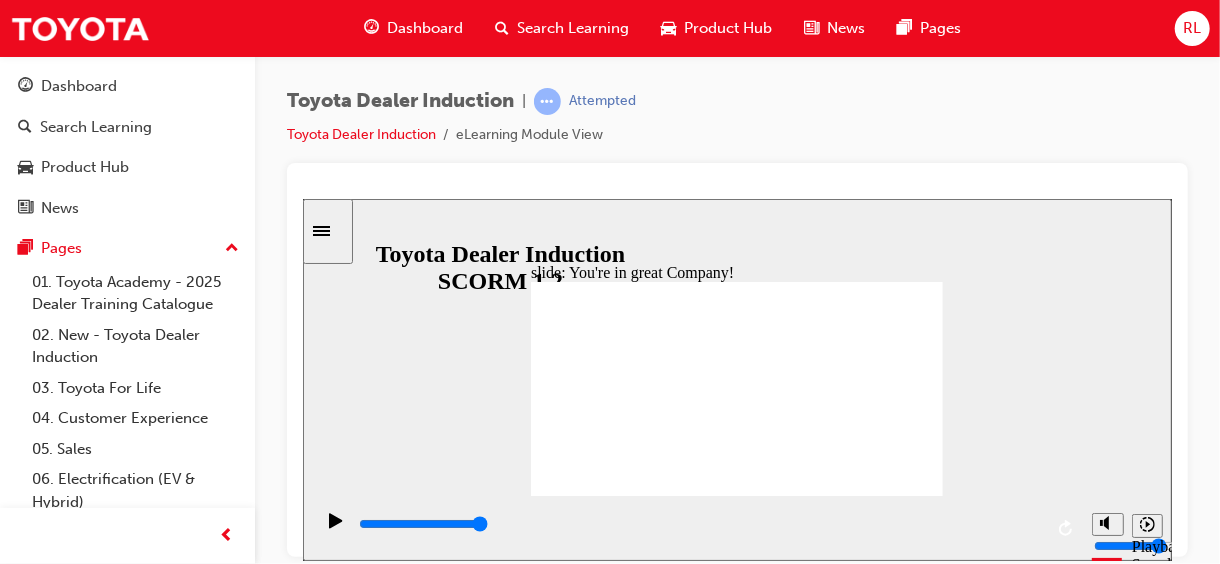 click 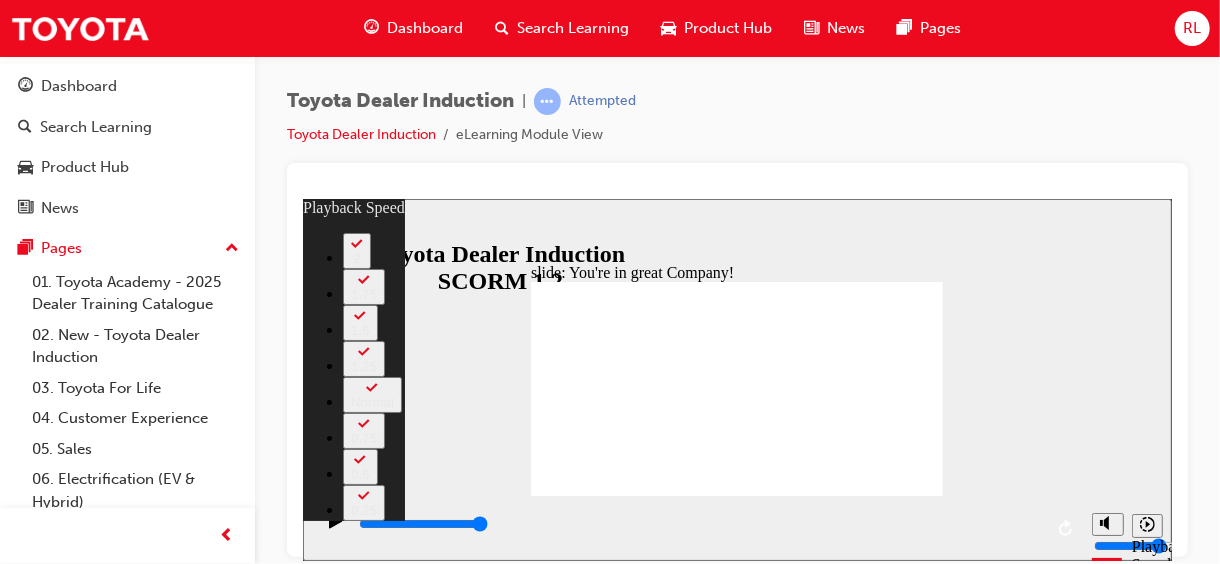 click 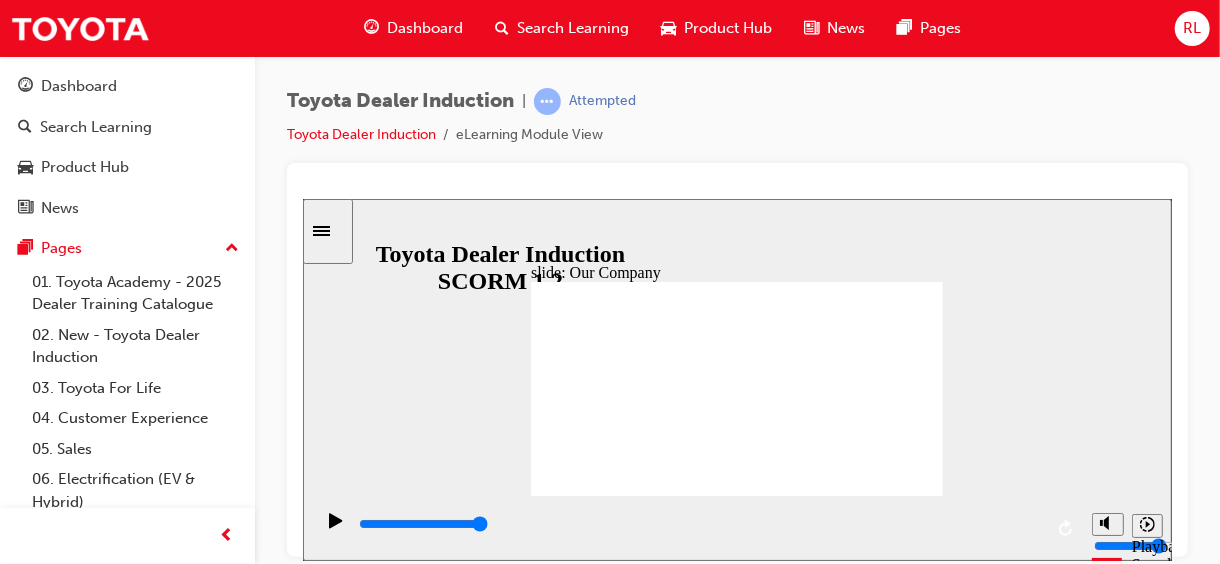 click 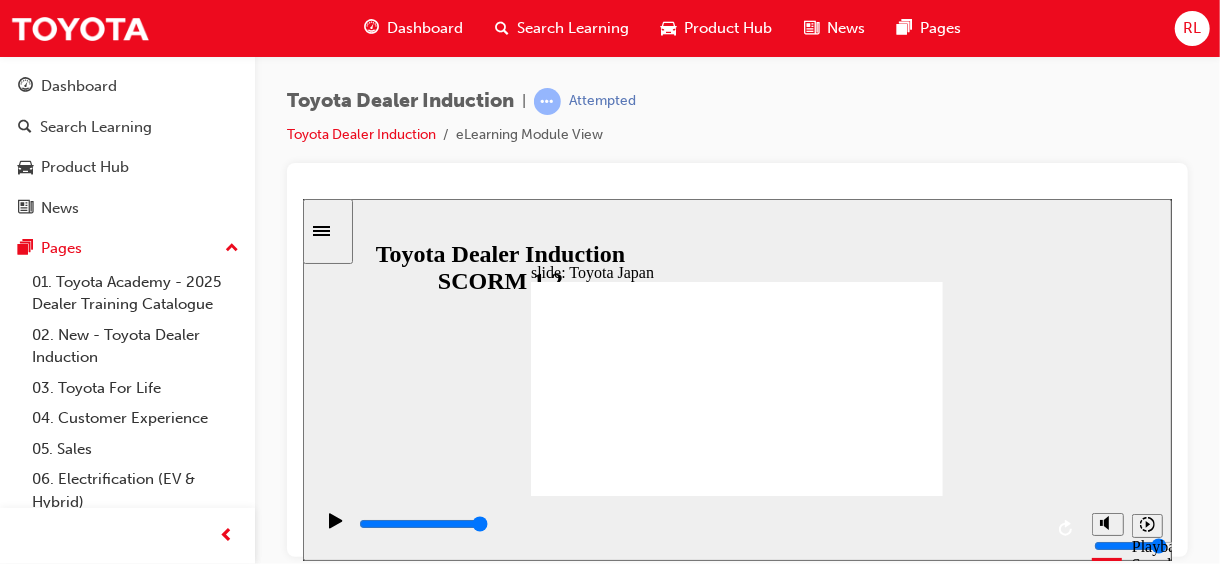 click 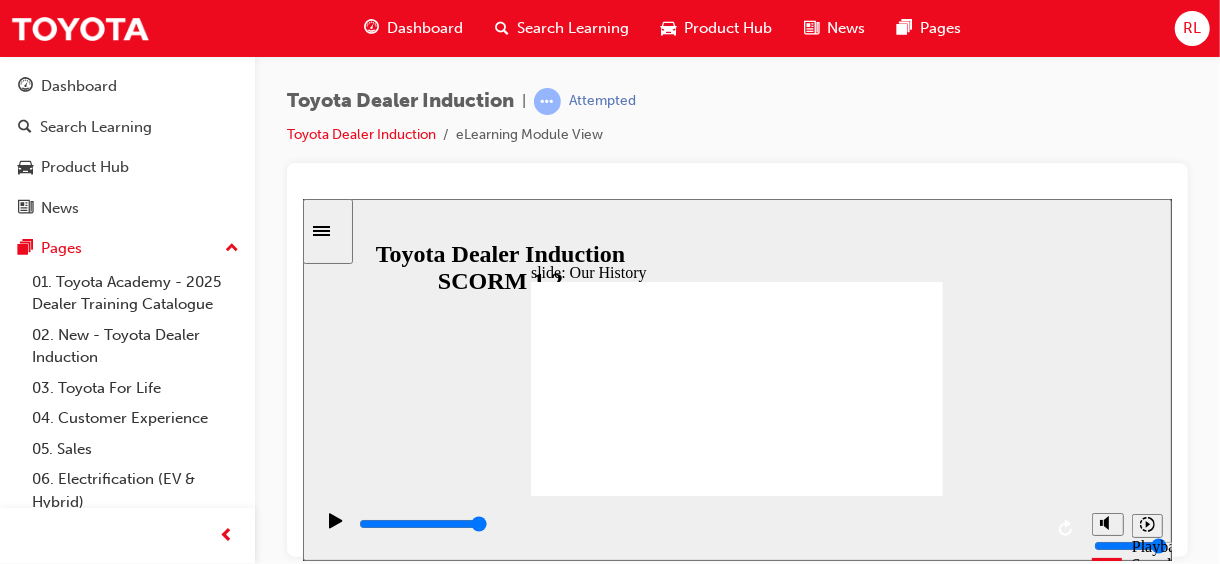 drag, startPoint x: 623, startPoint y: 454, endPoint x: 639, endPoint y: 457, distance: 16.27882 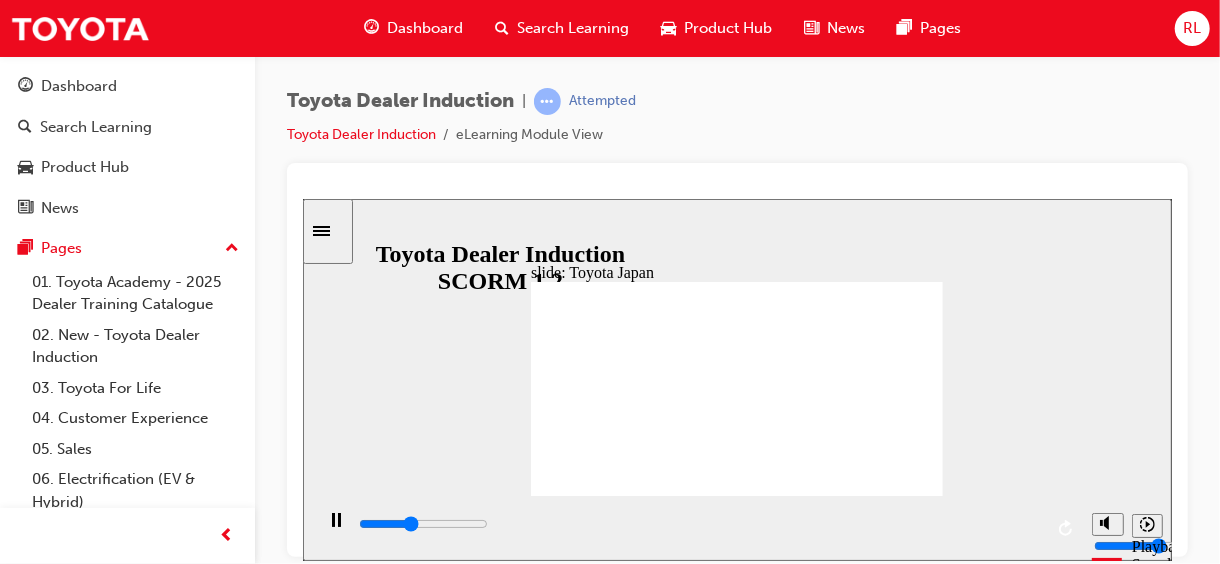 click 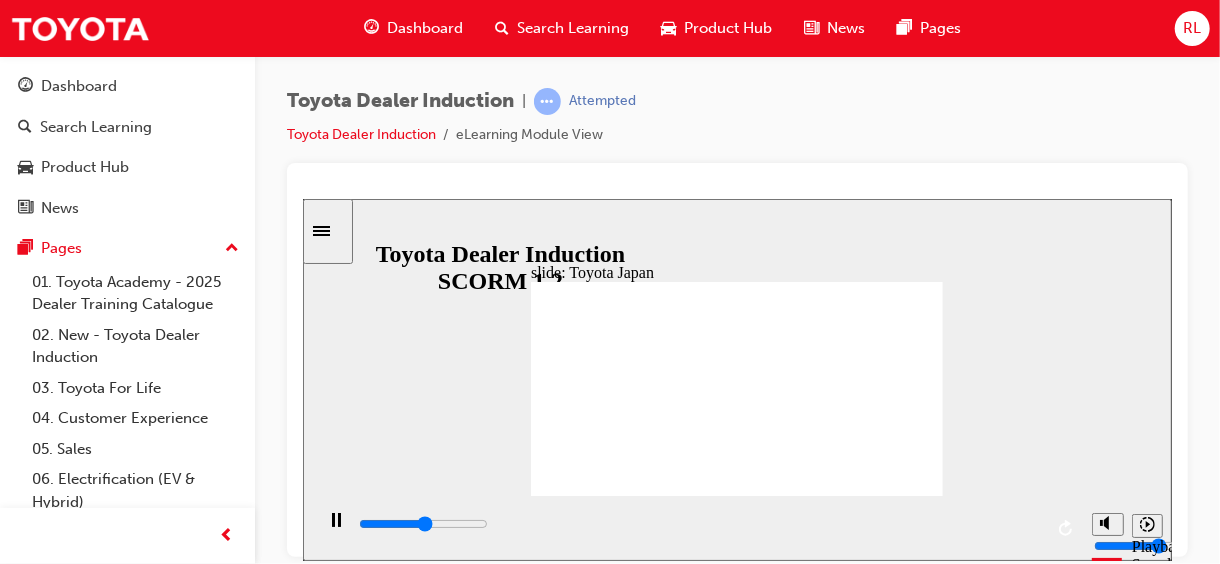 click 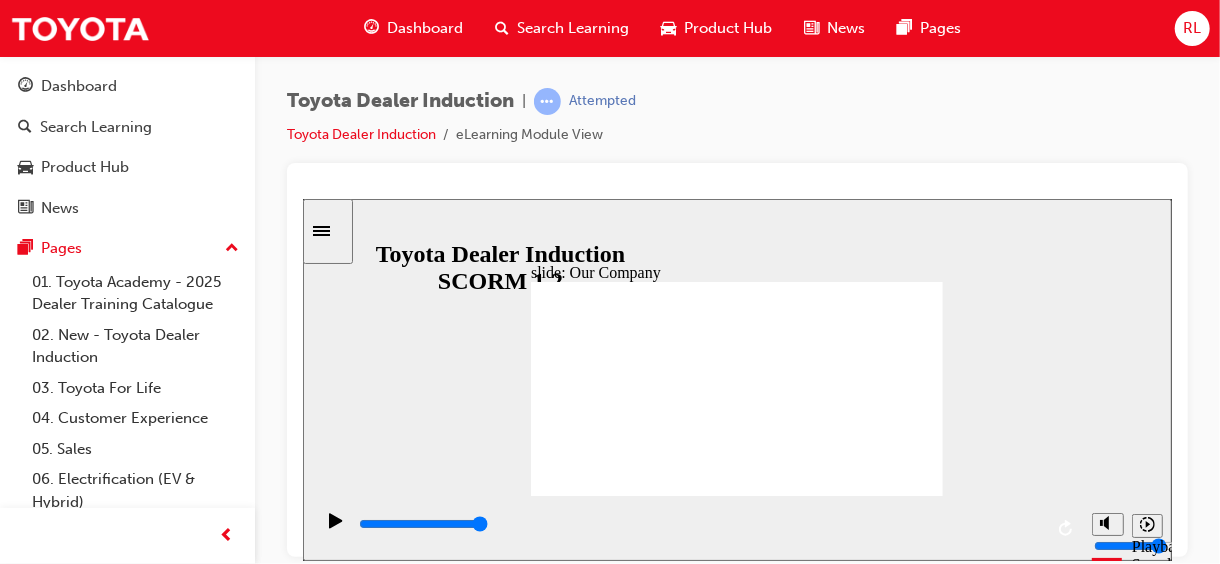 click 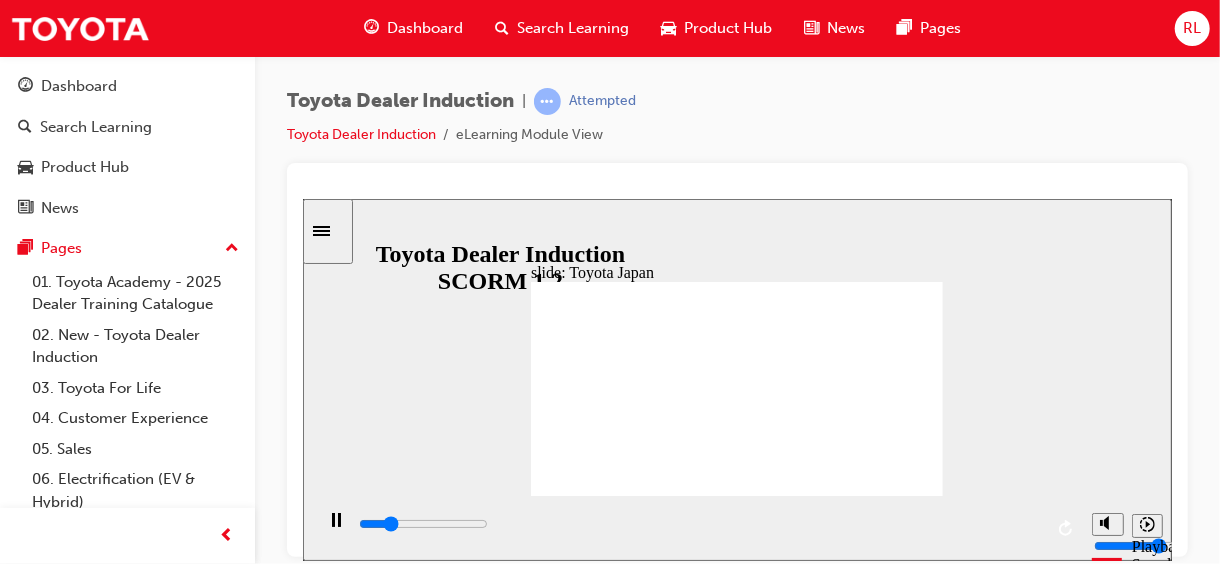 click 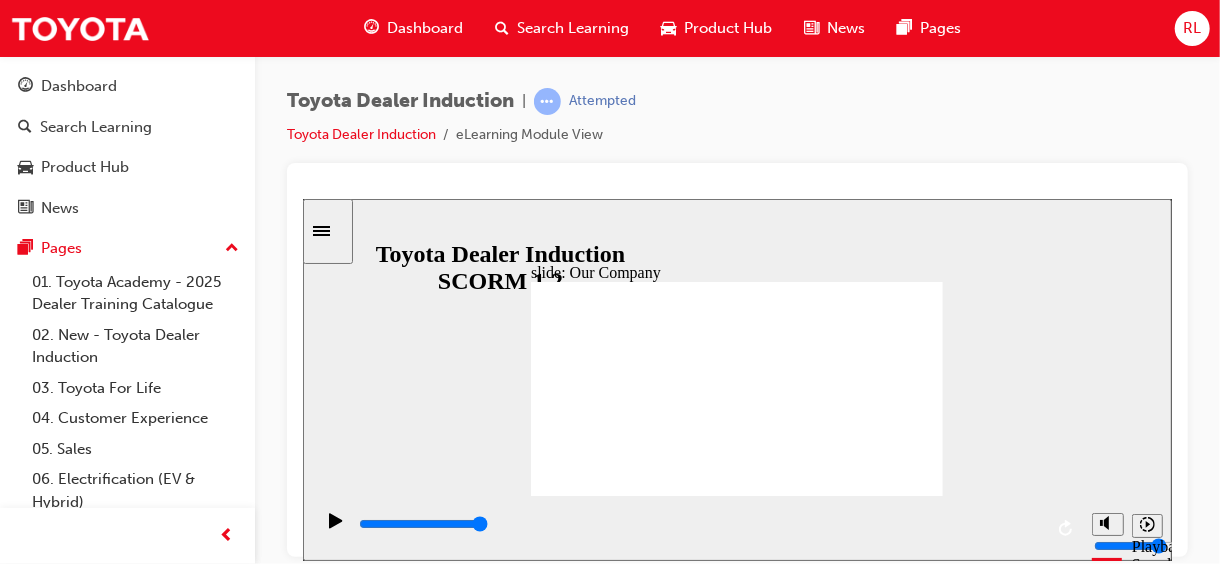 click 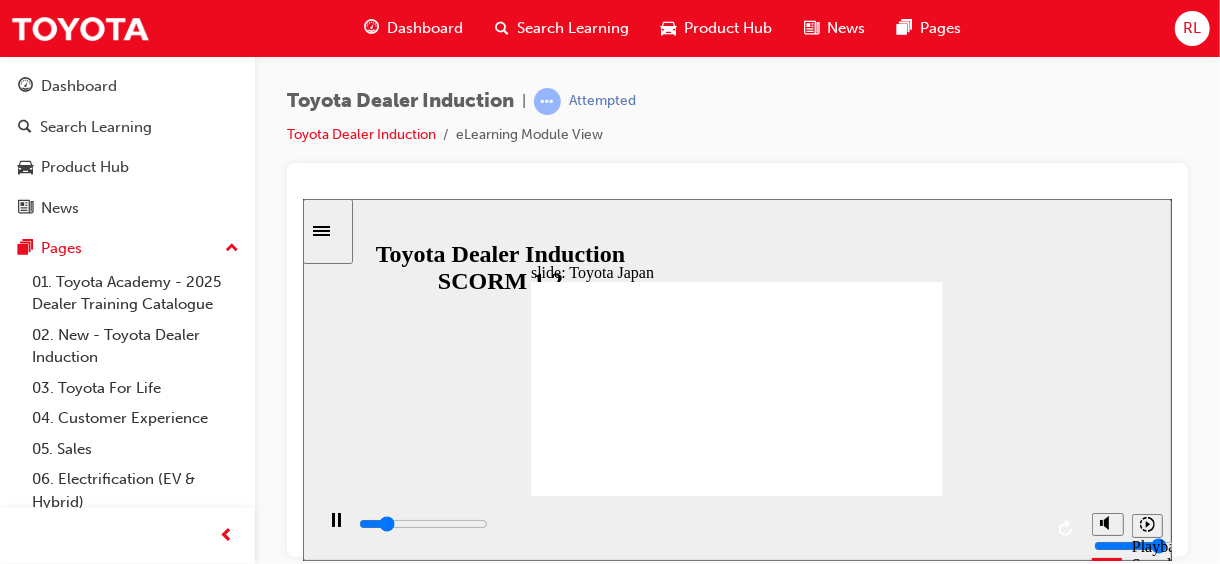 click 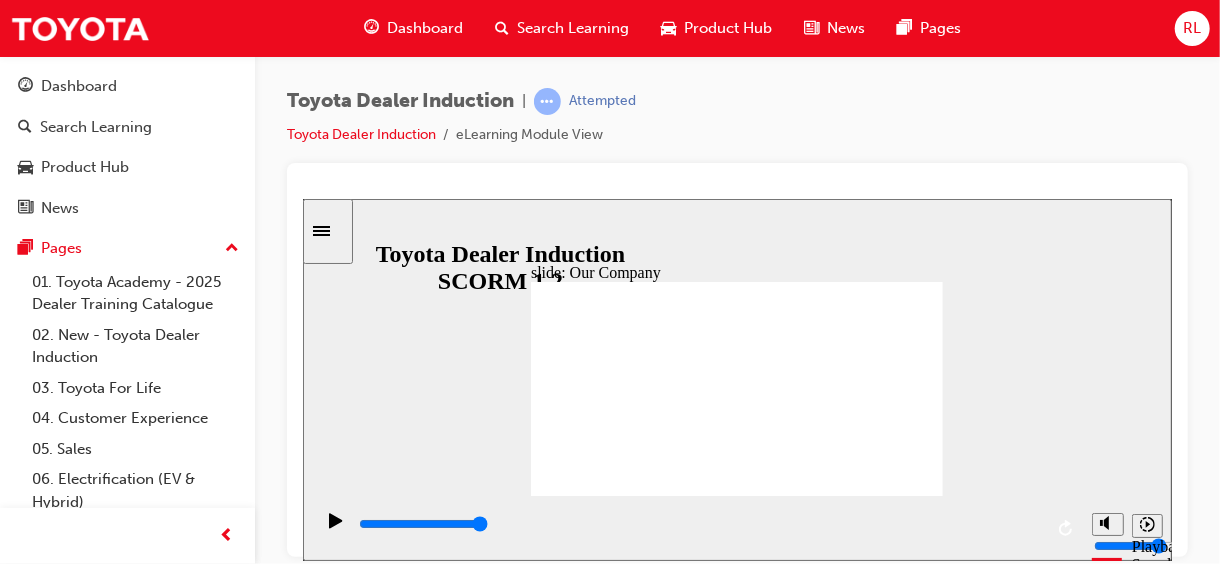 click 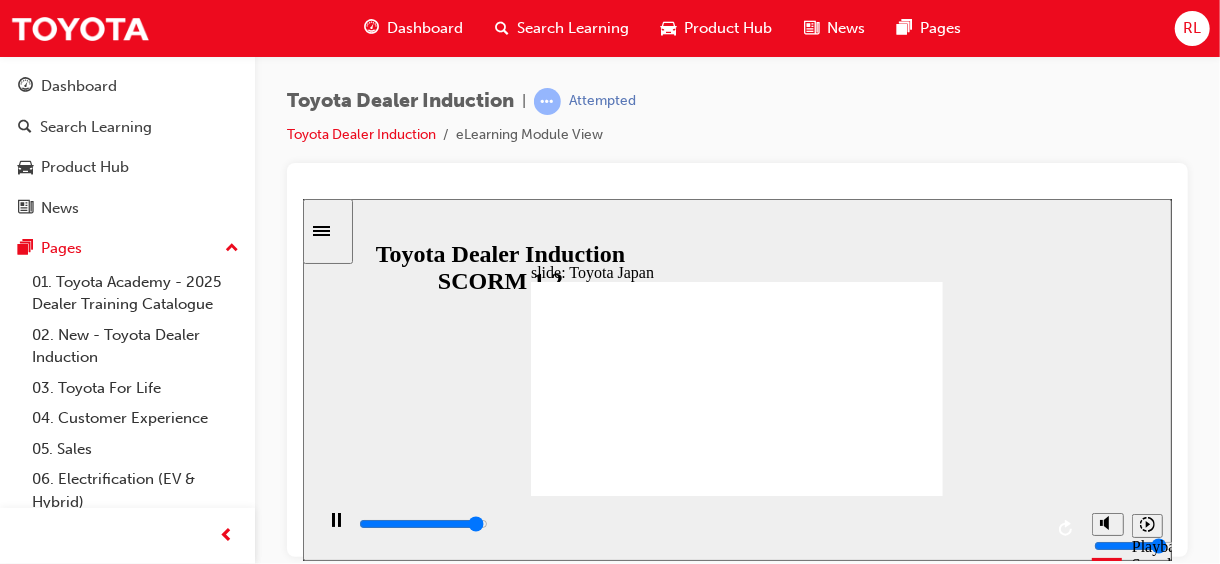 click 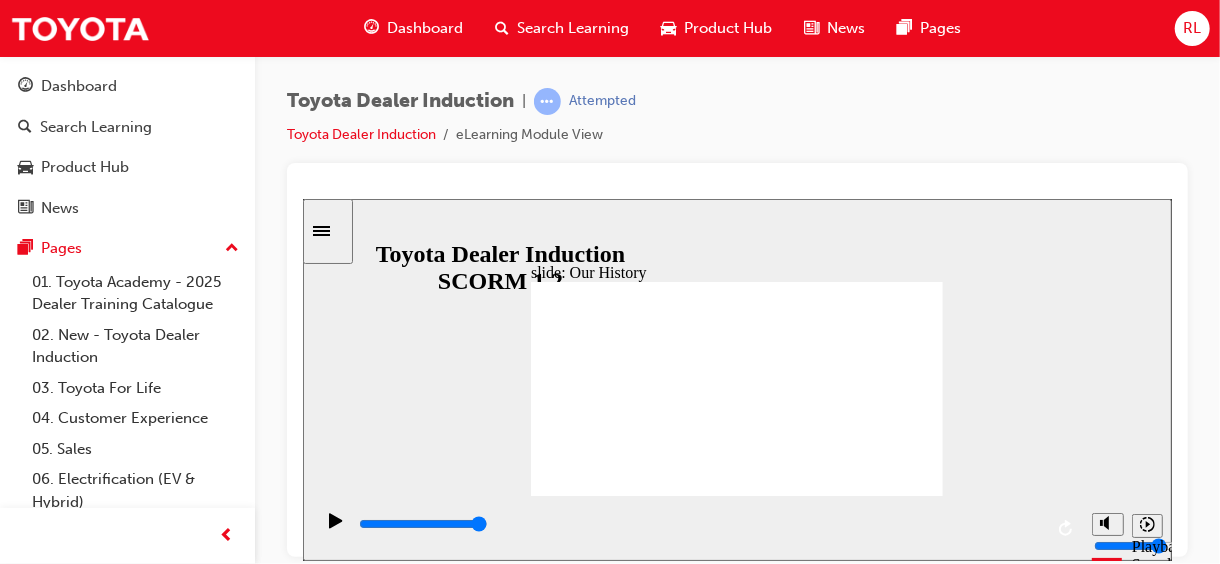 click 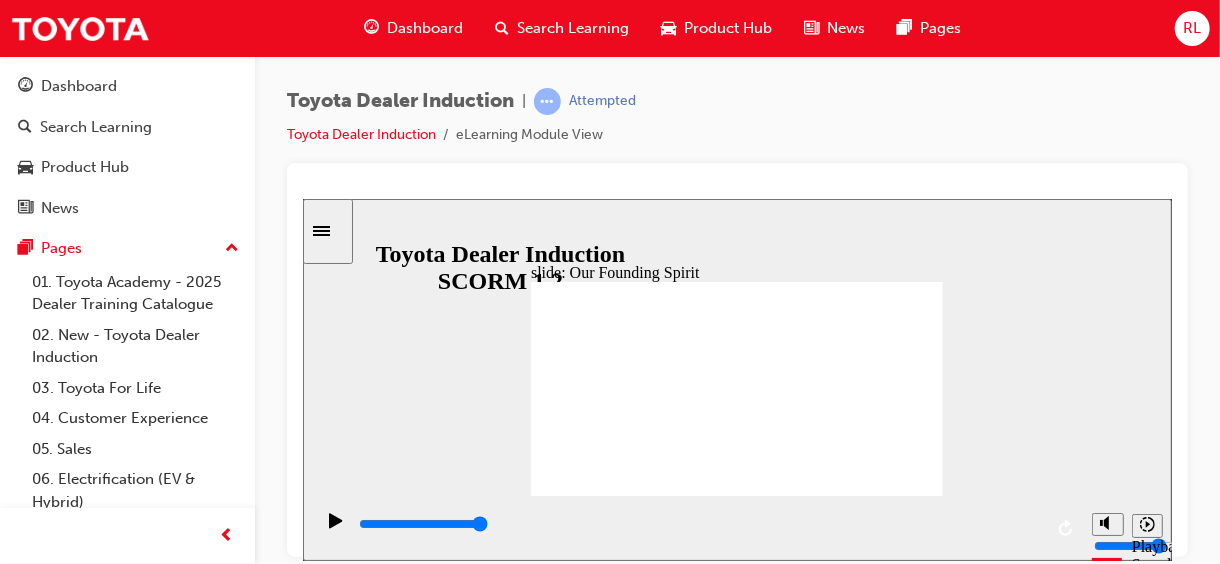 click 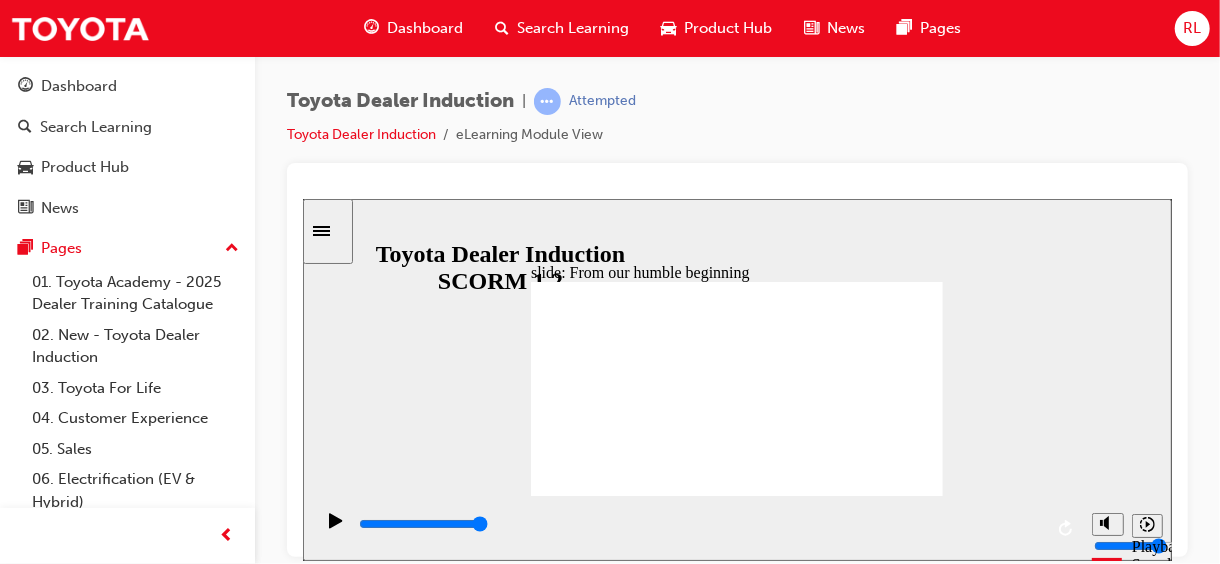 click 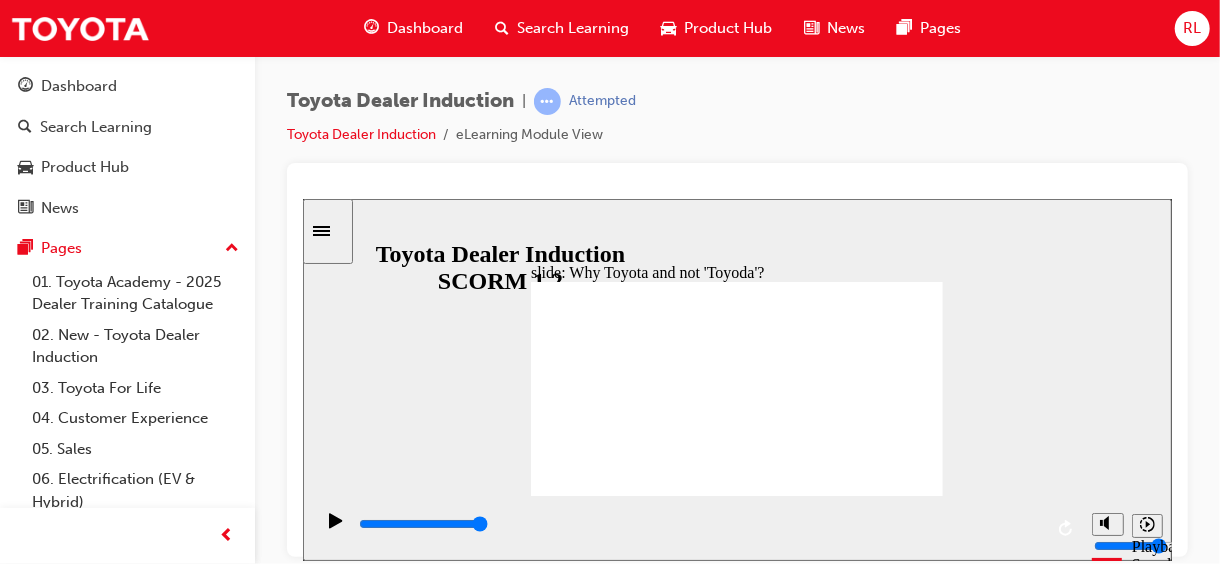 click 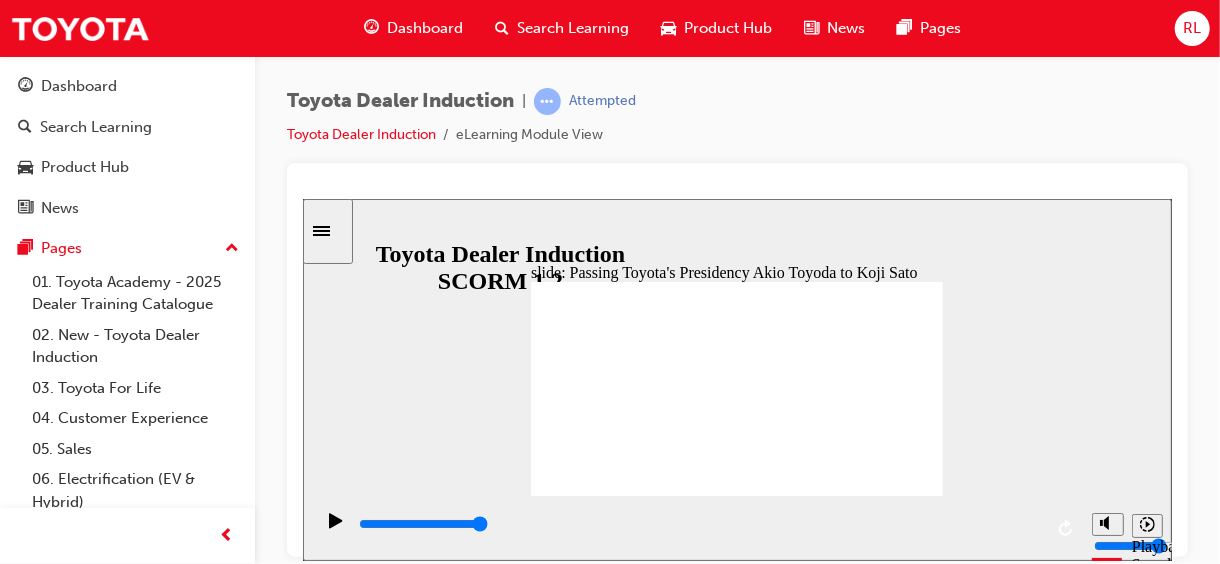 click 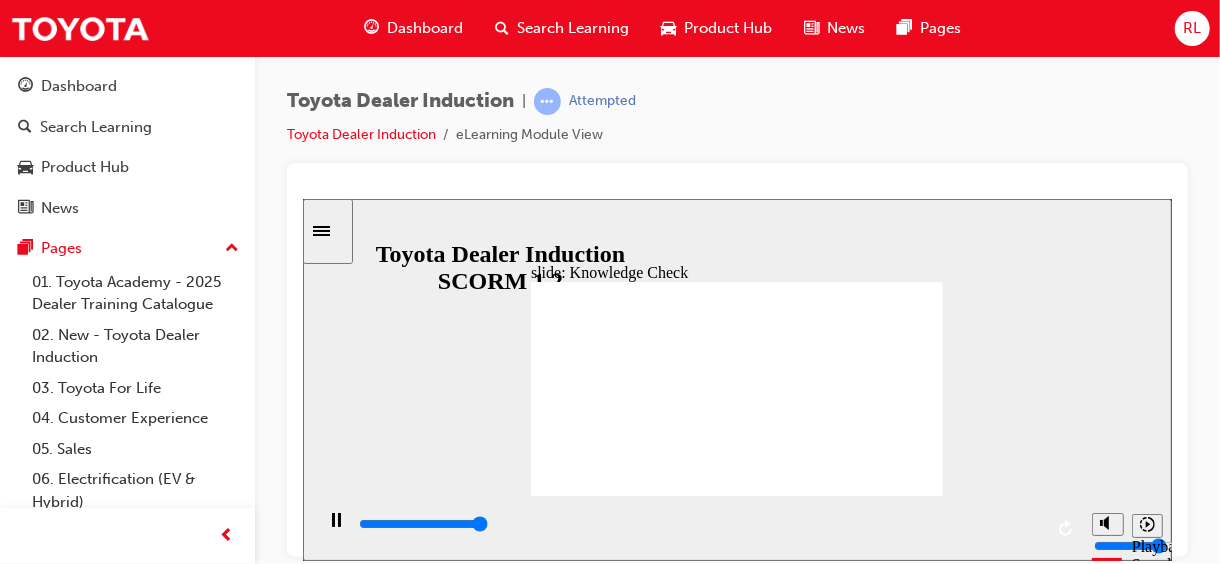 type on "5000" 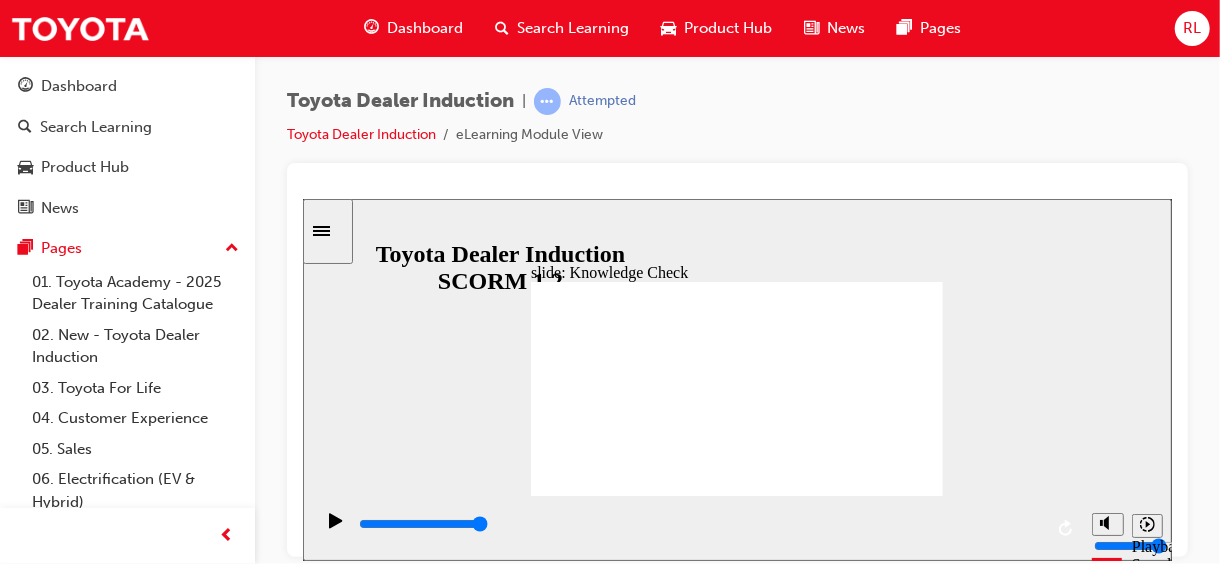radio on "true" 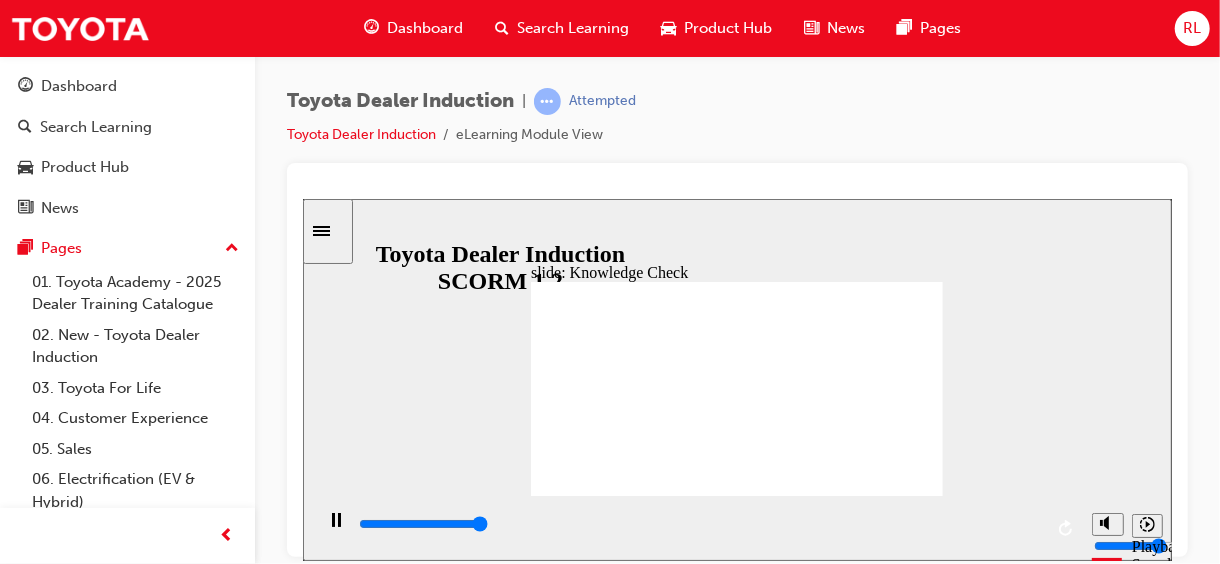 type on "5000" 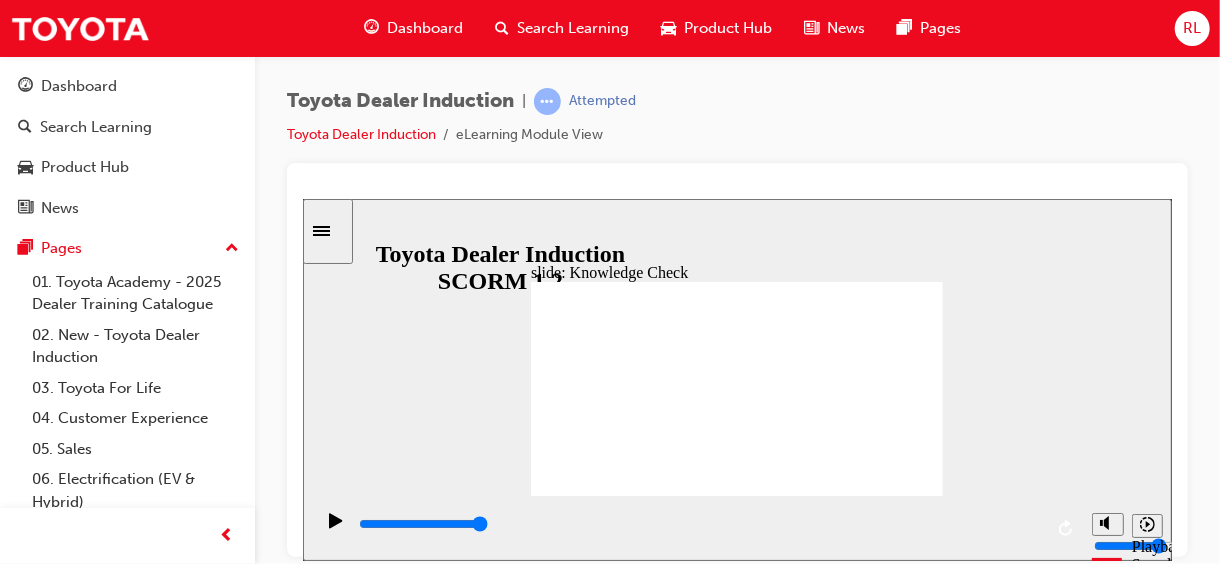 radio on "true" 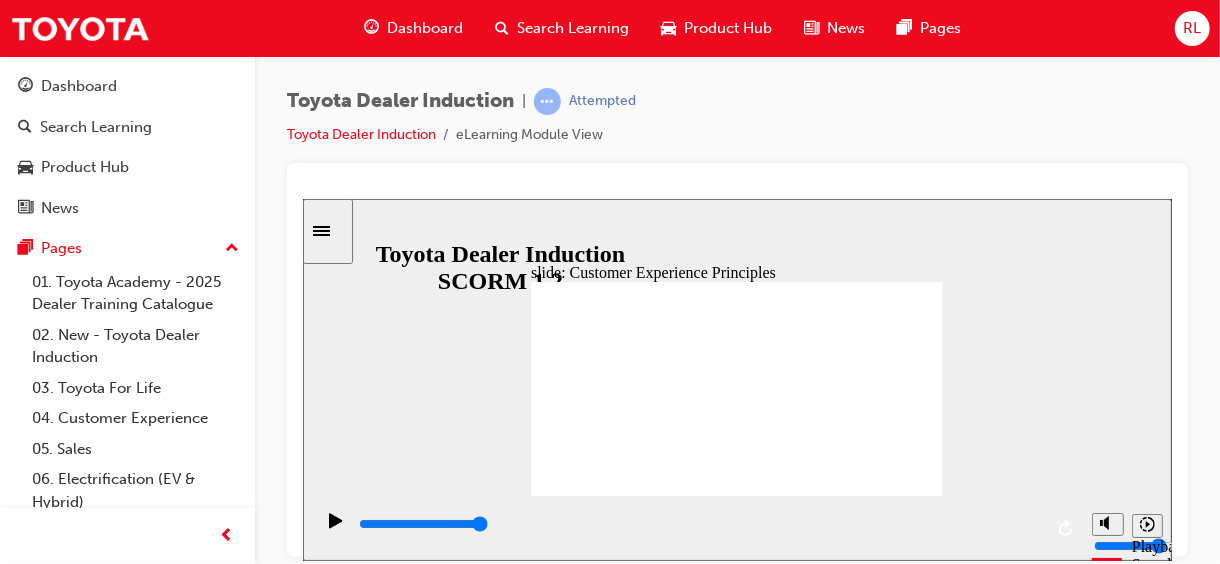 click 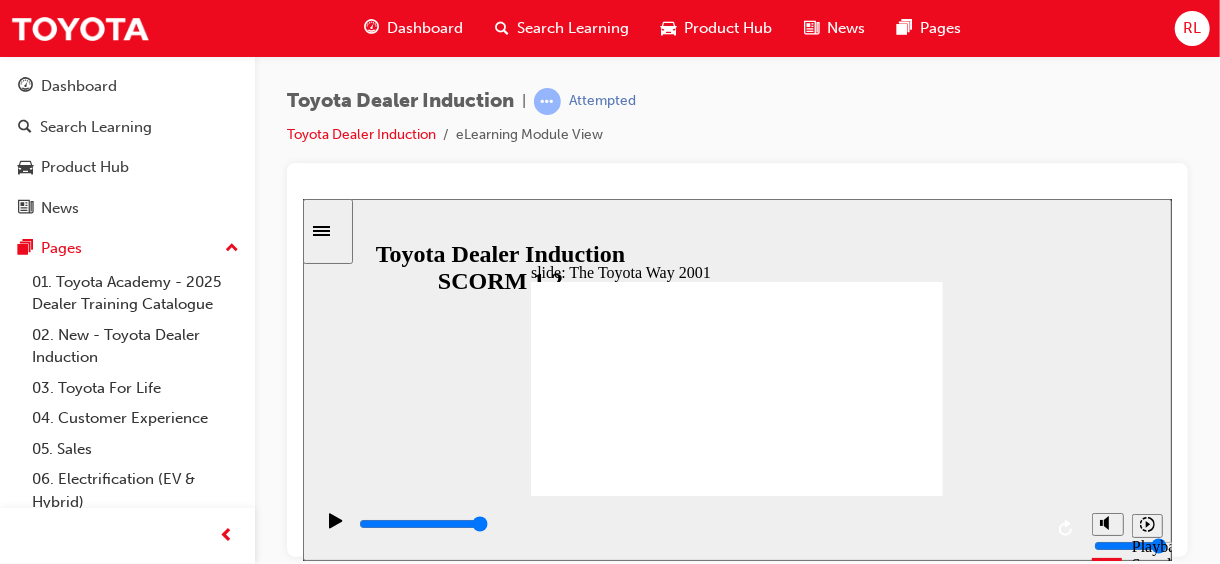 click 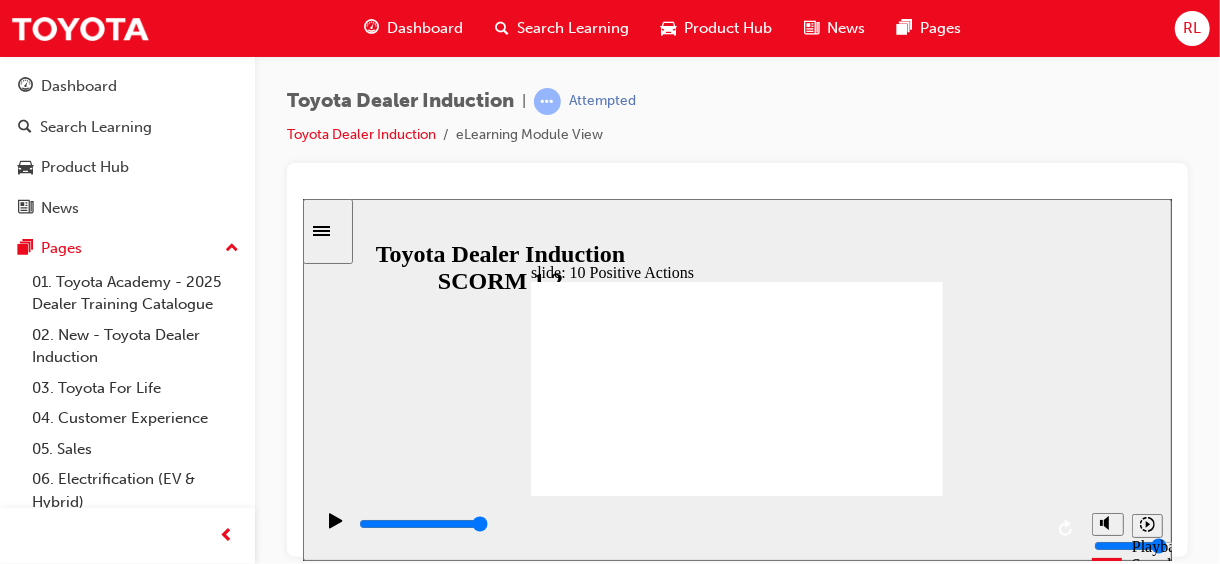 click 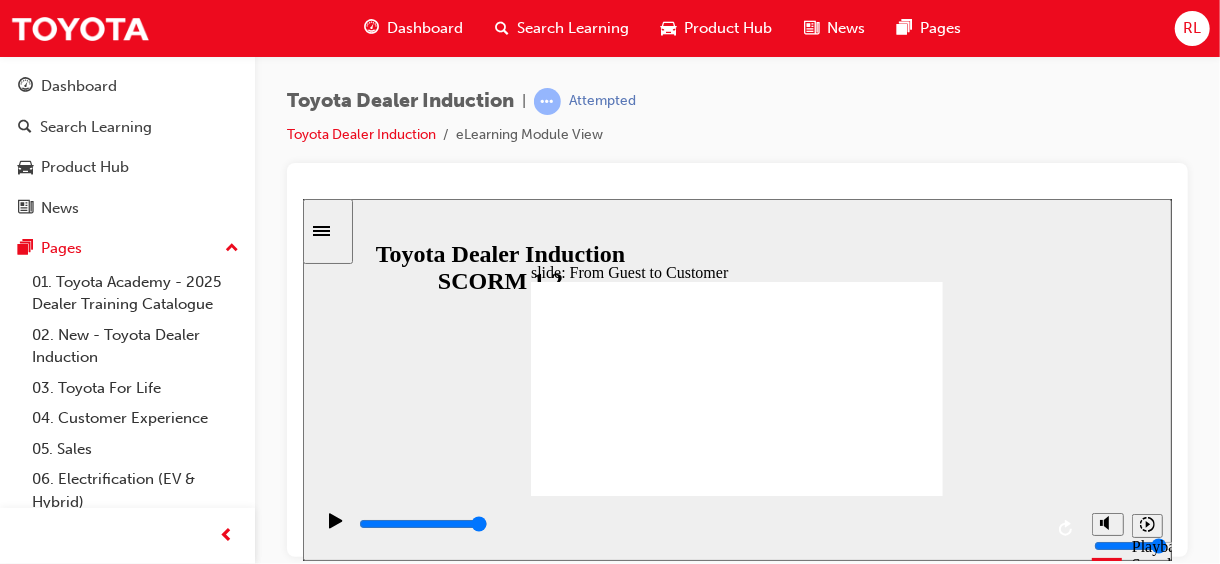 click 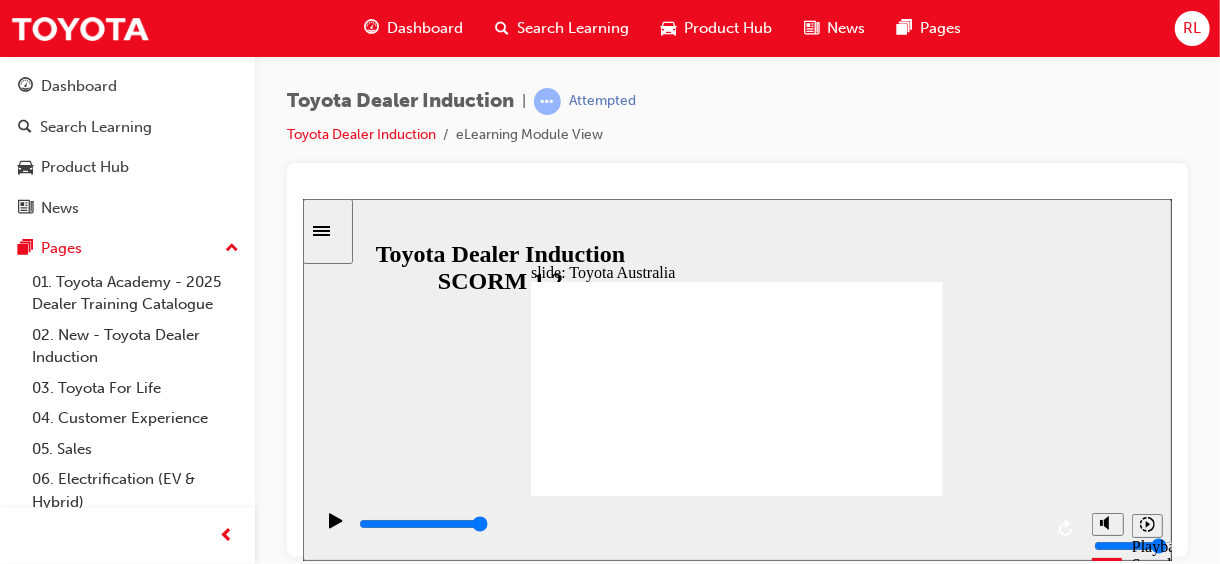 click 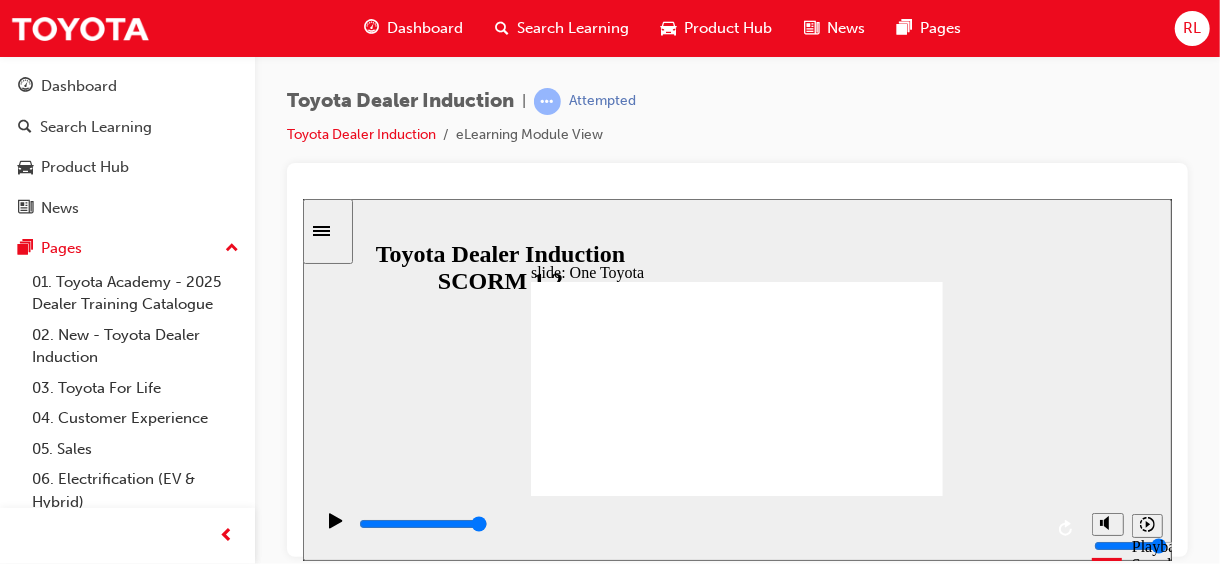 click 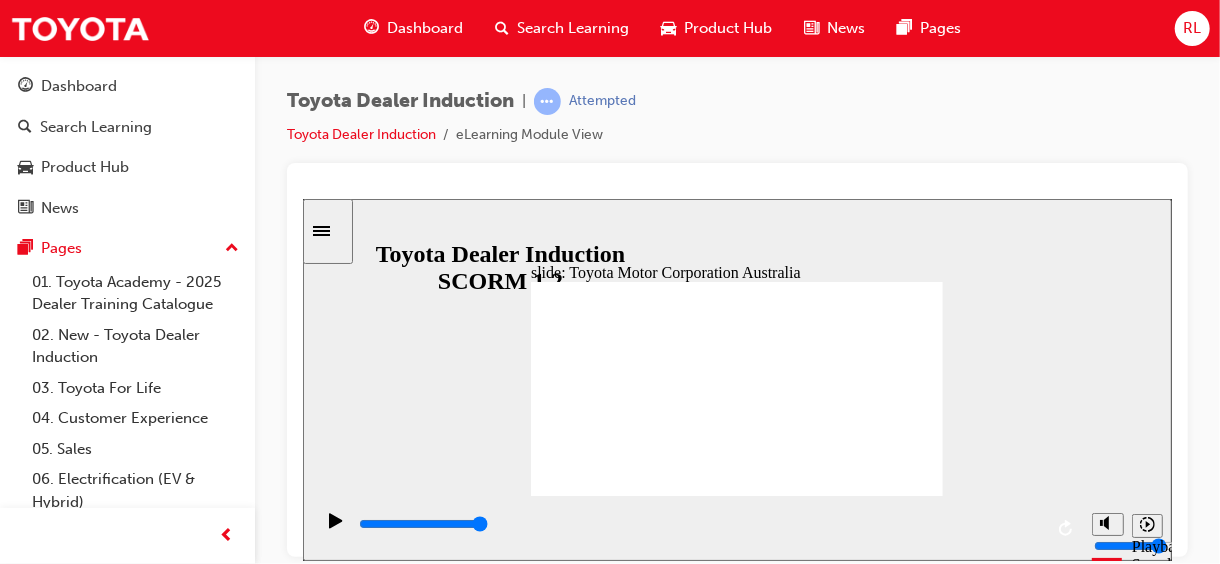 click 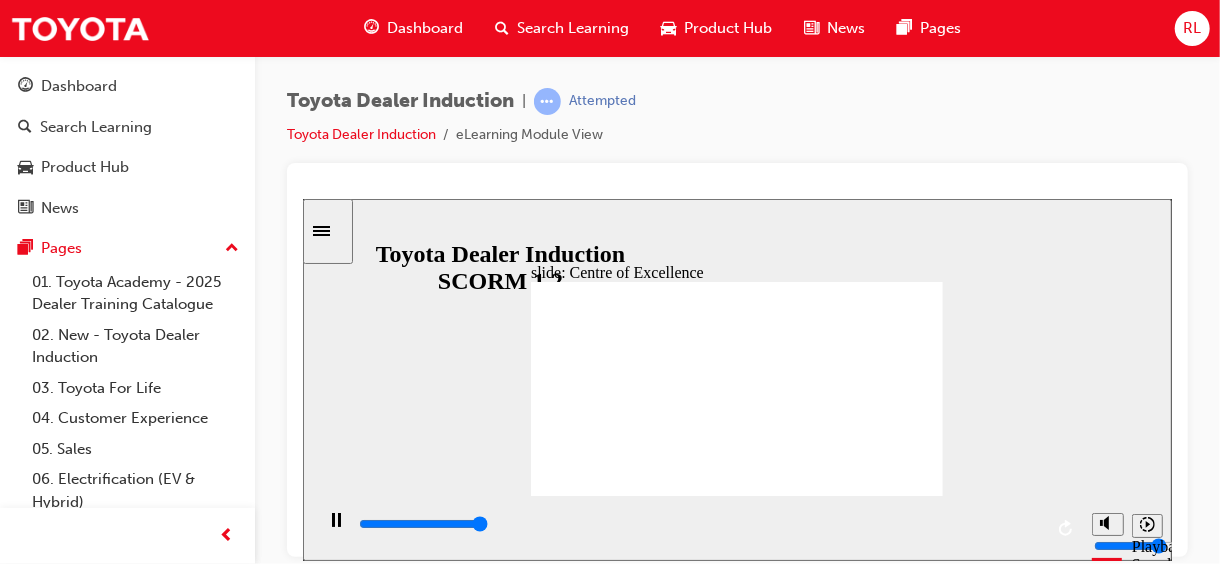 type on "15300" 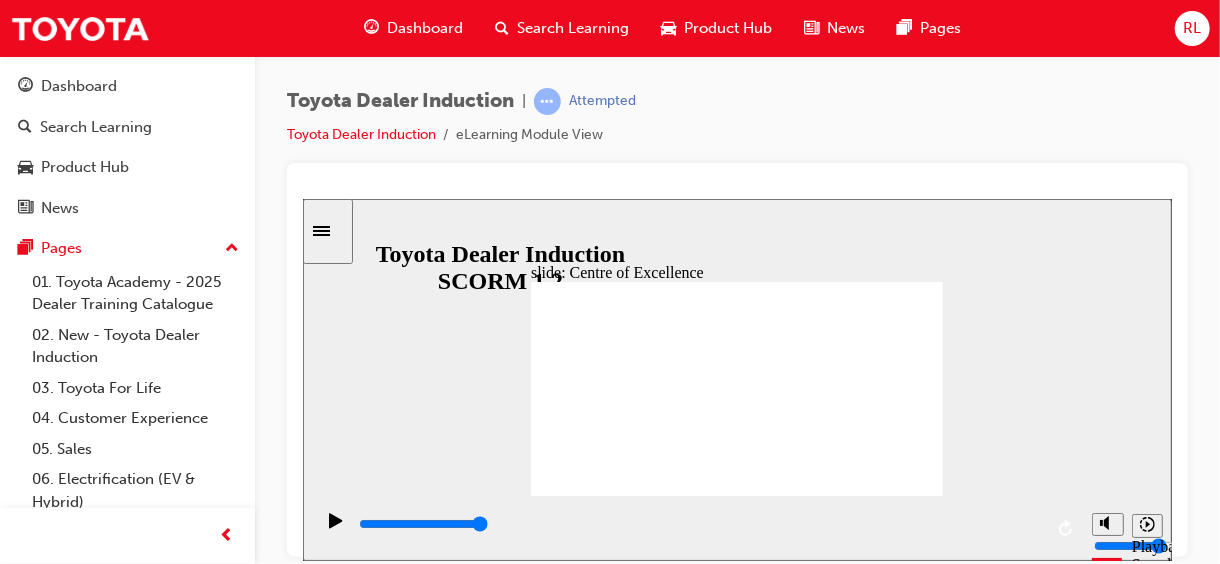 click 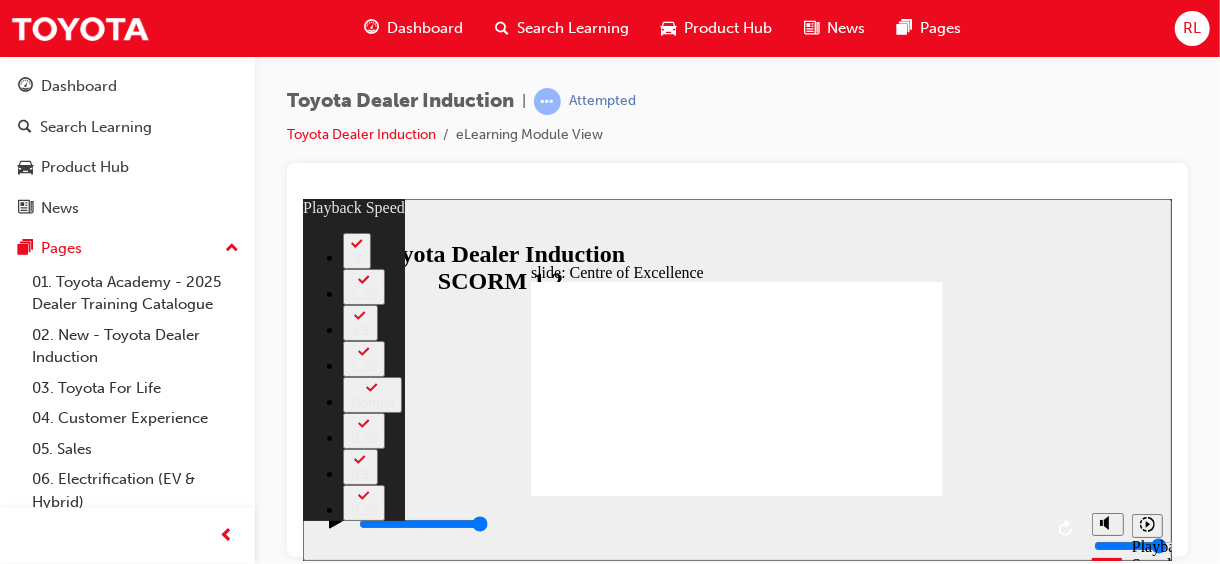 click 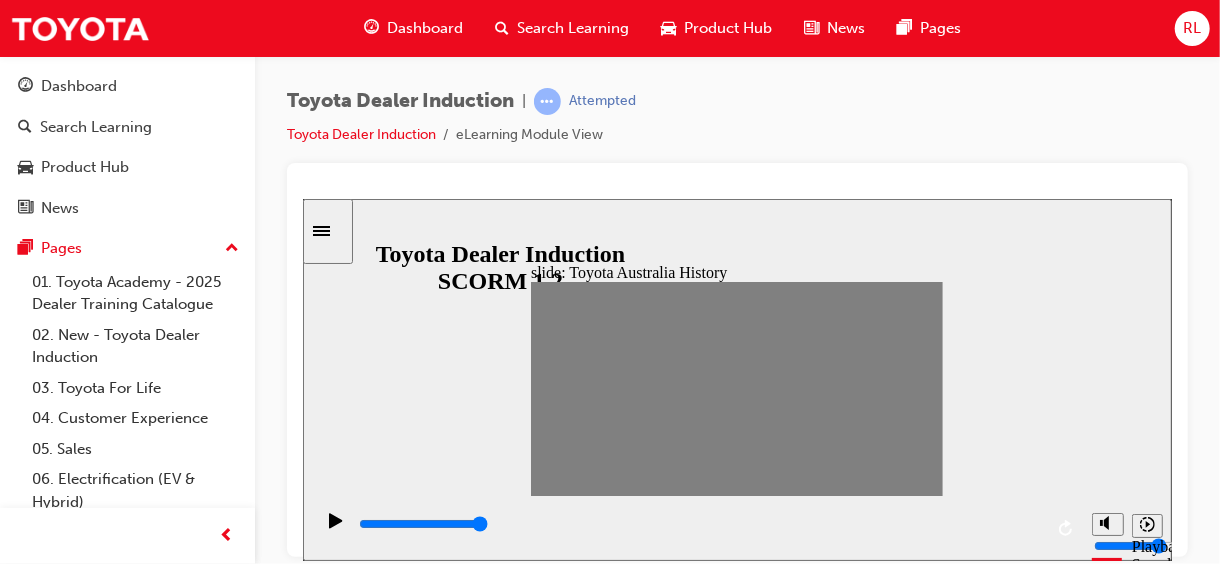 click at bounding box center [733, 1499] 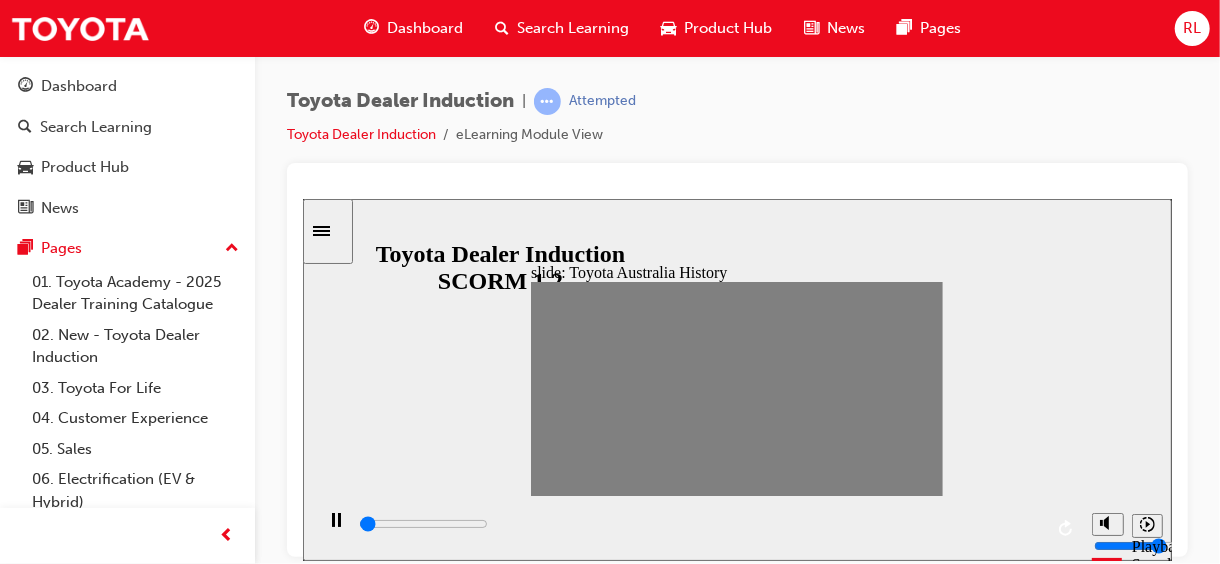 drag, startPoint x: 537, startPoint y: 387, endPoint x: 566, endPoint y: 388, distance: 29.017237 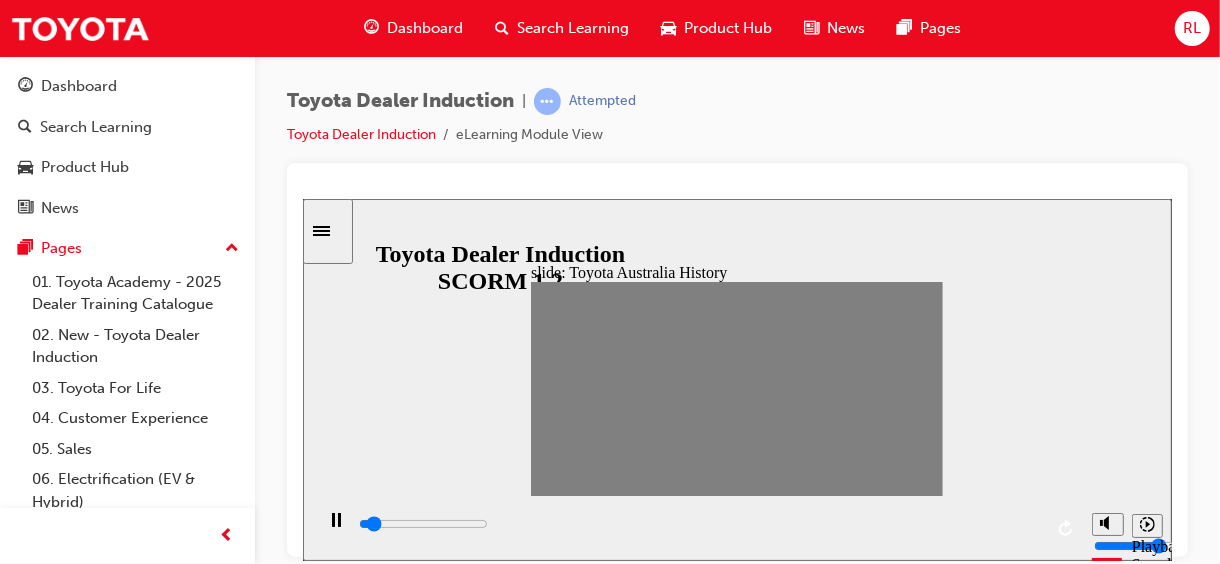 type on "0" 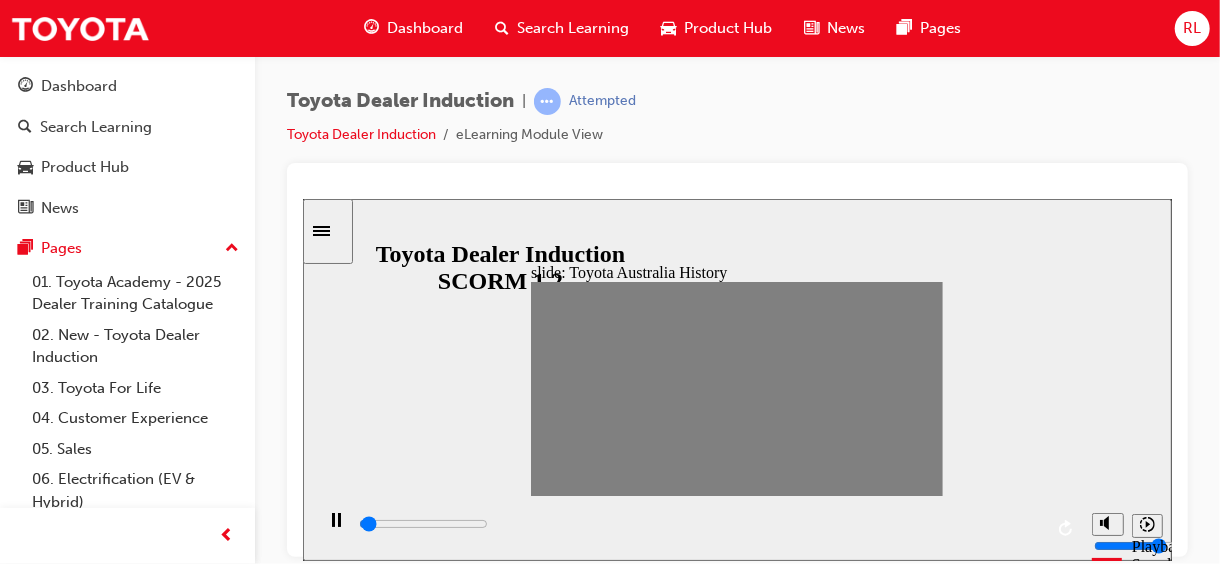 drag, startPoint x: 574, startPoint y: 388, endPoint x: 562, endPoint y: 391, distance: 12.369317 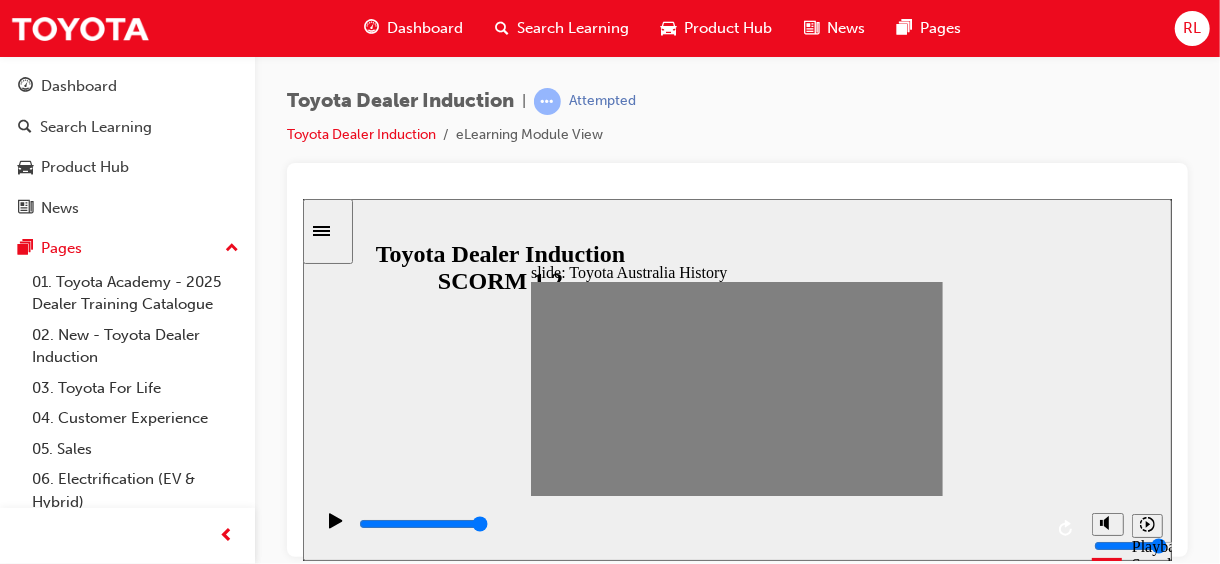 type on "0" 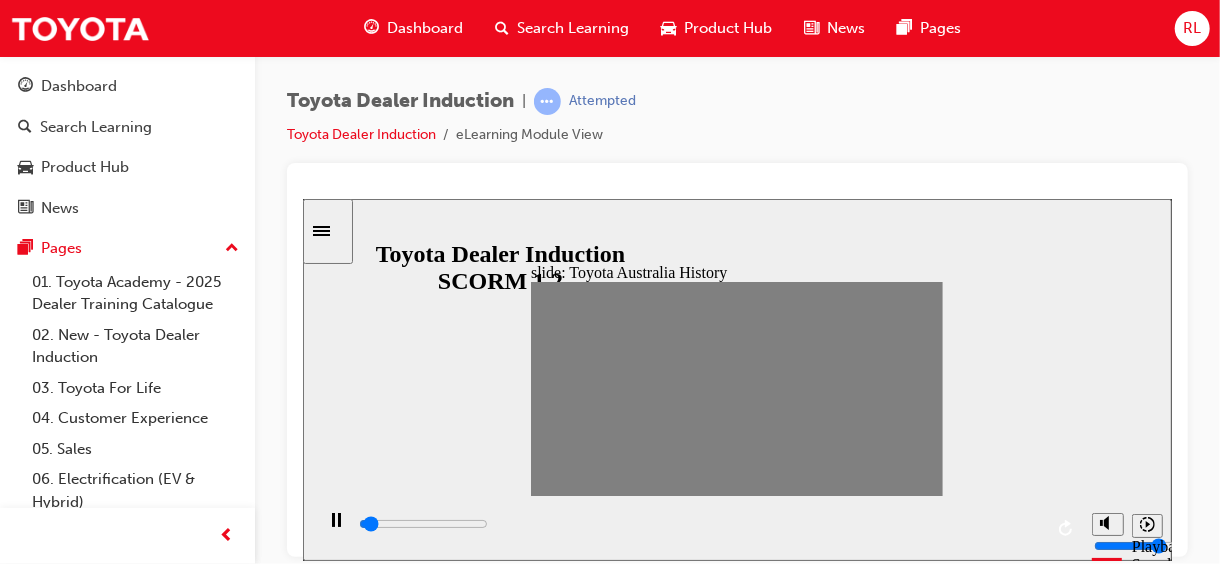type on "0" 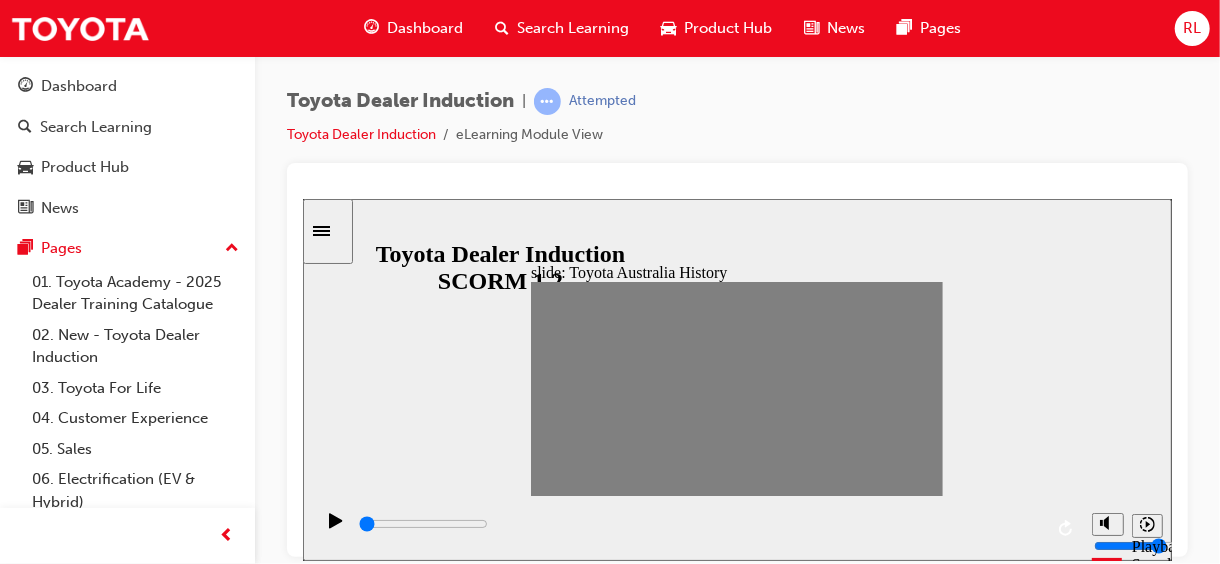 type on "7000" 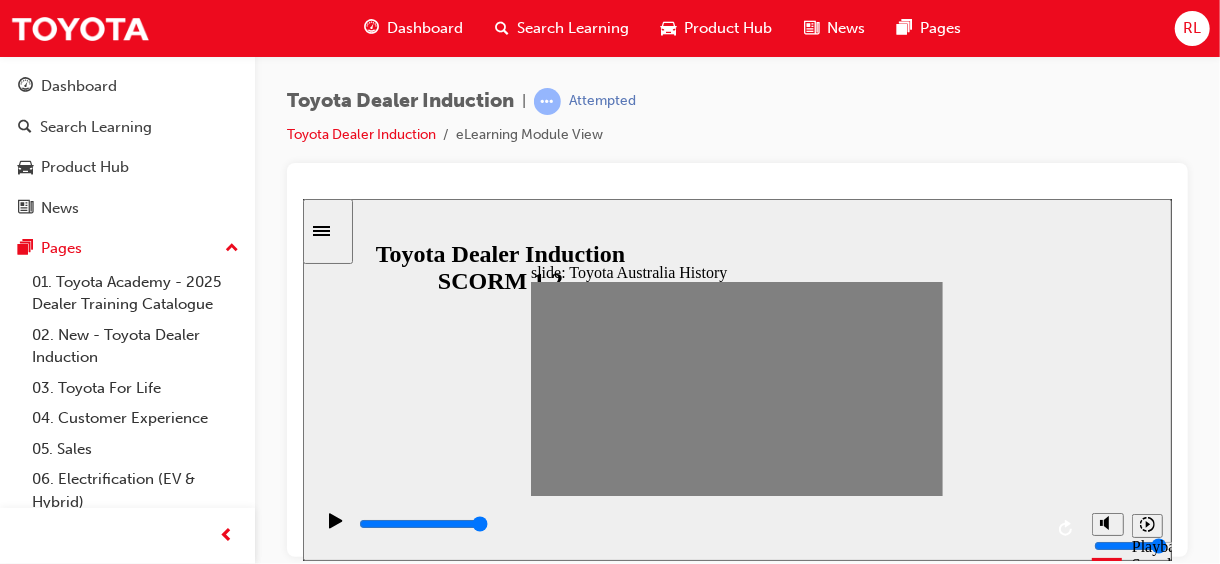 type on "0" 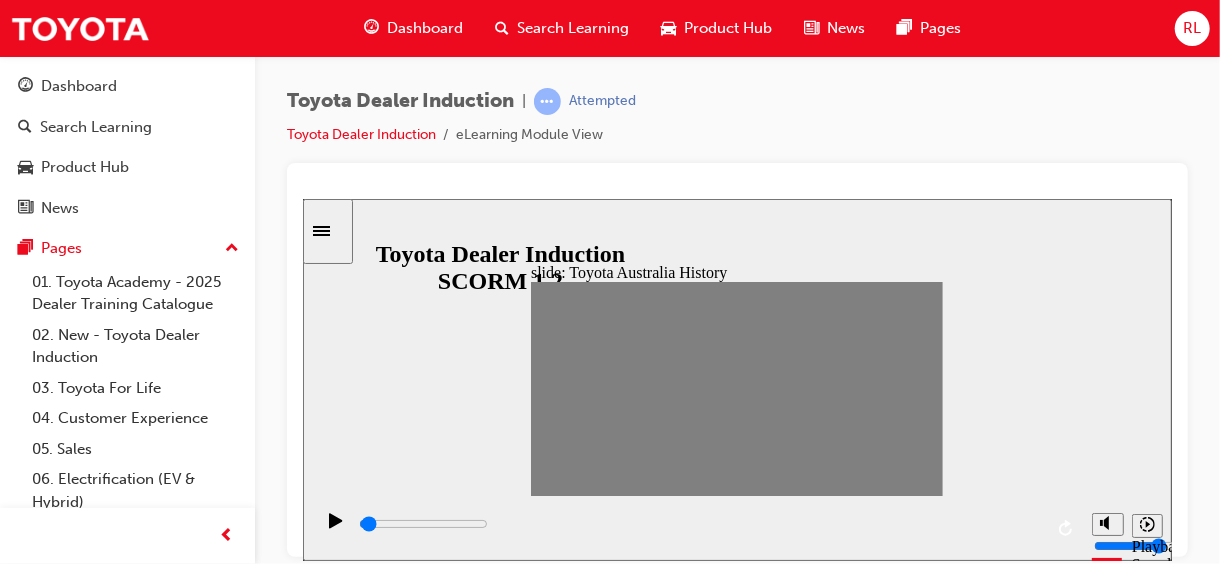 type on "0" 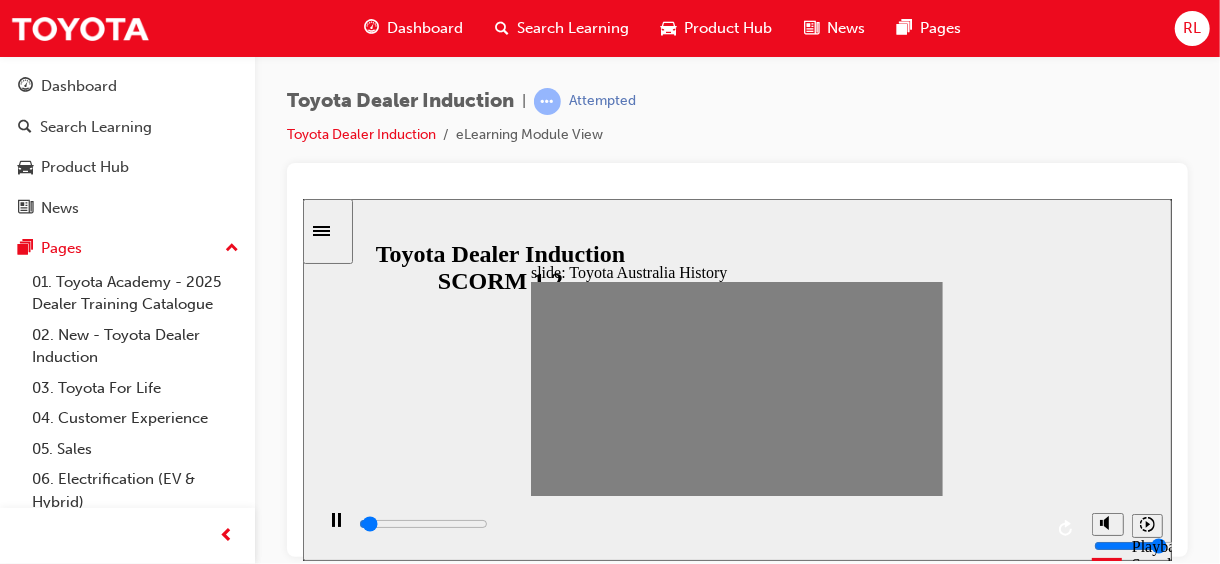 drag, startPoint x: 557, startPoint y: 386, endPoint x: 580, endPoint y: 405, distance: 29.832869 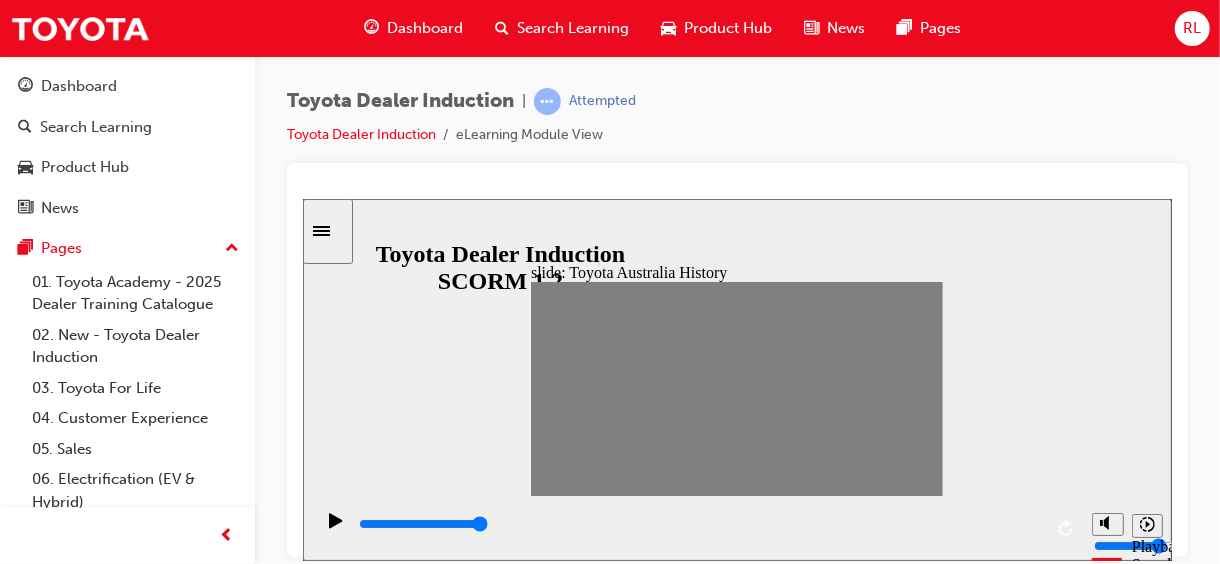 type on "0" 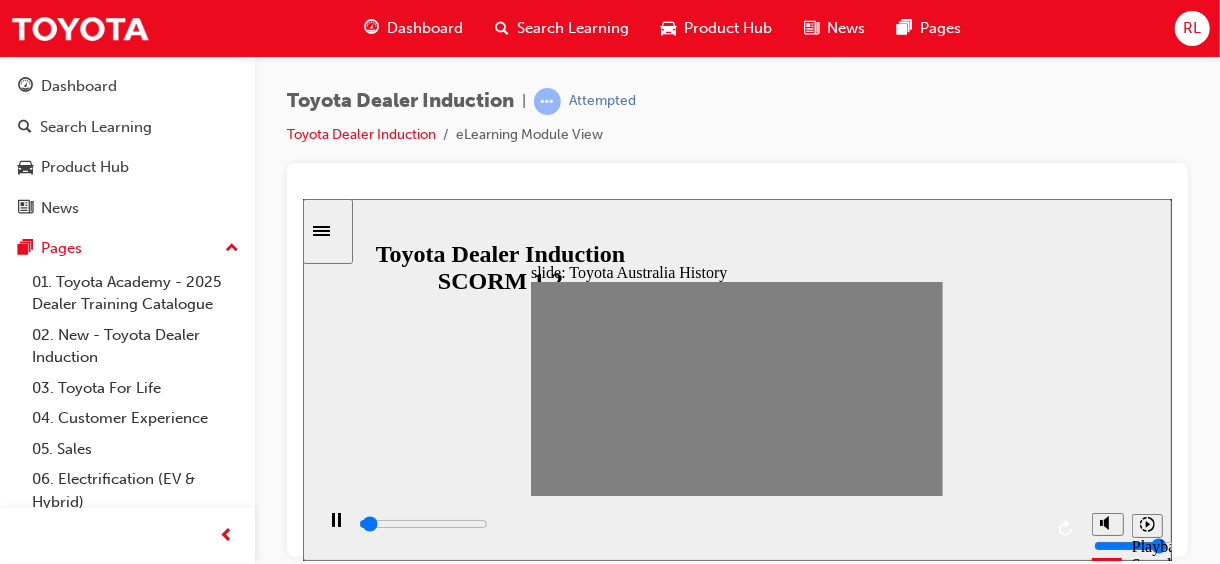 drag, startPoint x: 579, startPoint y: 388, endPoint x: 594, endPoint y: 388, distance: 15 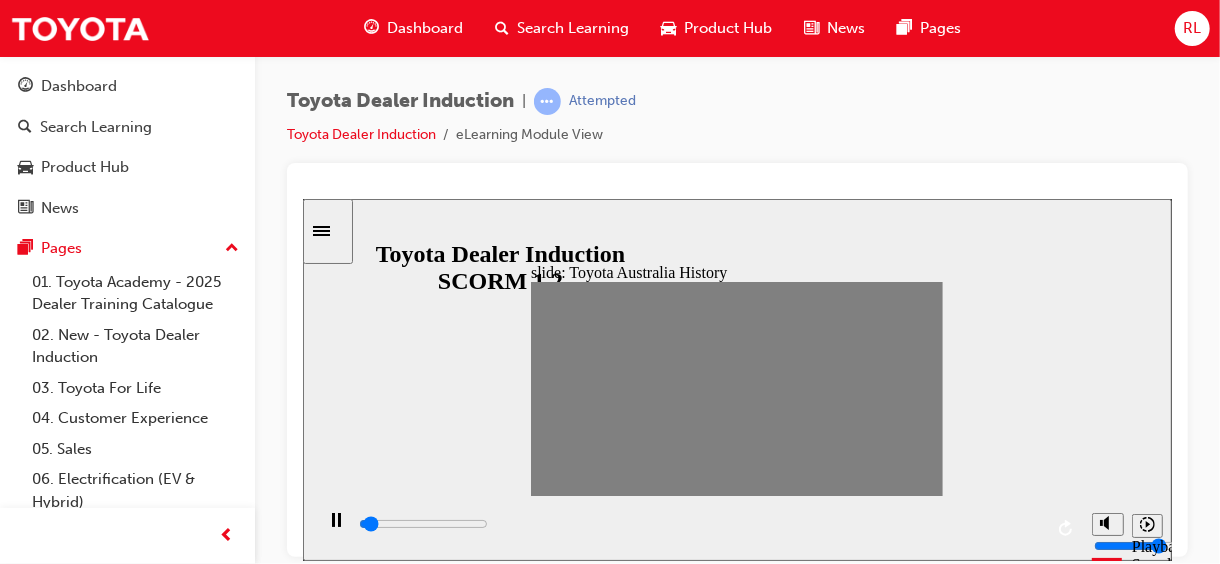 drag, startPoint x: 604, startPoint y: 392, endPoint x: 614, endPoint y: 389, distance: 10.440307 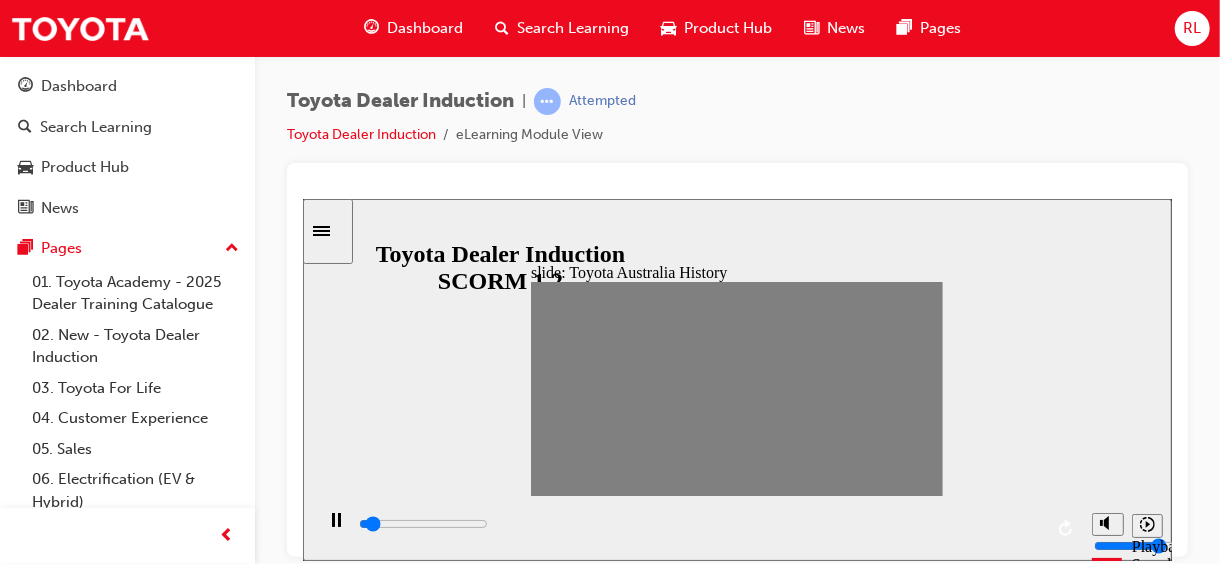 click at bounding box center [733, 1499] 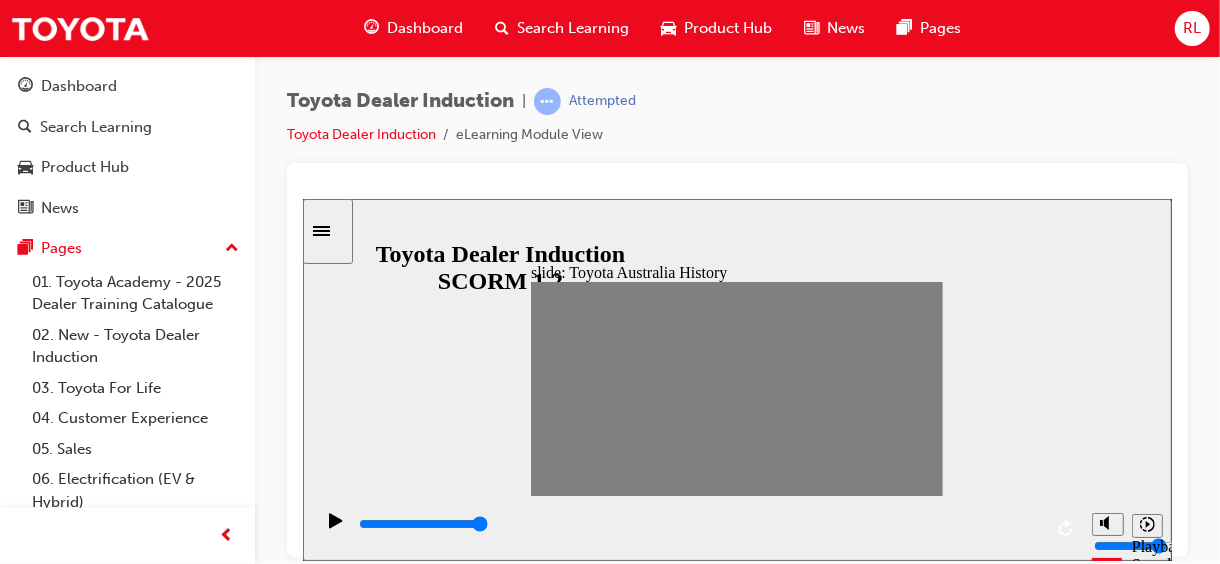 click at bounding box center (733, 1499) 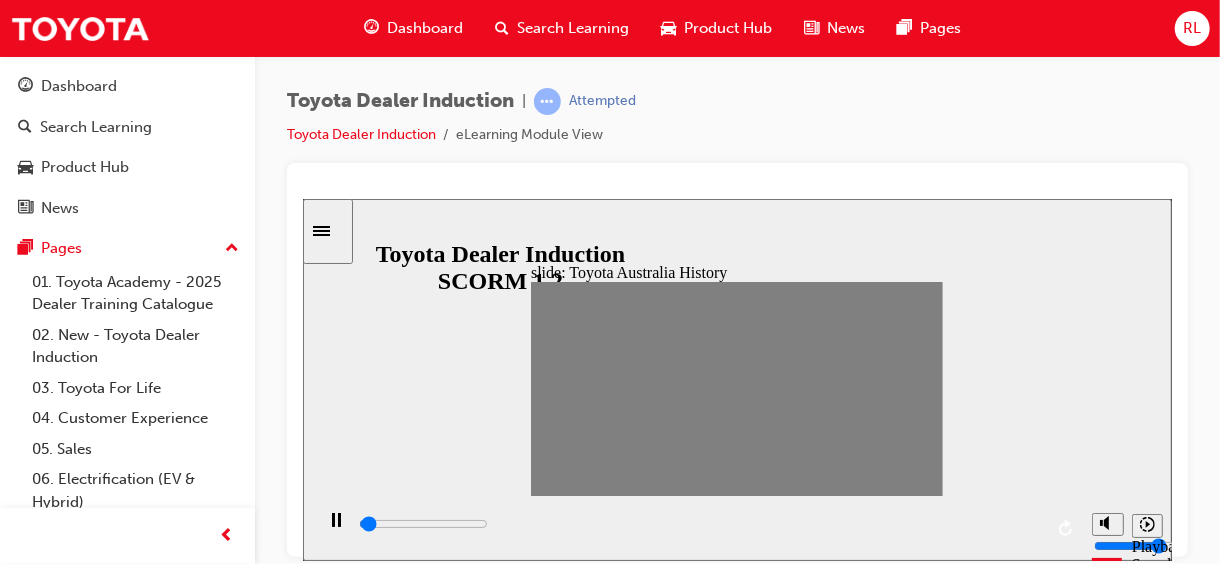 drag, startPoint x: 659, startPoint y: 386, endPoint x: 673, endPoint y: 386, distance: 14 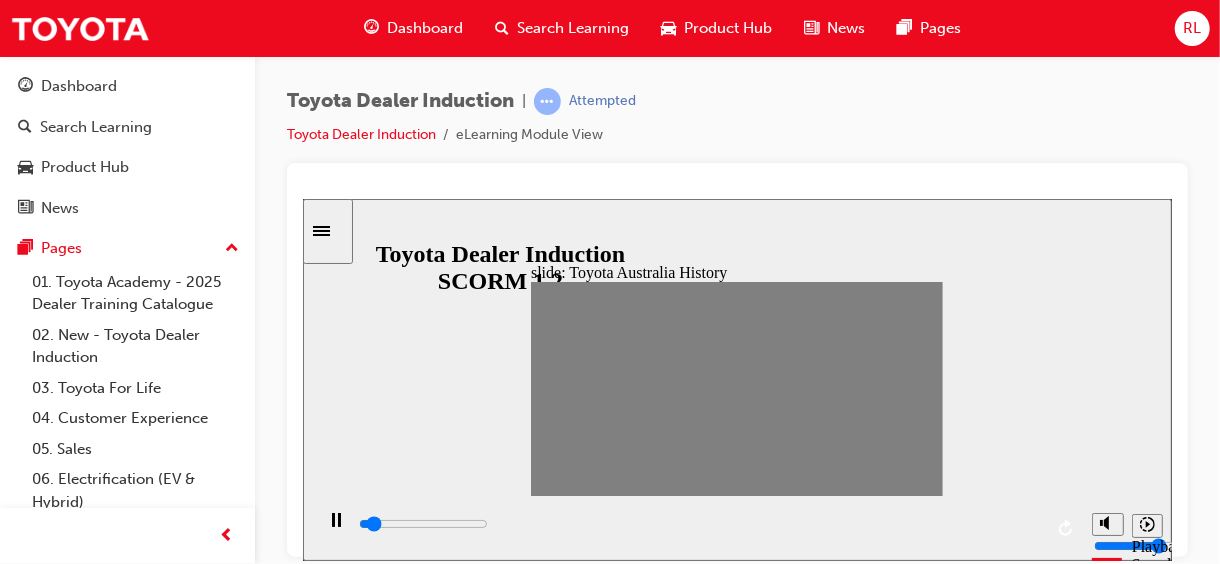 drag, startPoint x: 670, startPoint y: 388, endPoint x: 692, endPoint y: 390, distance: 22.090721 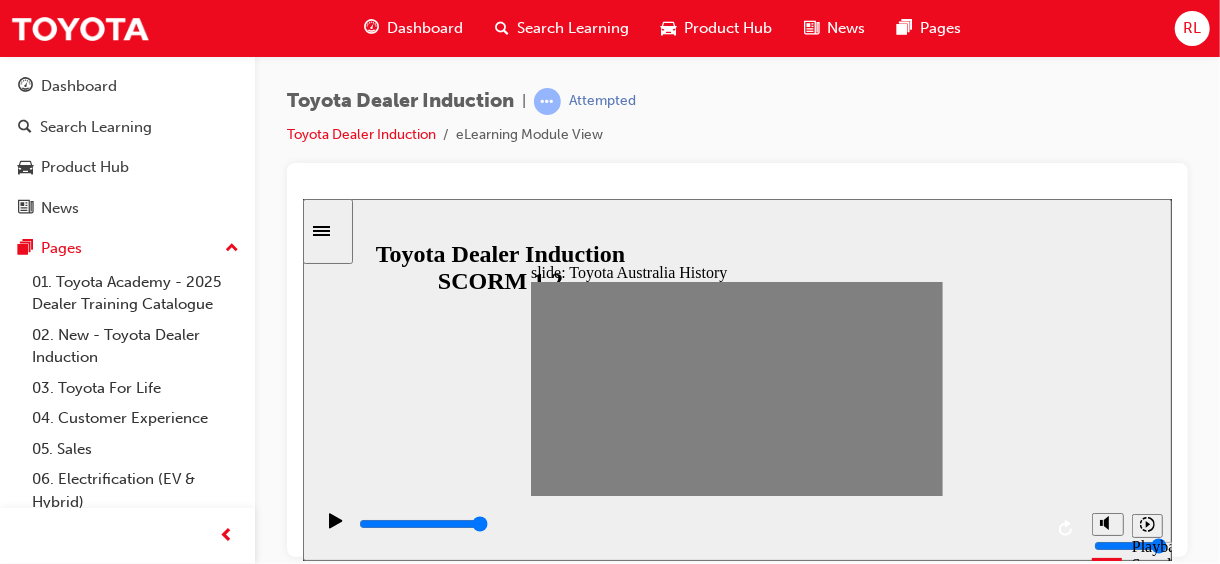 type on "0" 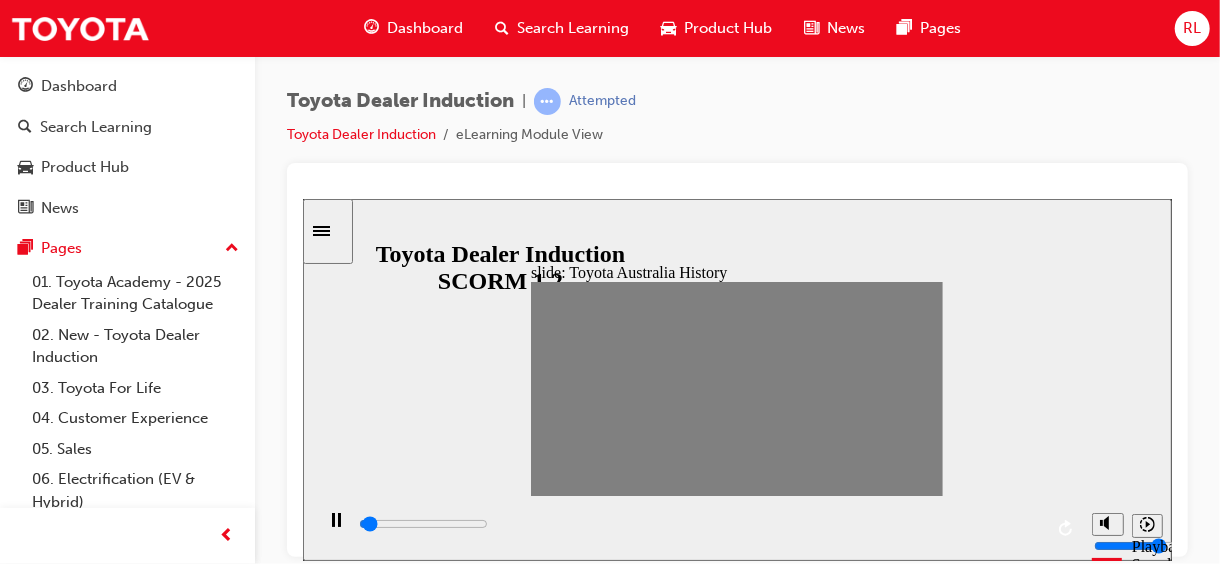 drag, startPoint x: 698, startPoint y: 386, endPoint x: 708, endPoint y: 400, distance: 17.20465 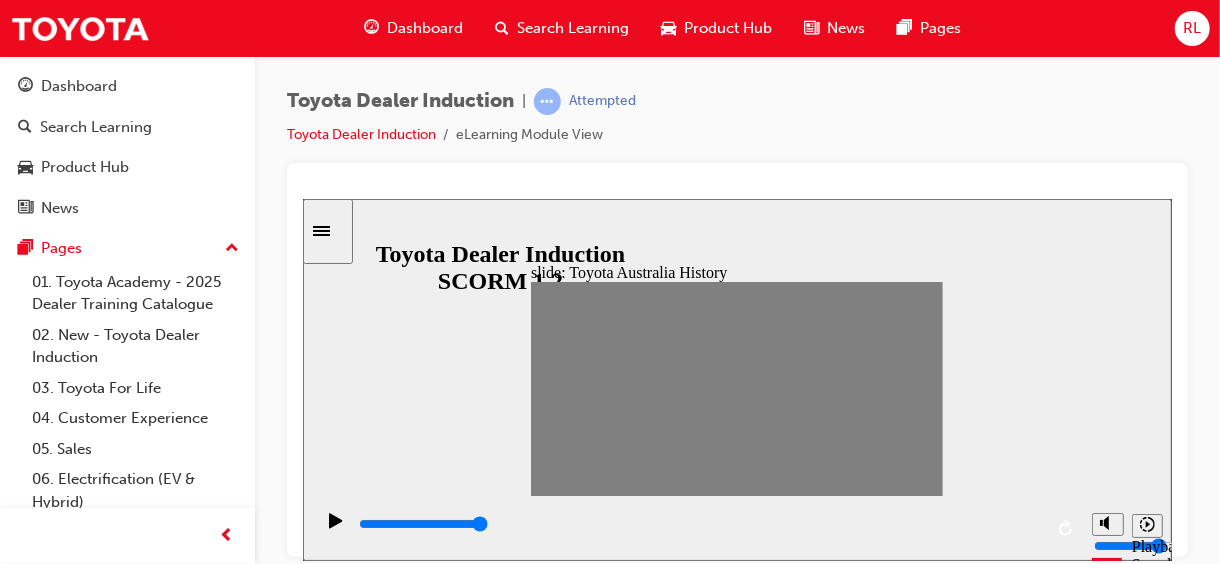type on "7000" 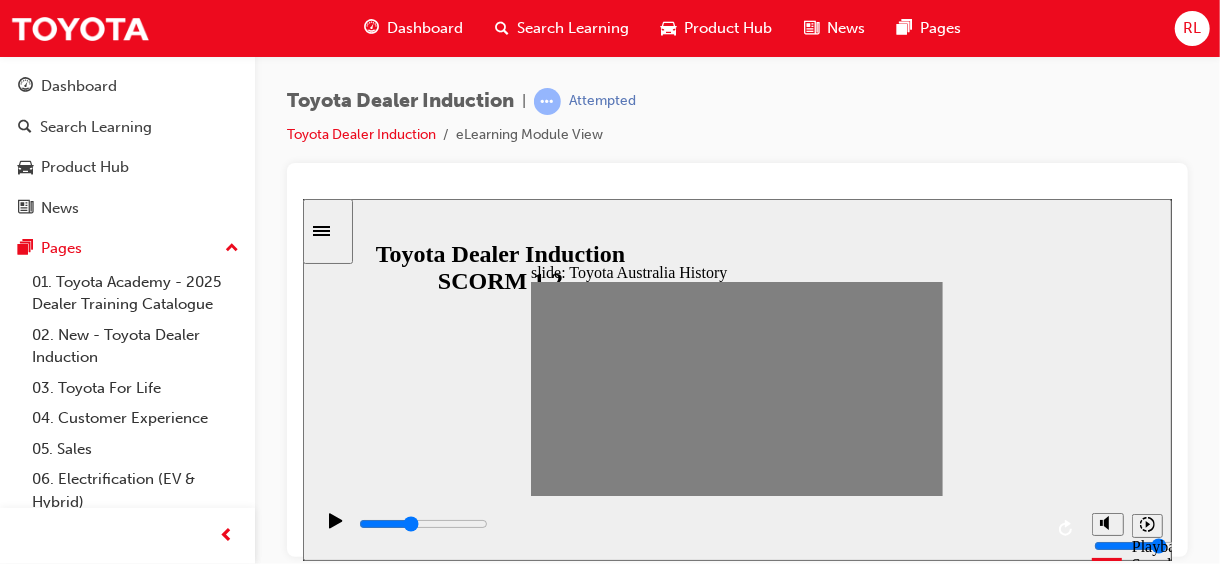 type on "10" 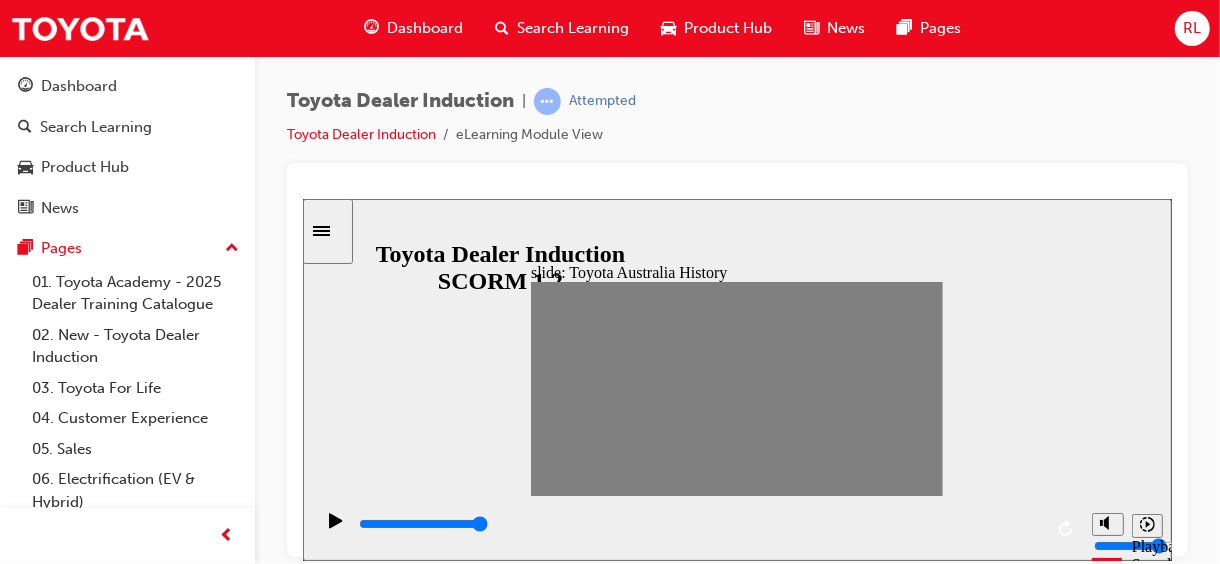 drag, startPoint x: 708, startPoint y: 383, endPoint x: 736, endPoint y: 387, distance: 28.284271 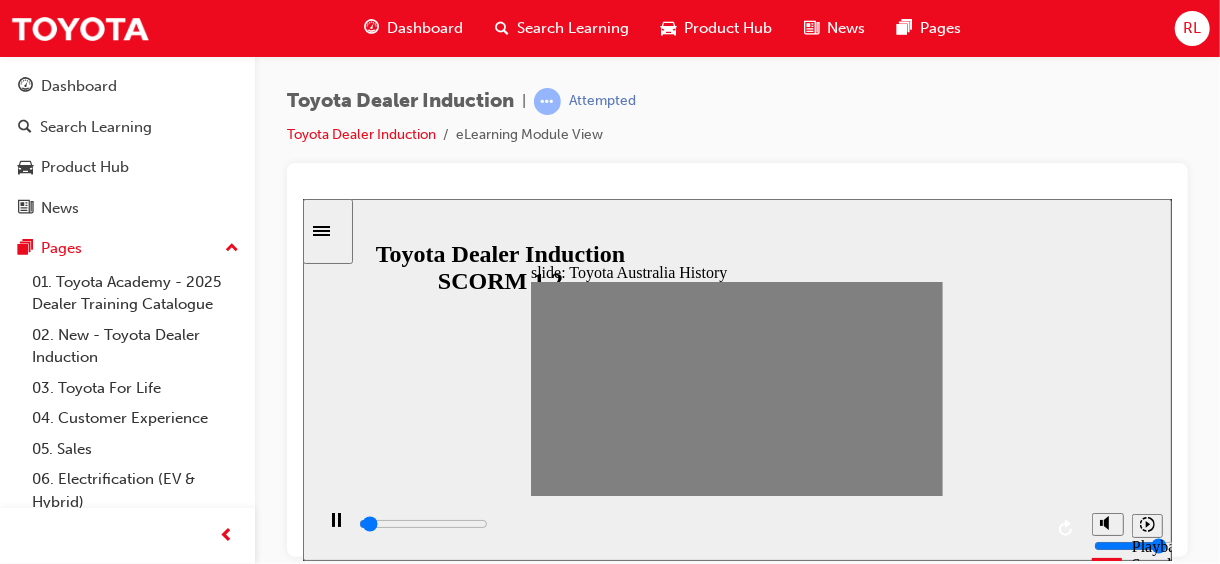 drag, startPoint x: 735, startPoint y: 386, endPoint x: 753, endPoint y: 387, distance: 18.027756 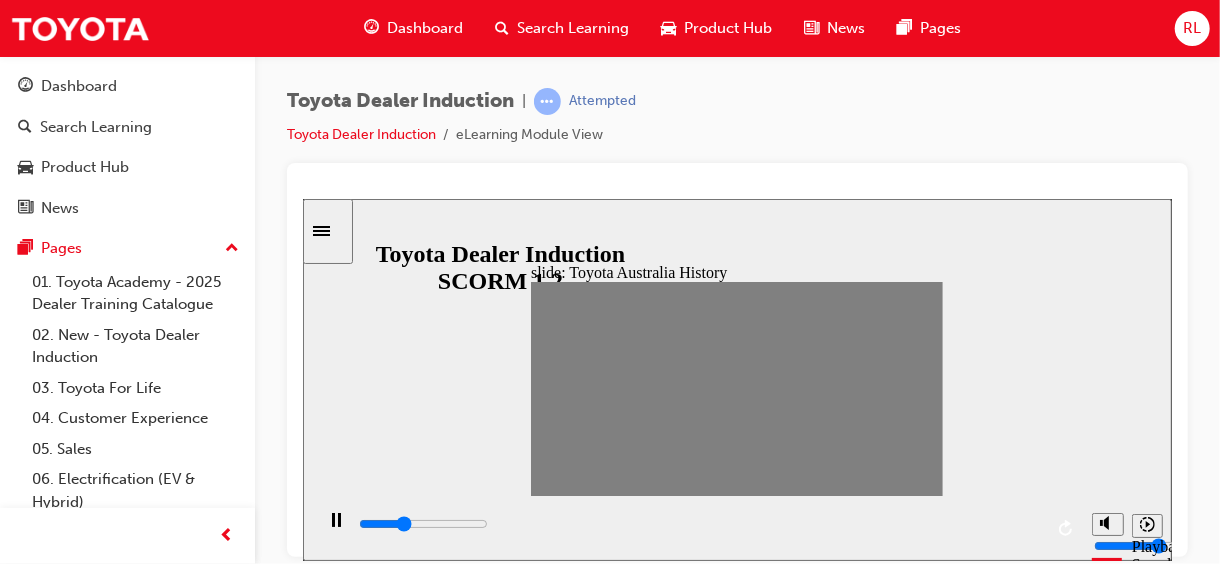 click at bounding box center (733, 1515) 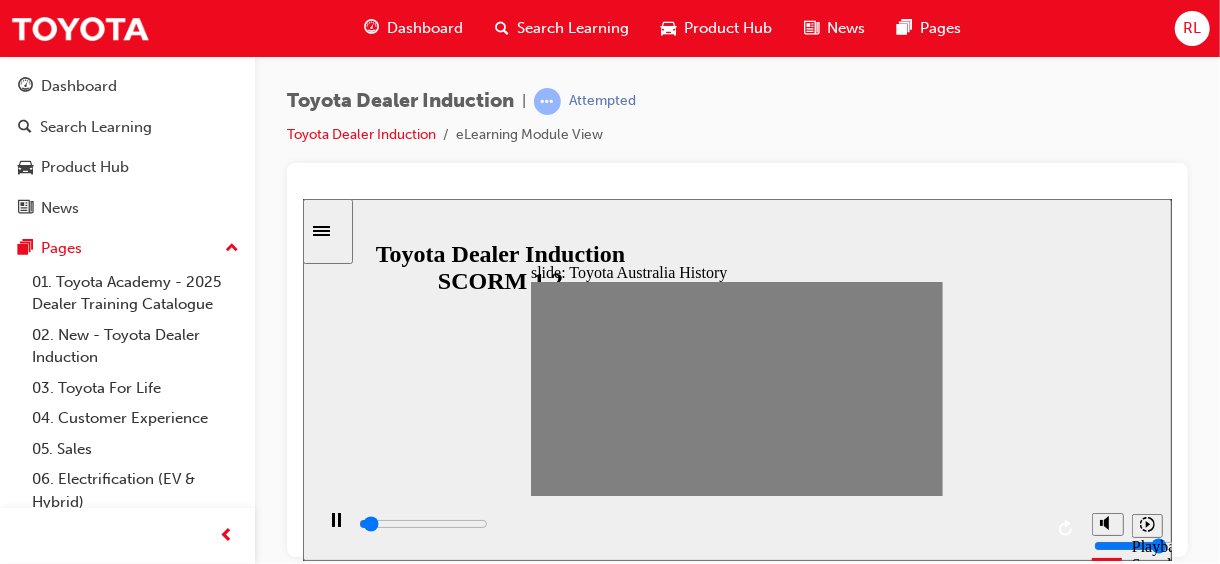 drag, startPoint x: 748, startPoint y: 392, endPoint x: 762, endPoint y: 388, distance: 14.56022 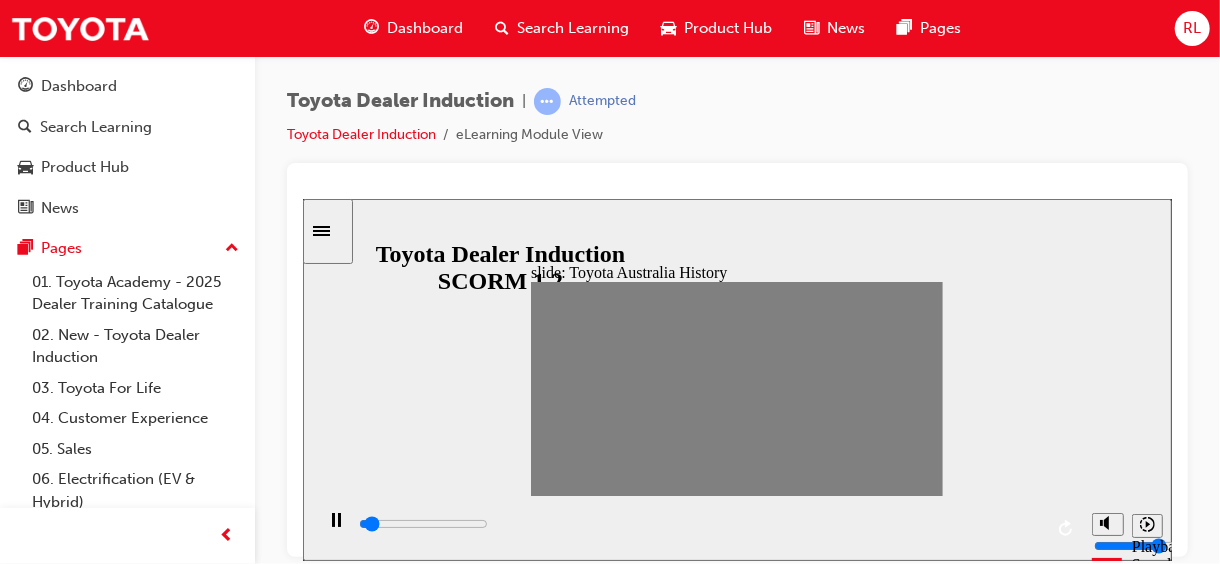 drag, startPoint x: 769, startPoint y: 391, endPoint x: 780, endPoint y: 386, distance: 12.083046 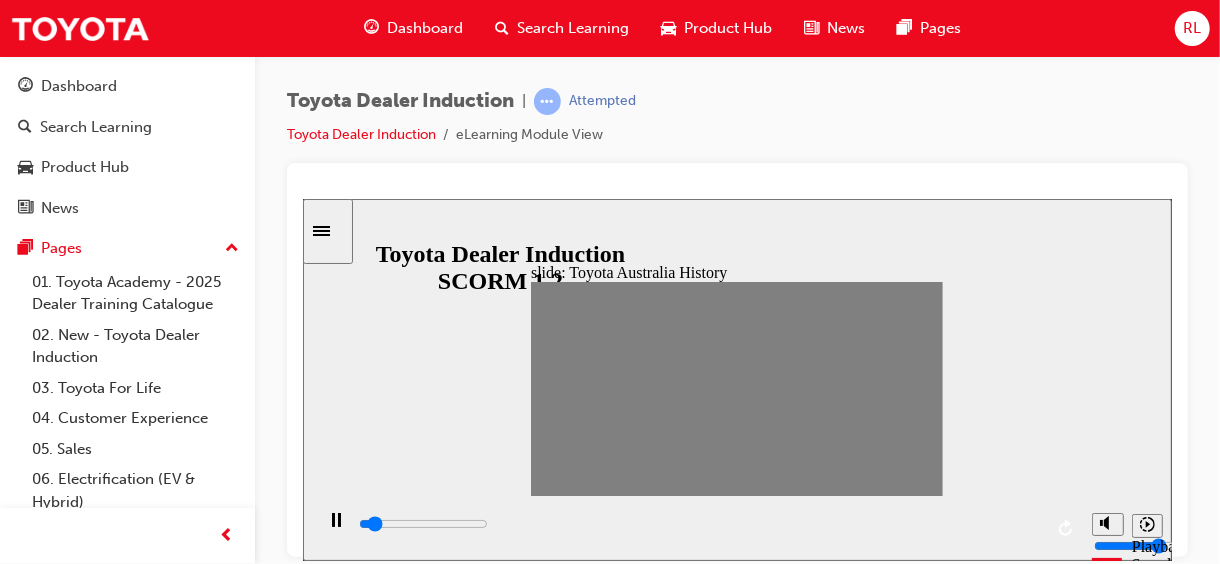 drag, startPoint x: 792, startPoint y: 384, endPoint x: 804, endPoint y: 383, distance: 12.0415945 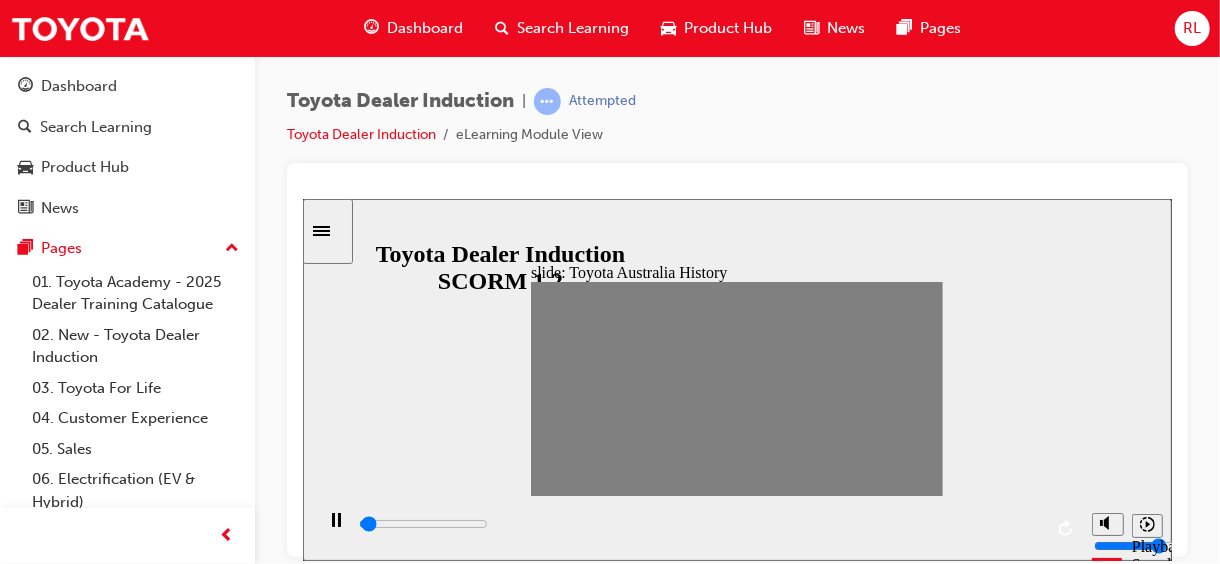 drag, startPoint x: 802, startPoint y: 387, endPoint x: 839, endPoint y: 396, distance: 38.078865 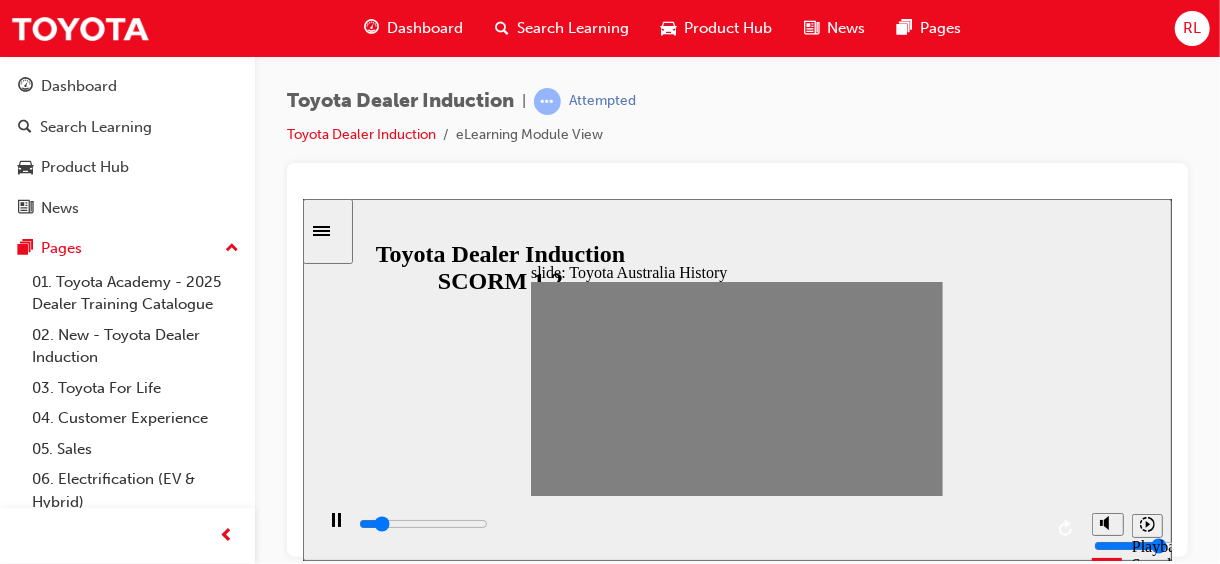 type on "0" 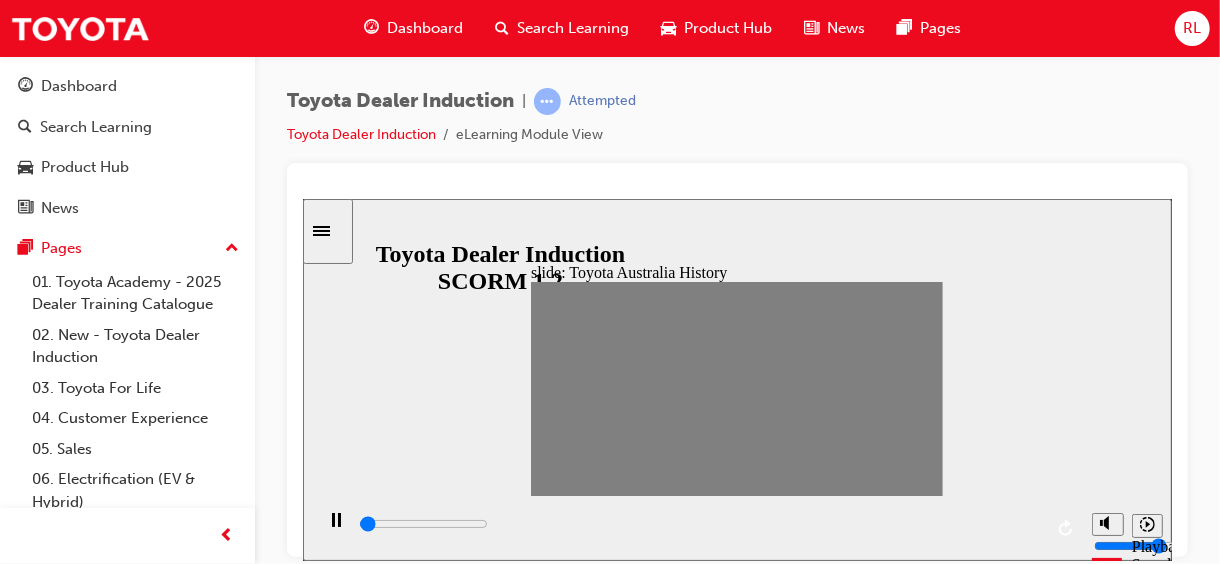 type on "0" 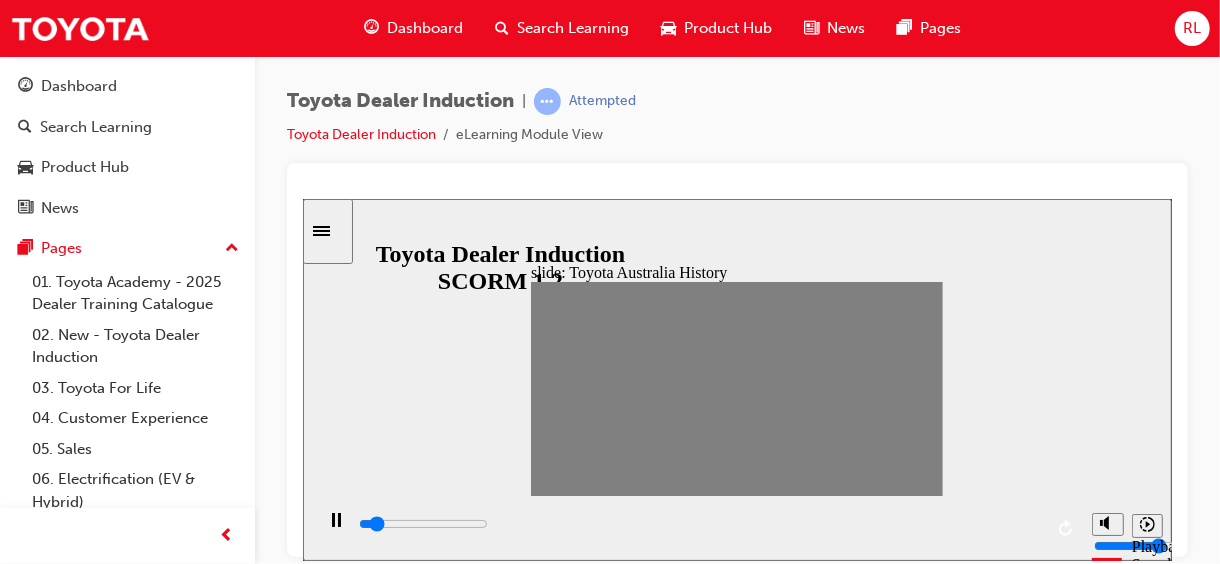 type on "0" 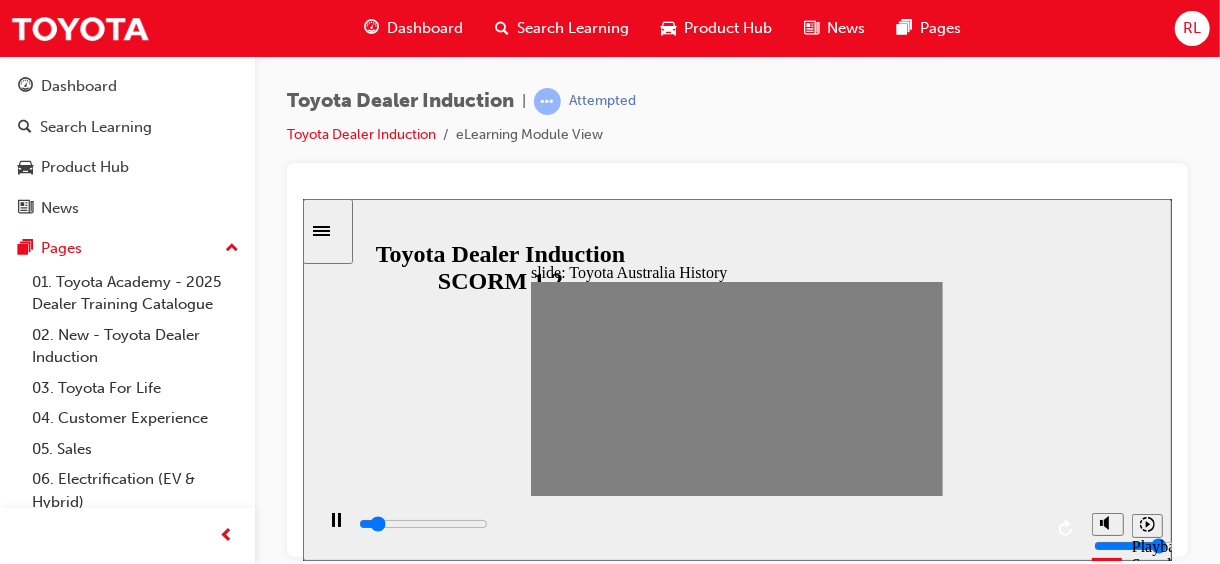 drag, startPoint x: 849, startPoint y: 387, endPoint x: 821, endPoint y: 389, distance: 28.071337 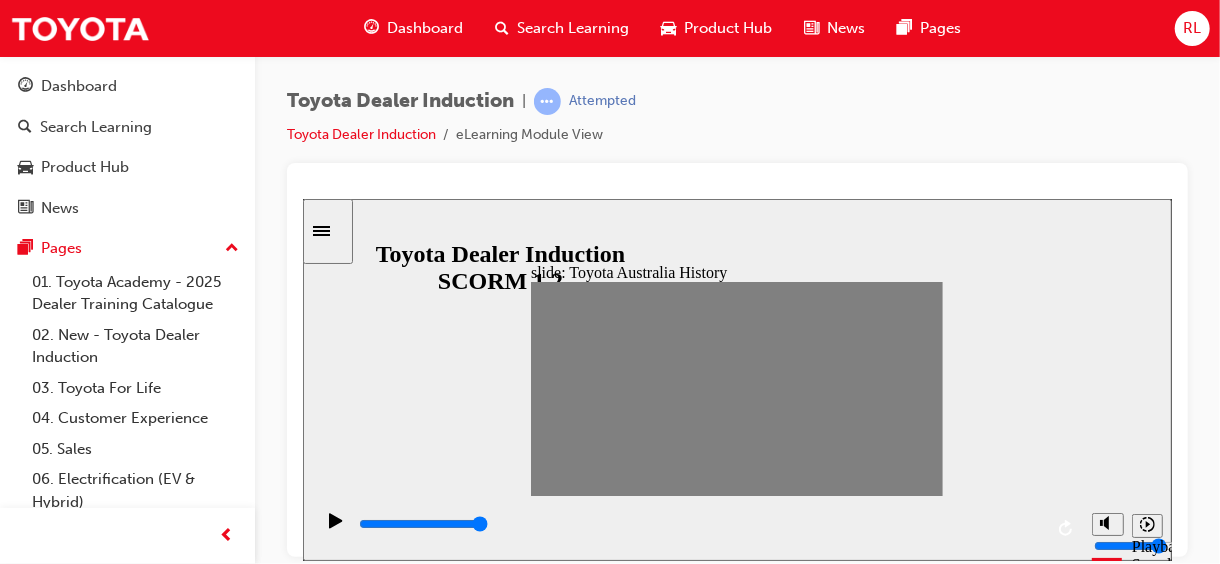 type on "0" 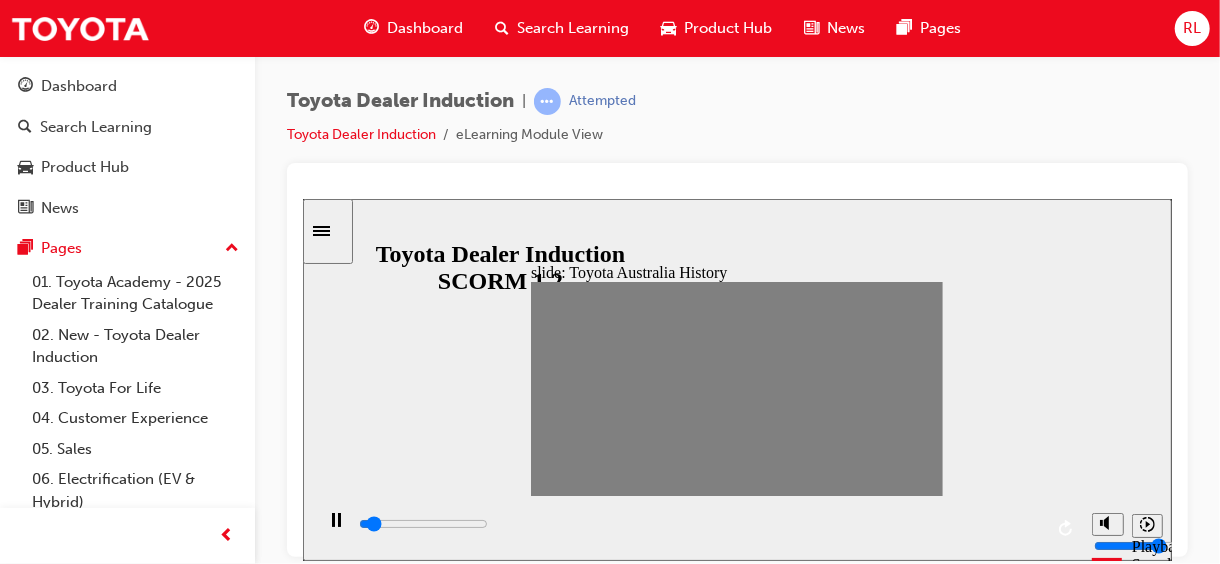 drag, startPoint x: 825, startPoint y: 388, endPoint x: 848, endPoint y: 394, distance: 23.769728 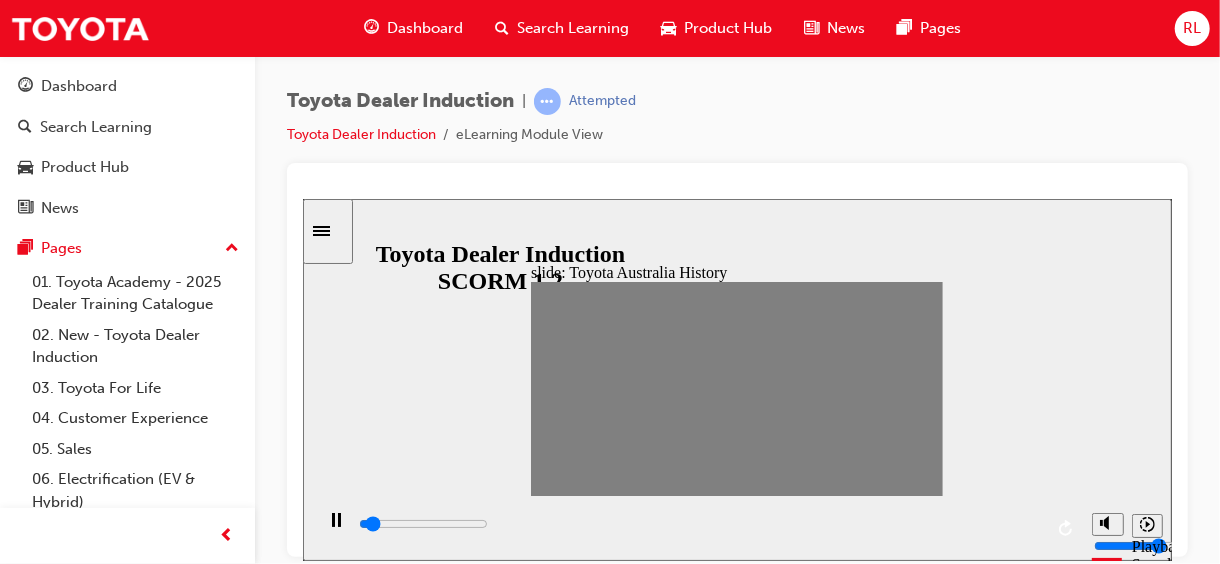 type on "0" 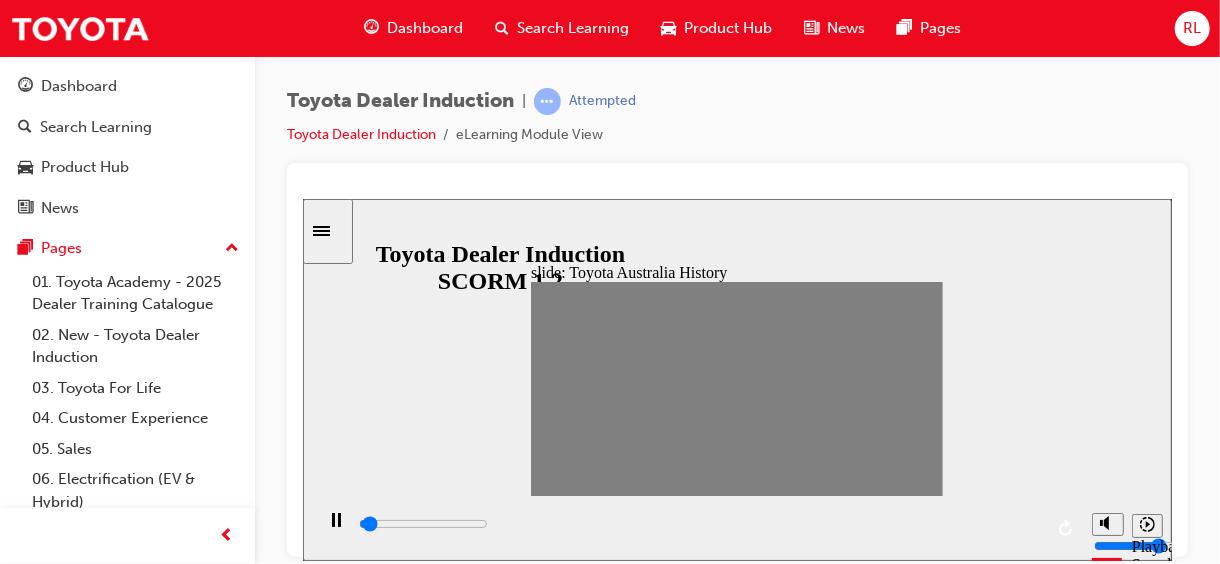 drag, startPoint x: 846, startPoint y: 388, endPoint x: 872, endPoint y: 389, distance: 26.019224 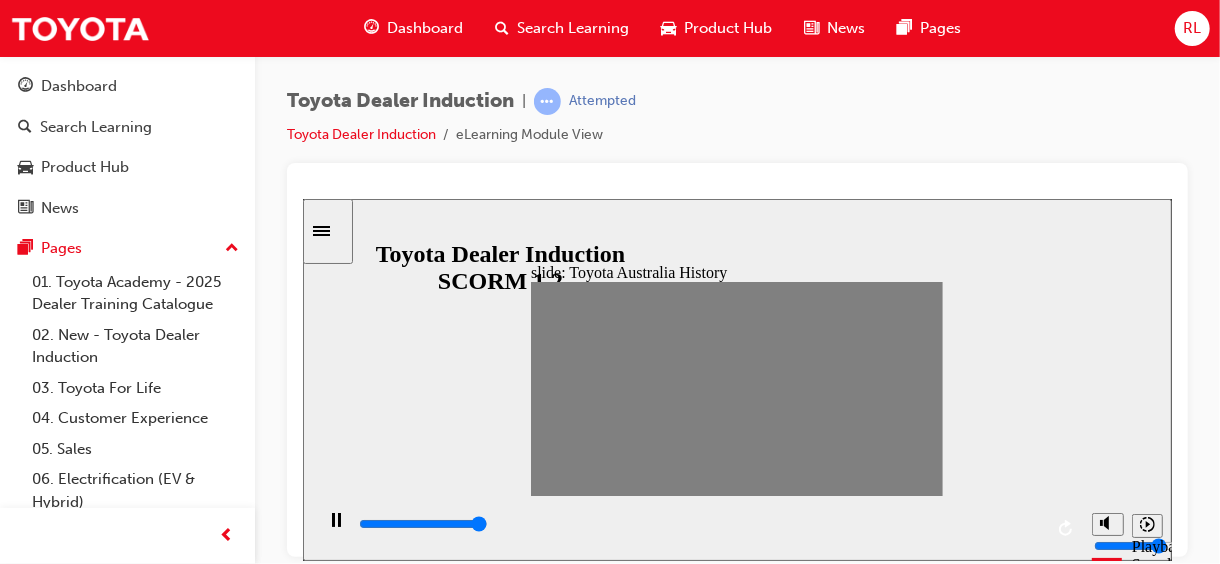 type on "0" 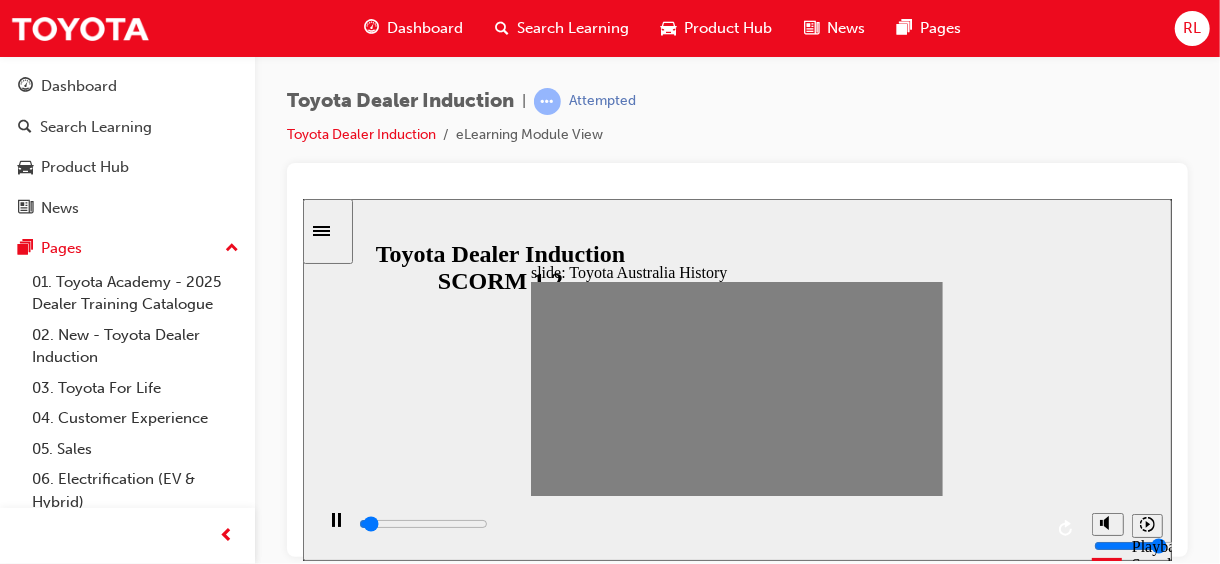type on "0" 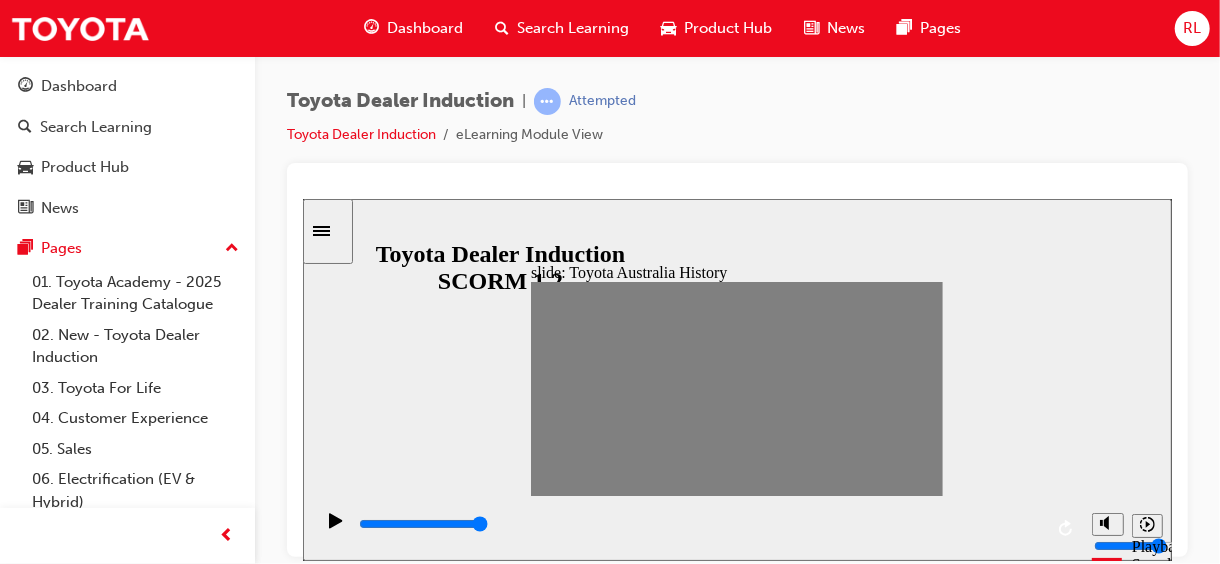 type on "0" 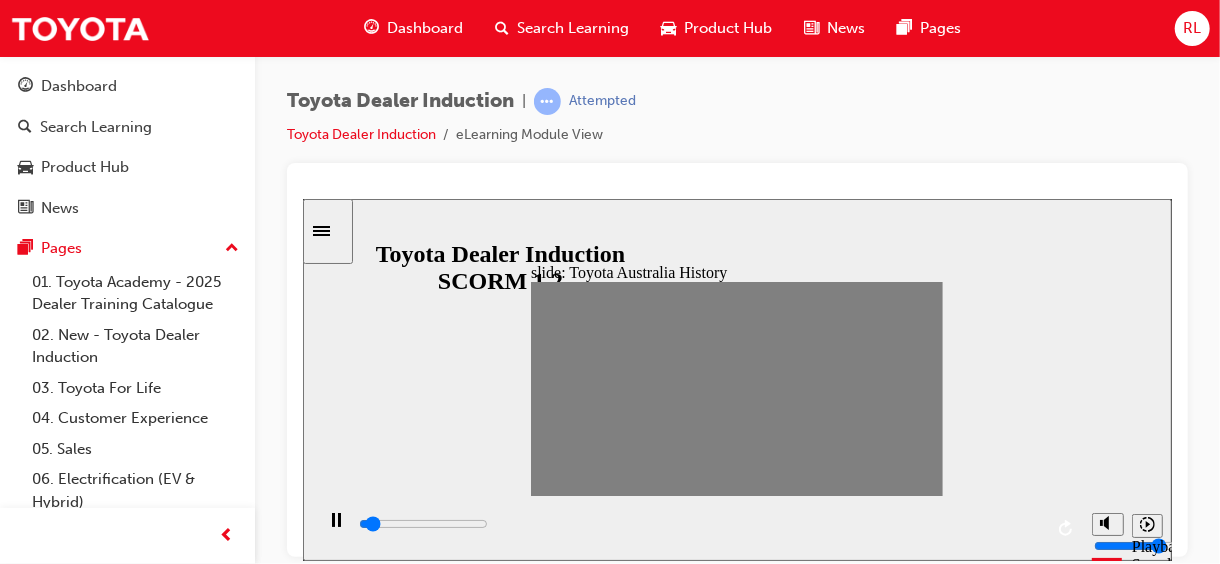 drag, startPoint x: 889, startPoint y: 388, endPoint x: 906, endPoint y: 393, distance: 17.720045 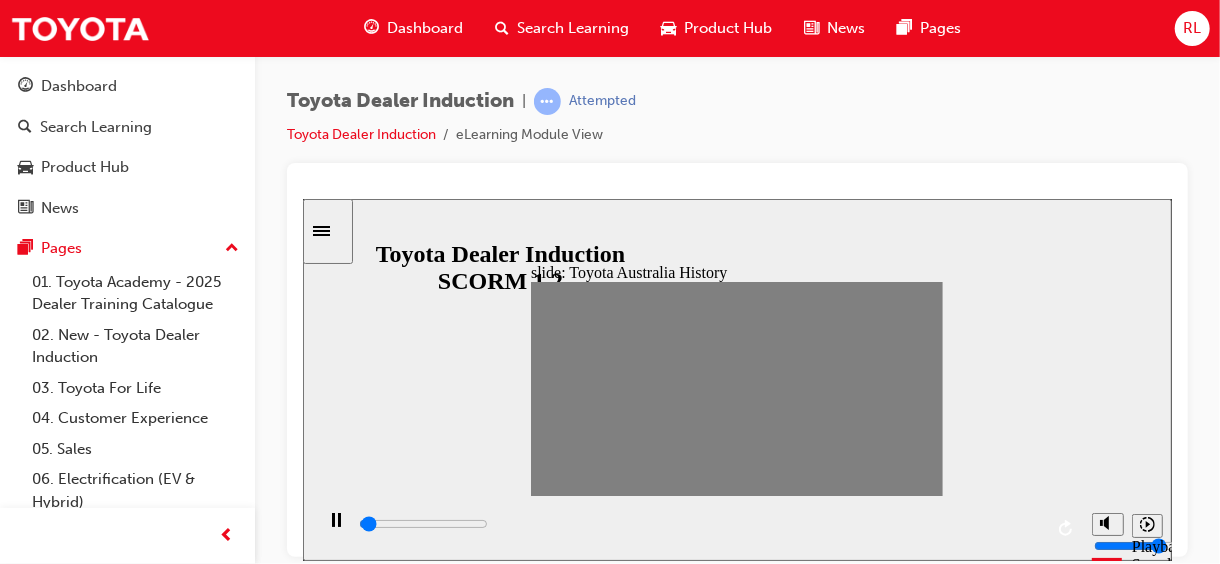 drag, startPoint x: 905, startPoint y: 394, endPoint x: 931, endPoint y: 394, distance: 26 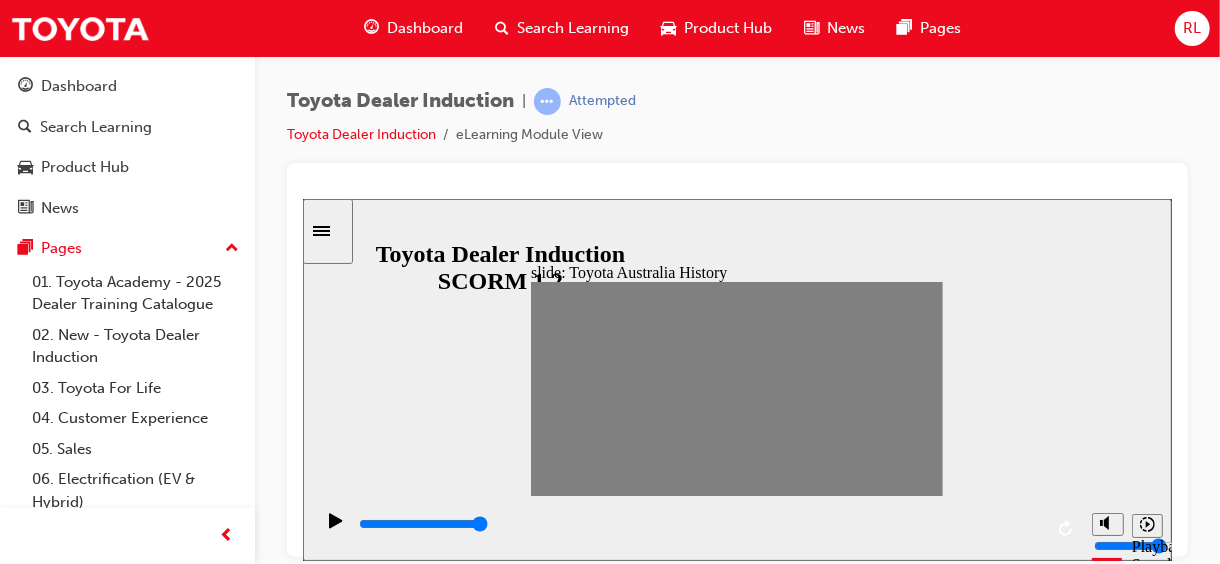 click 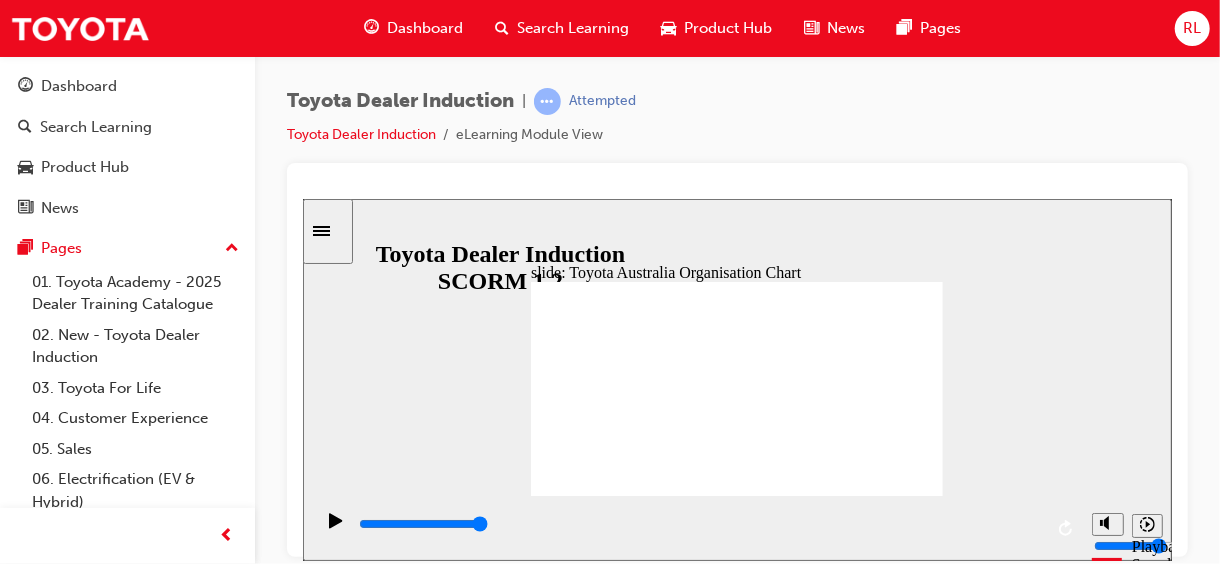 click 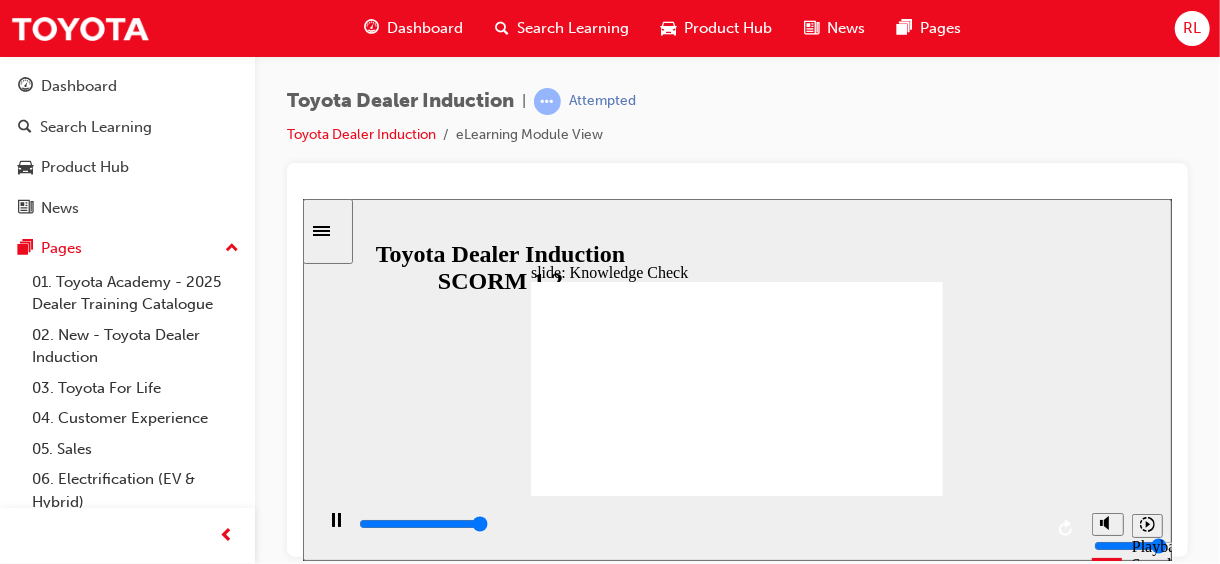 type on "5000" 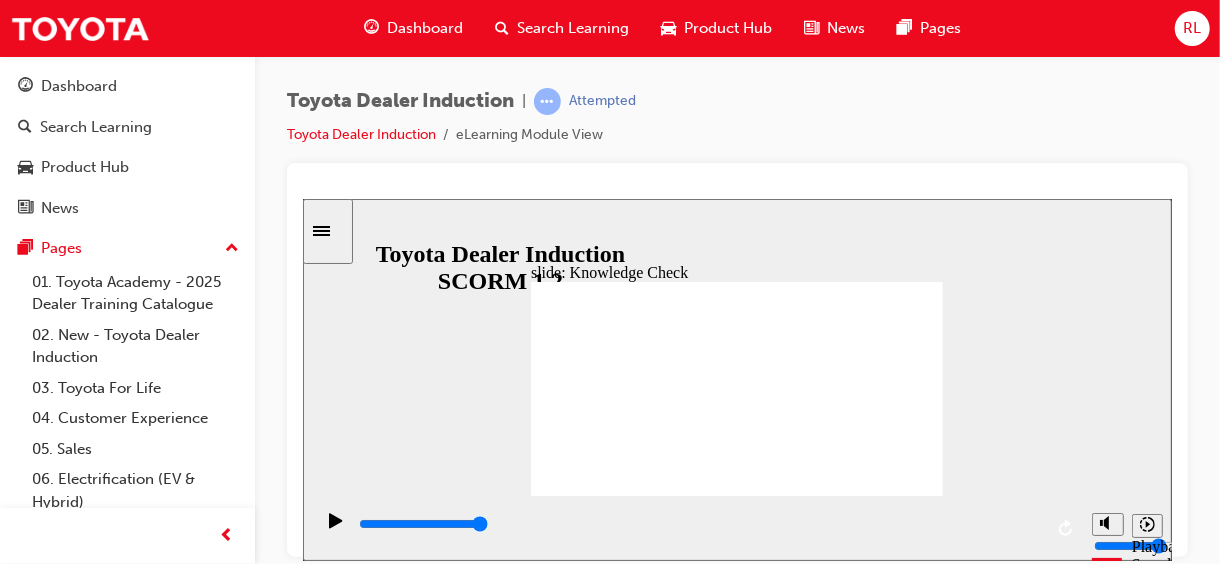 radio on "true" 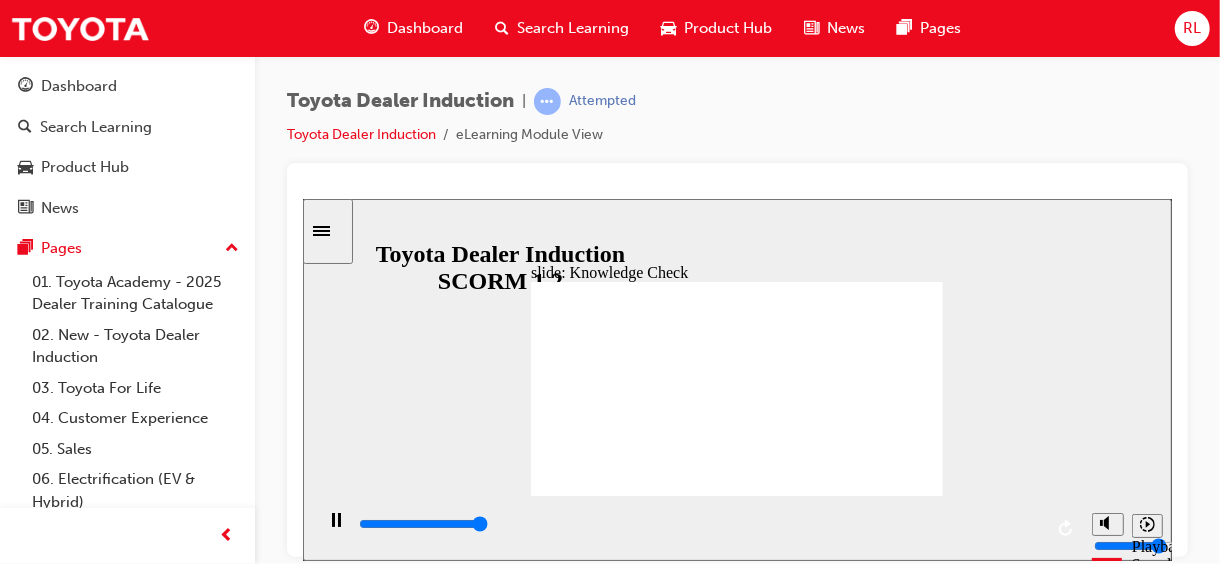 type on "5000" 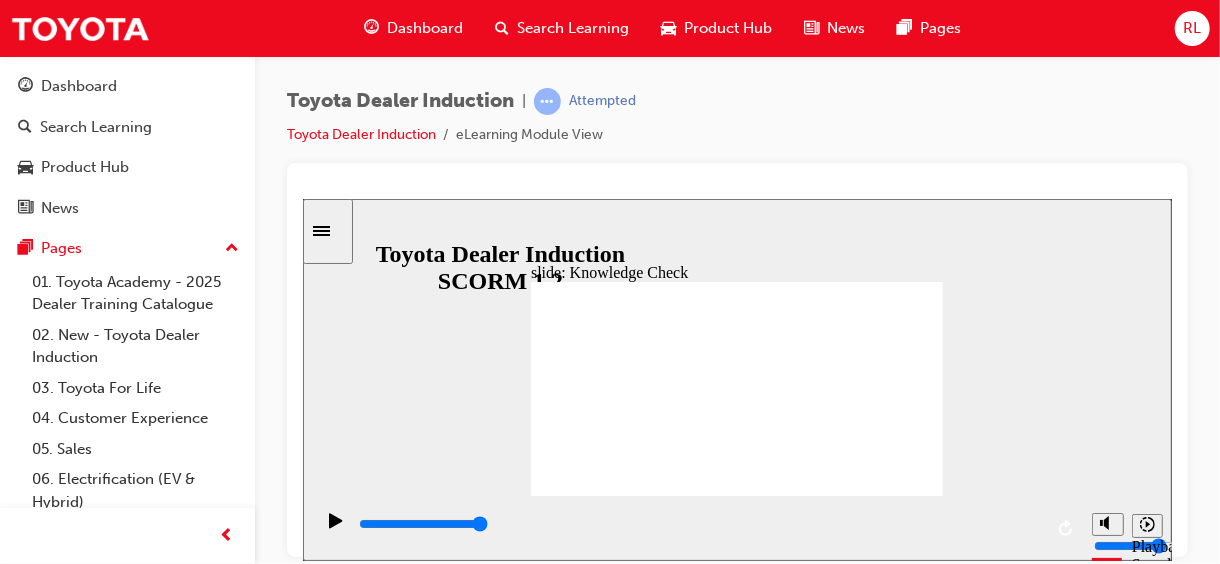radio on "true" 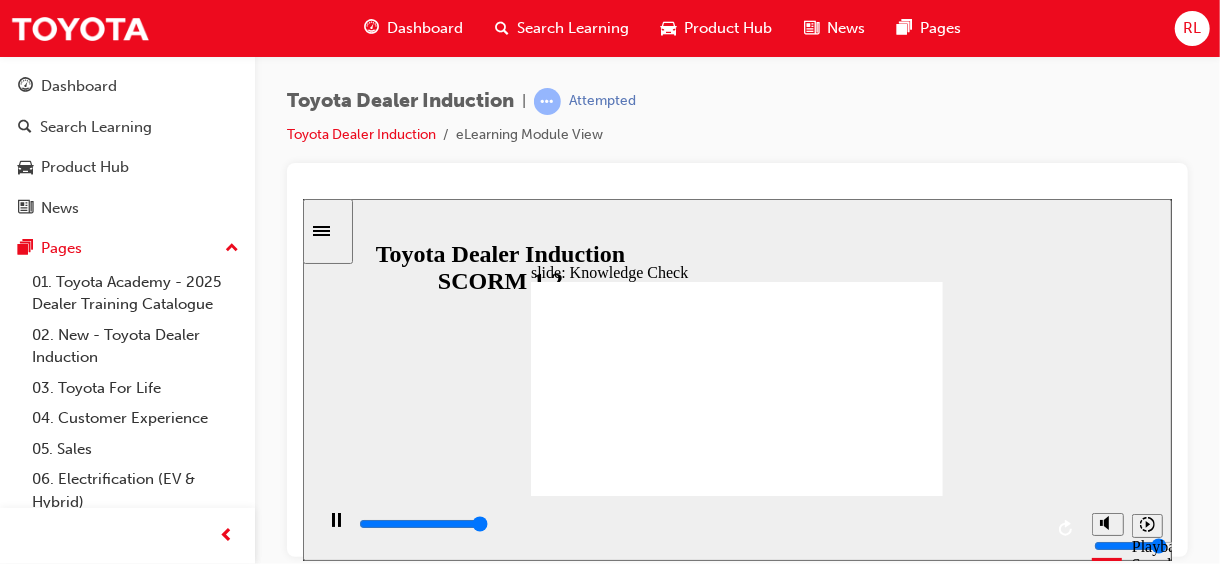 type on "5000" 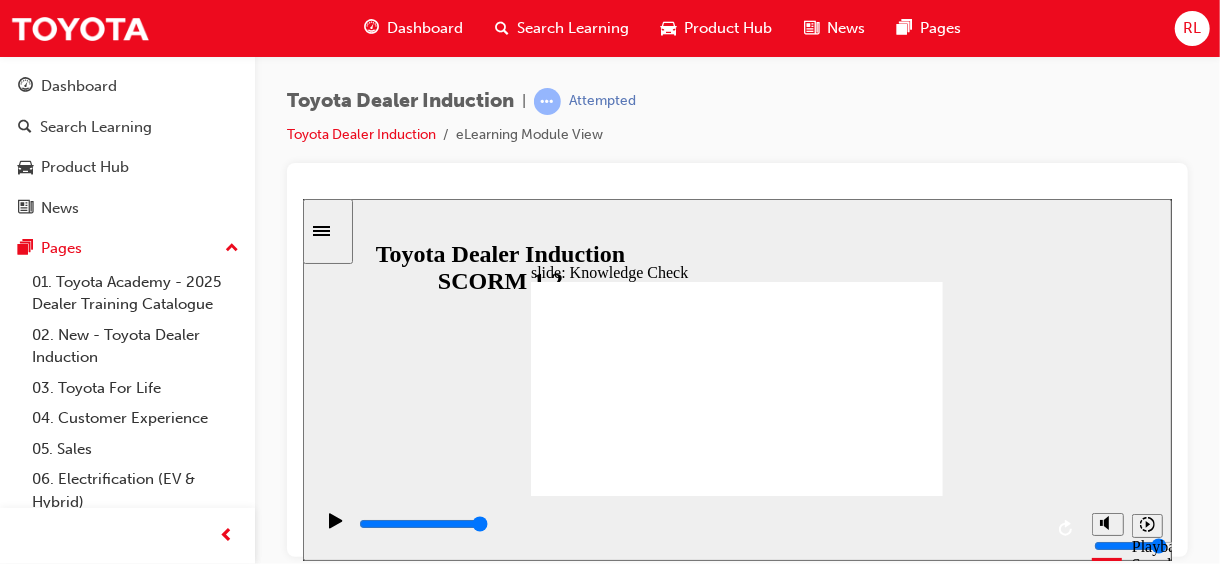 radio on "true" 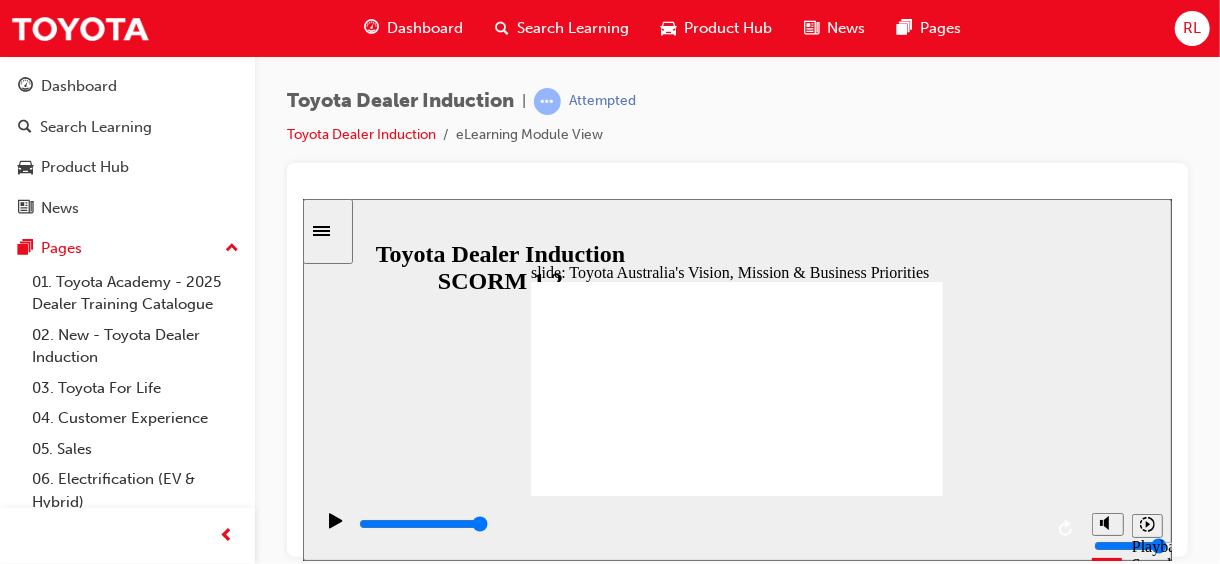 click 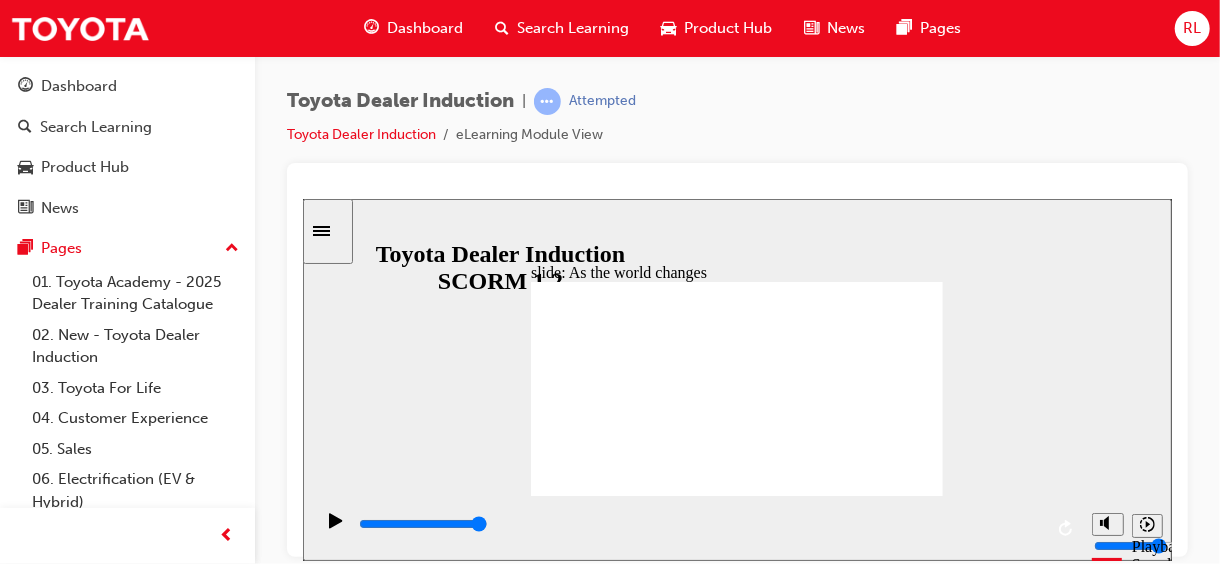 type on "9200" 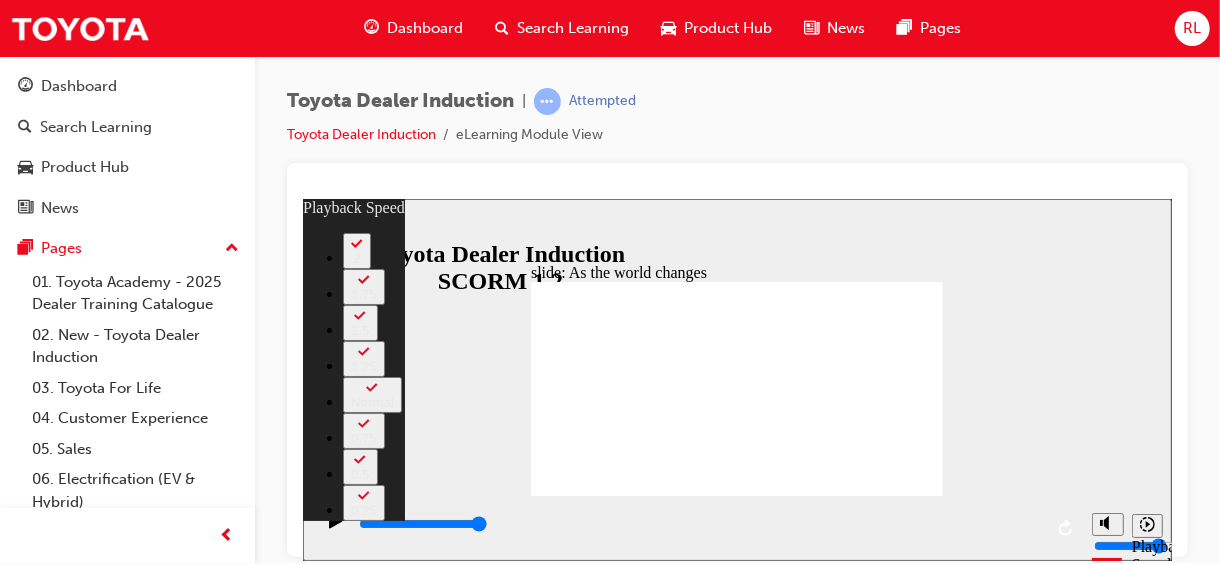 click 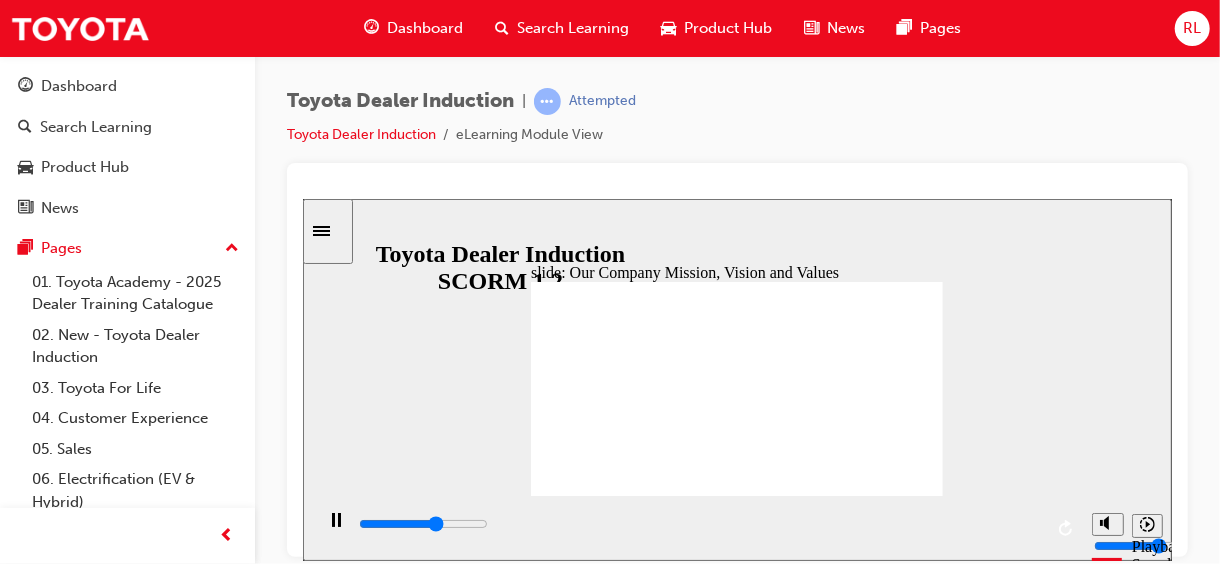 type on "62200" 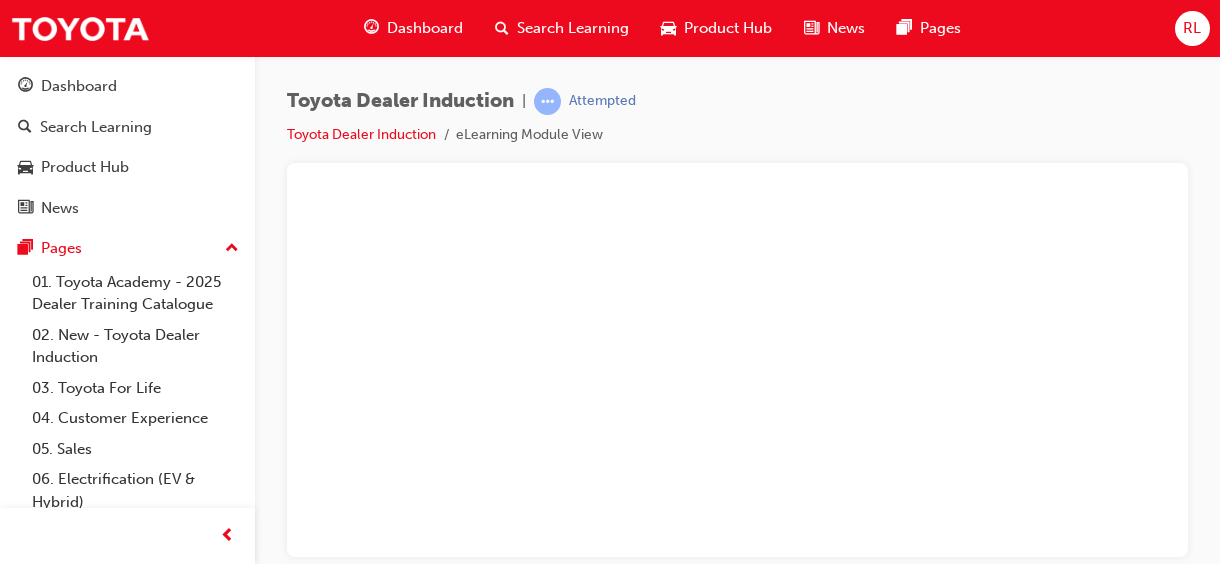 scroll, scrollTop: 0, scrollLeft: 0, axis: both 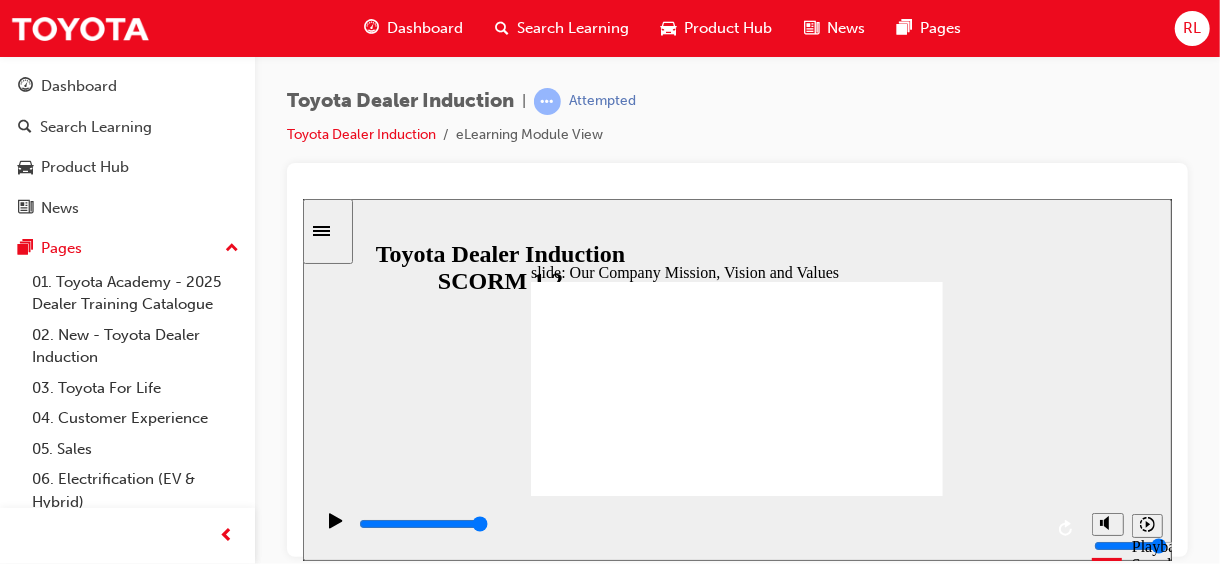click 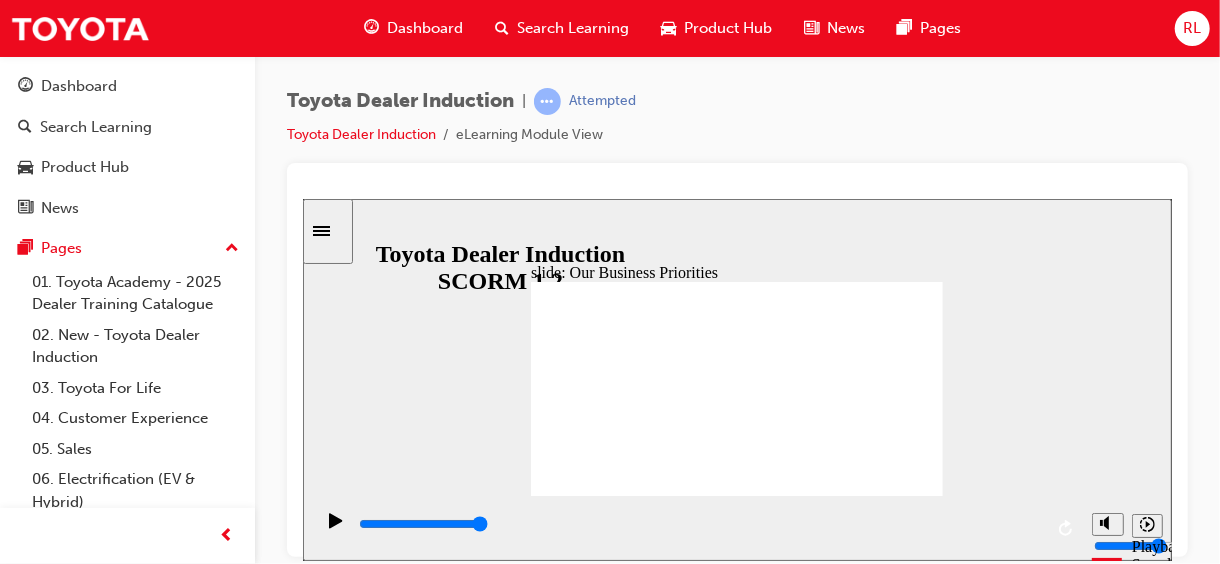 click 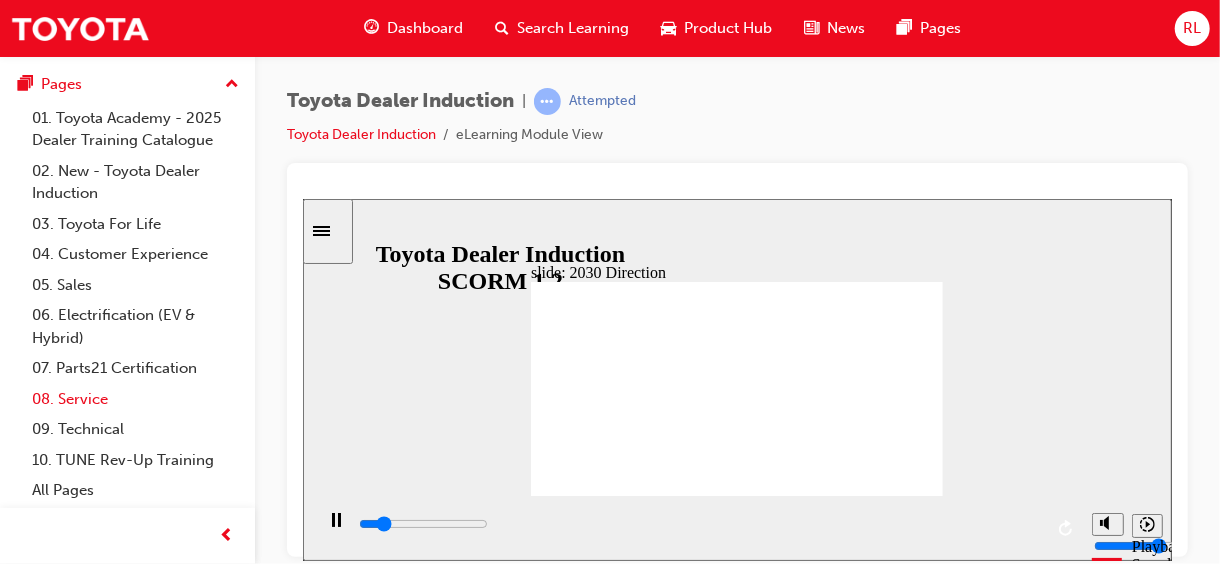 scroll, scrollTop: 0, scrollLeft: 0, axis: both 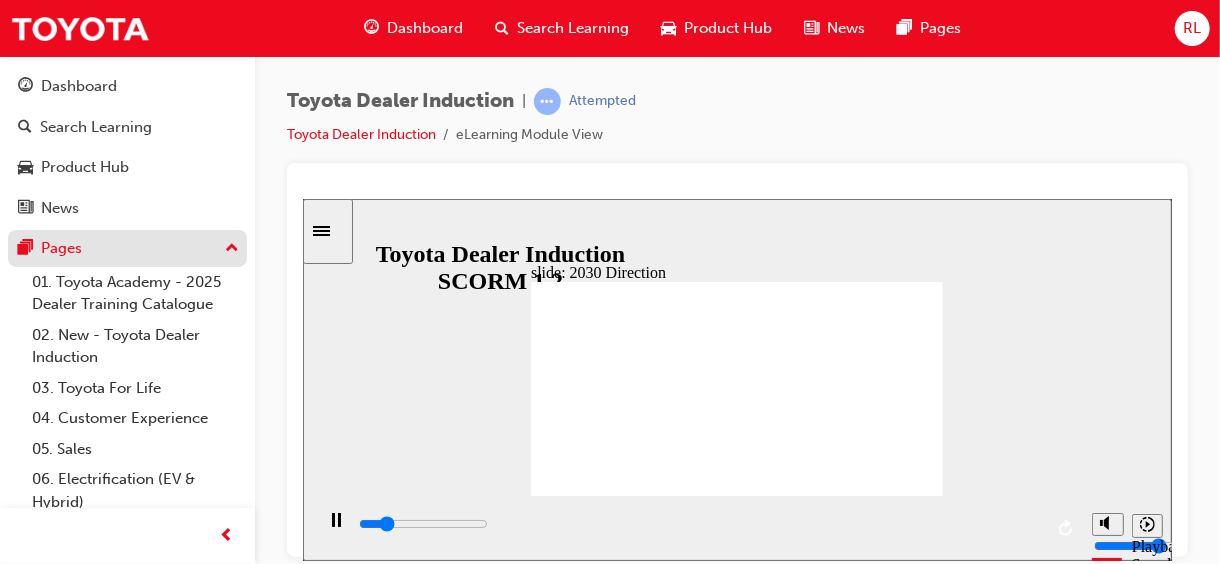 click on "Pages" at bounding box center (127, 248) 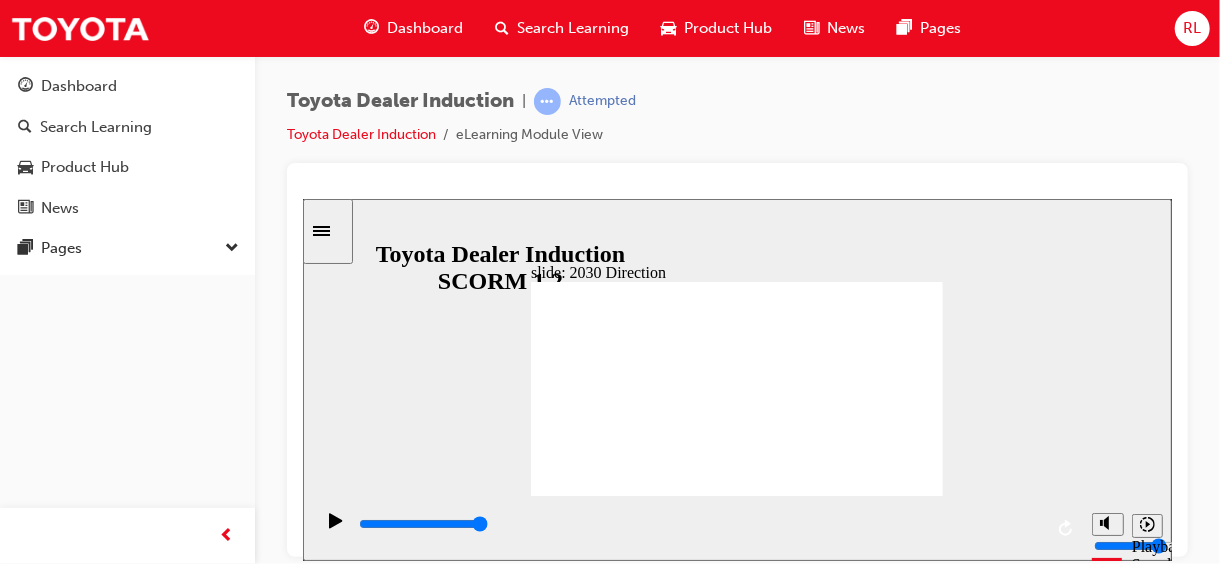 click 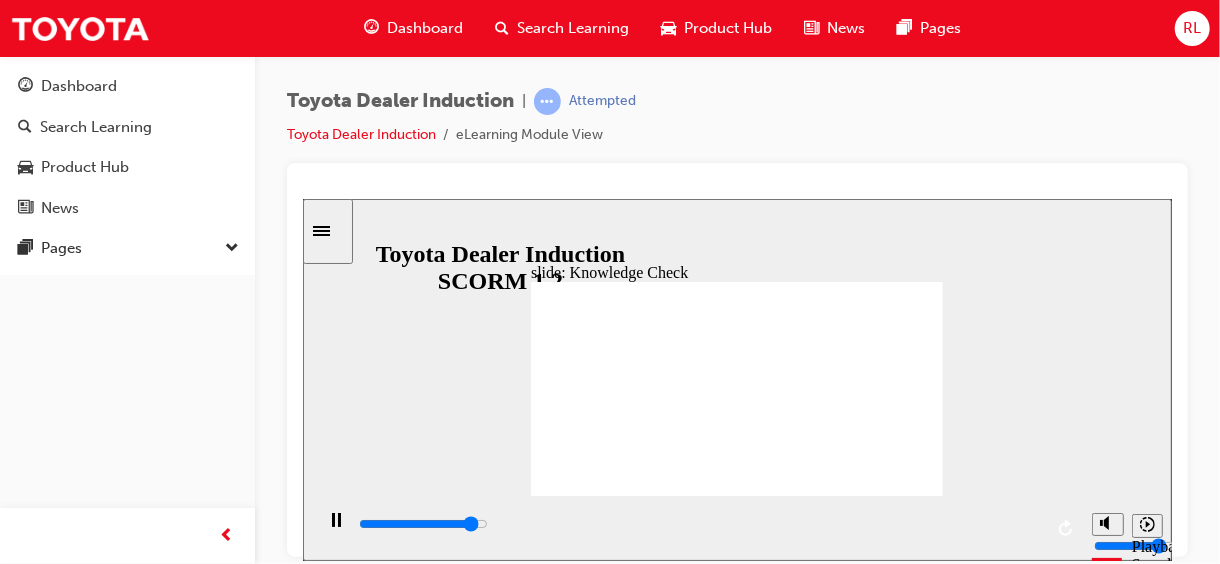 click at bounding box center (572, 1004) 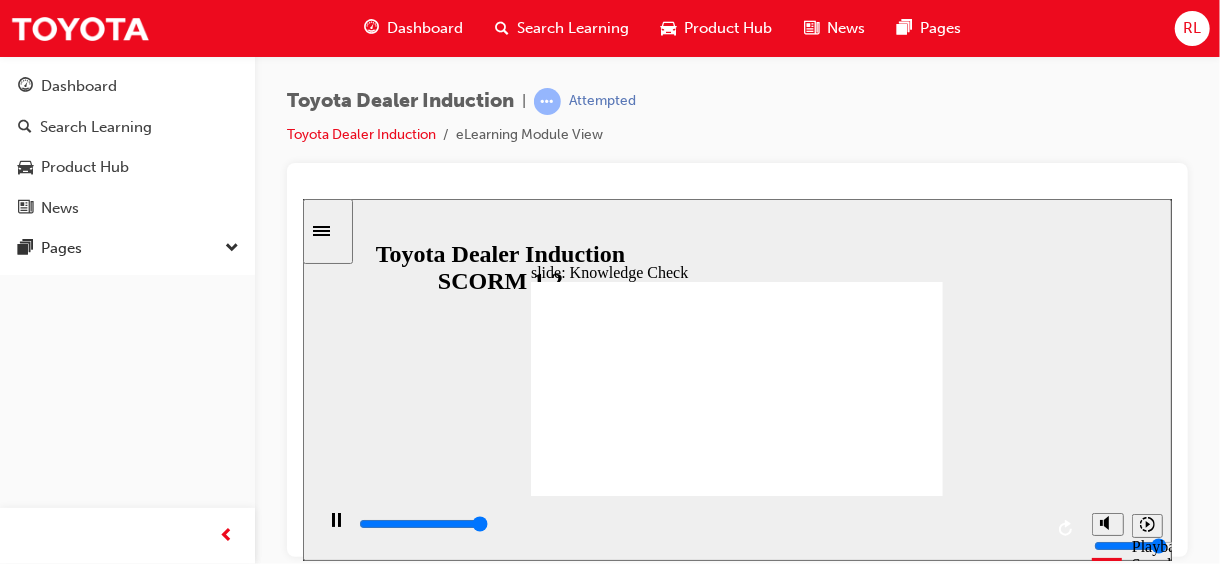 type on "5000" 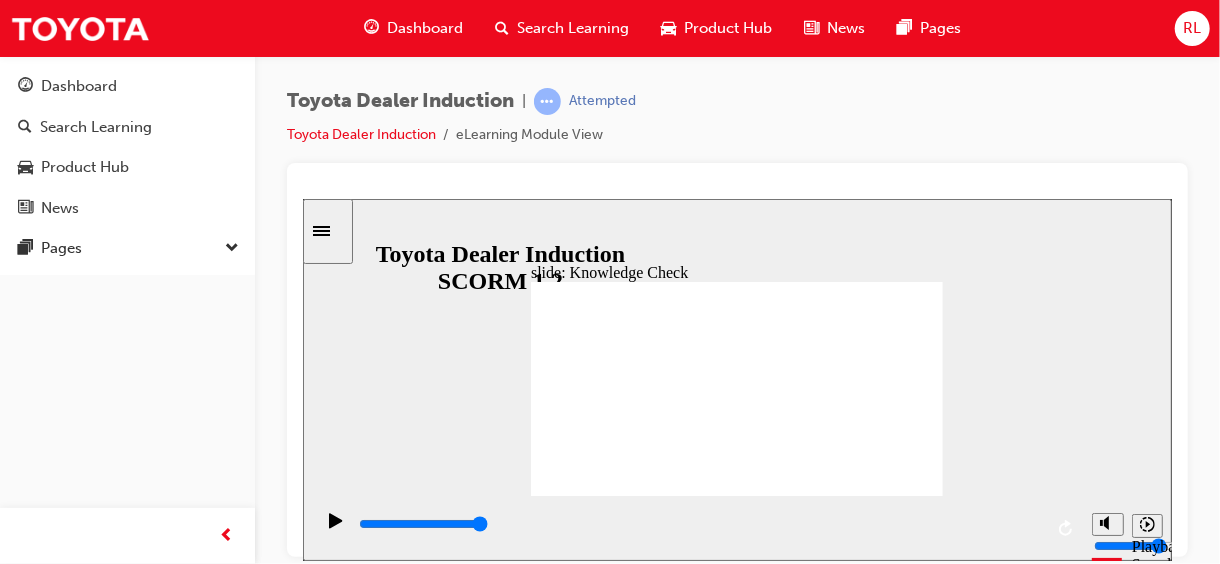 type on "c" 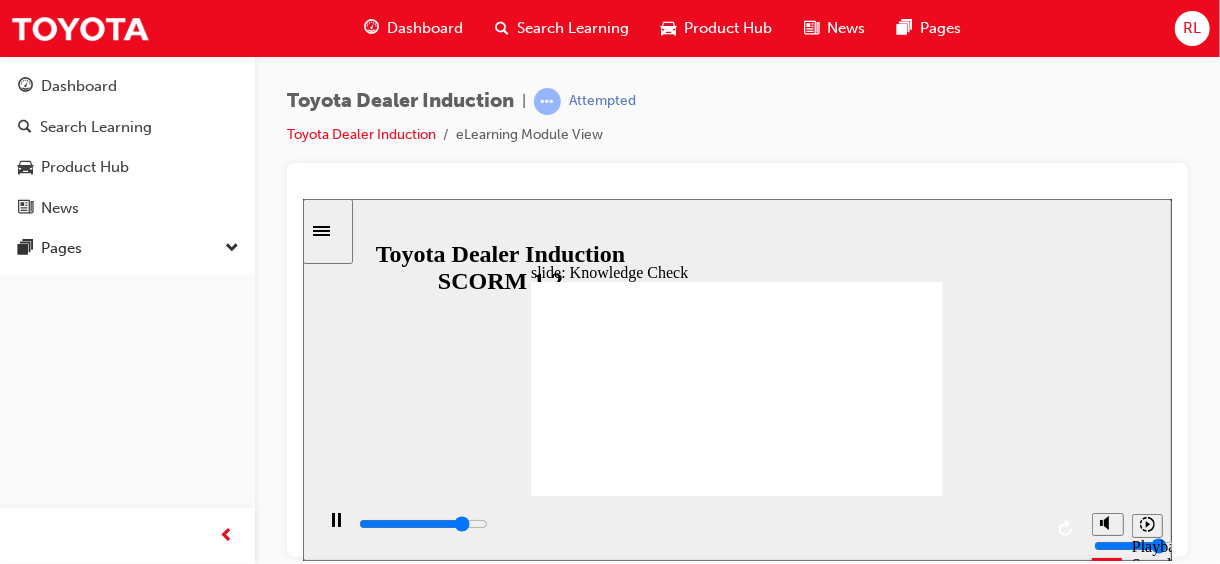 click at bounding box center (572, 1004) 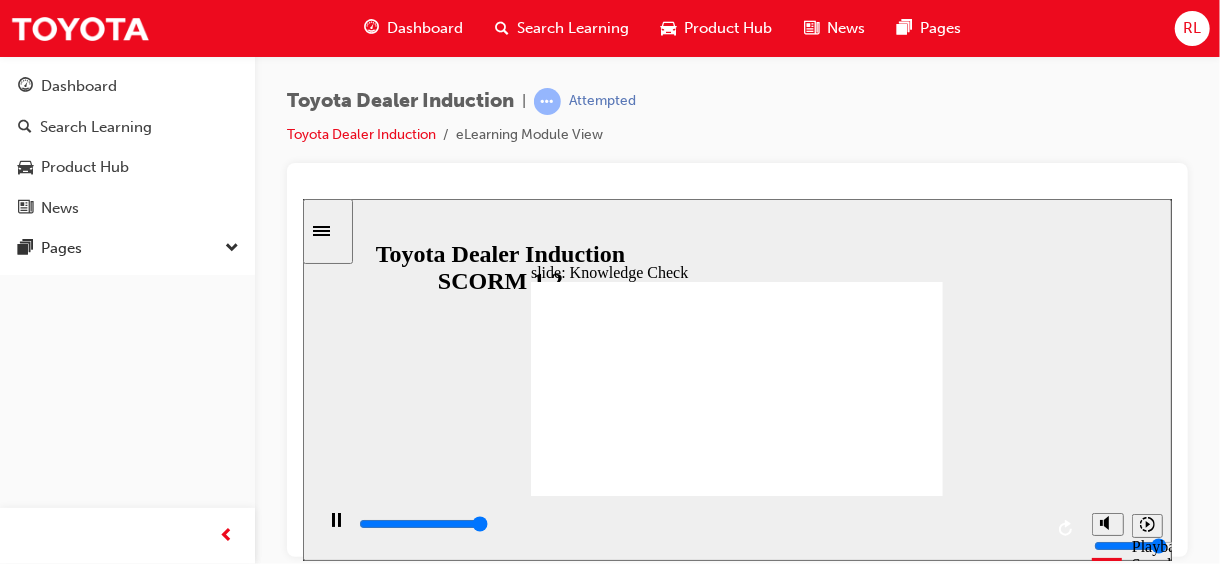 type on "5000" 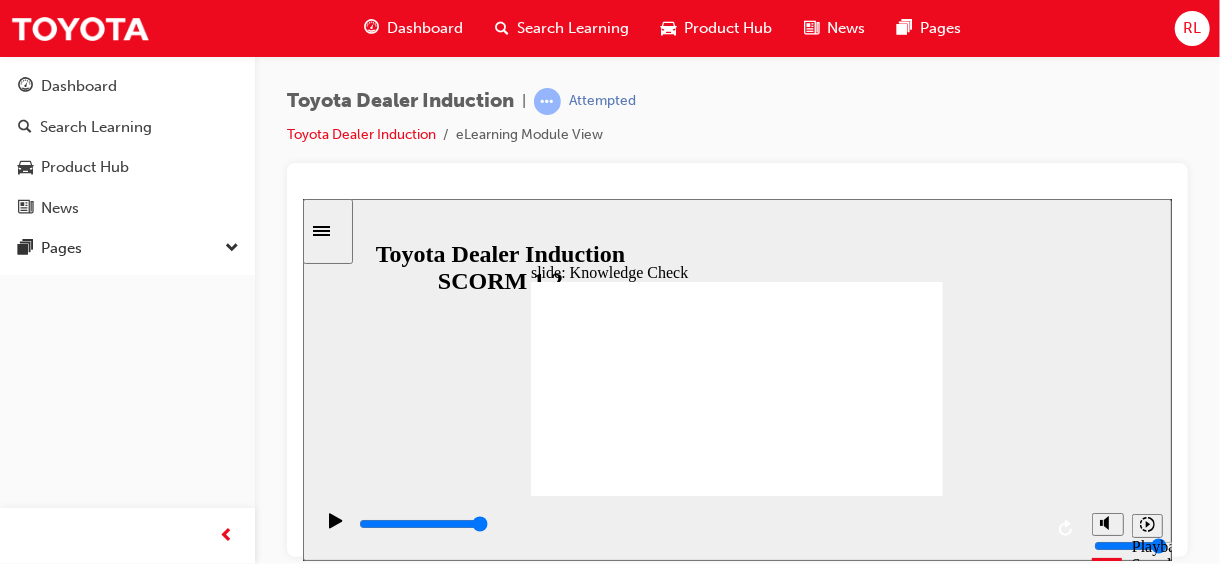 type on "m" 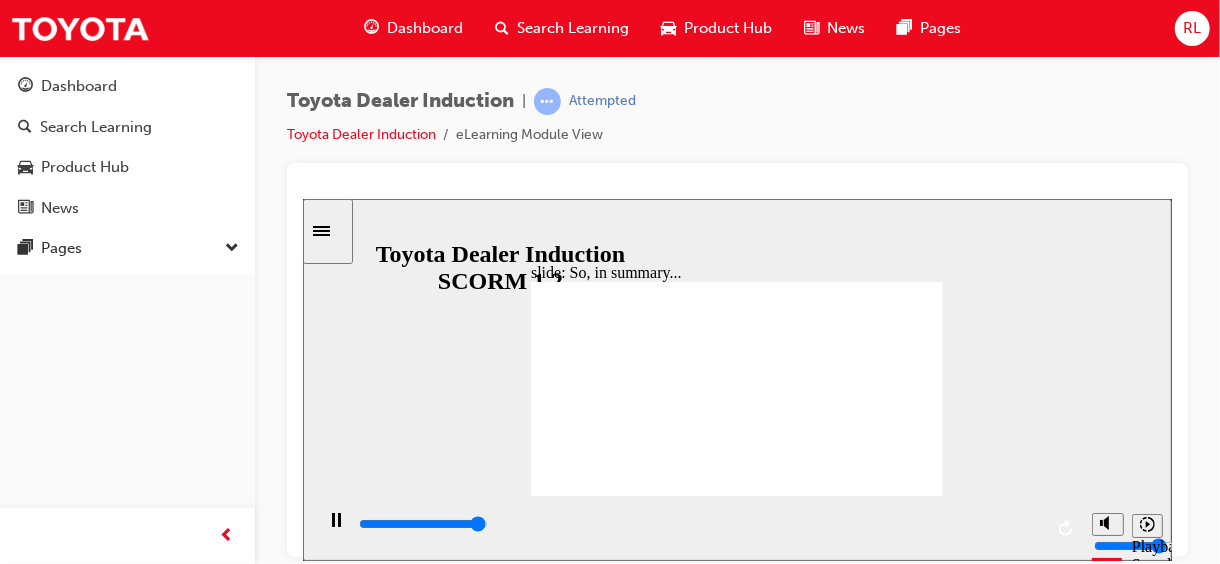 type on "6500" 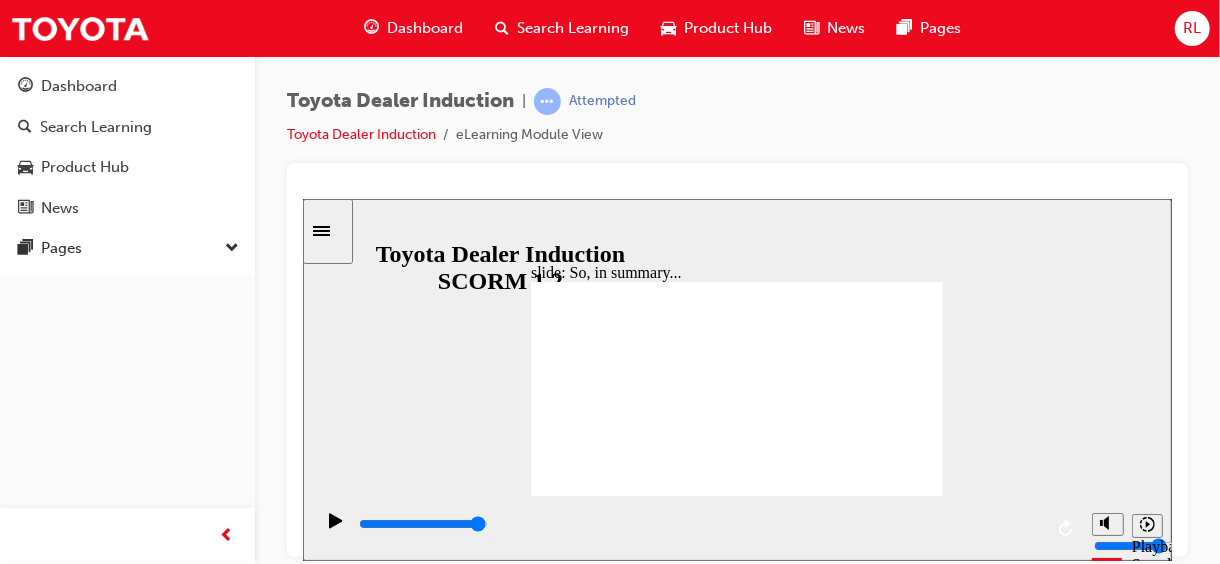 click 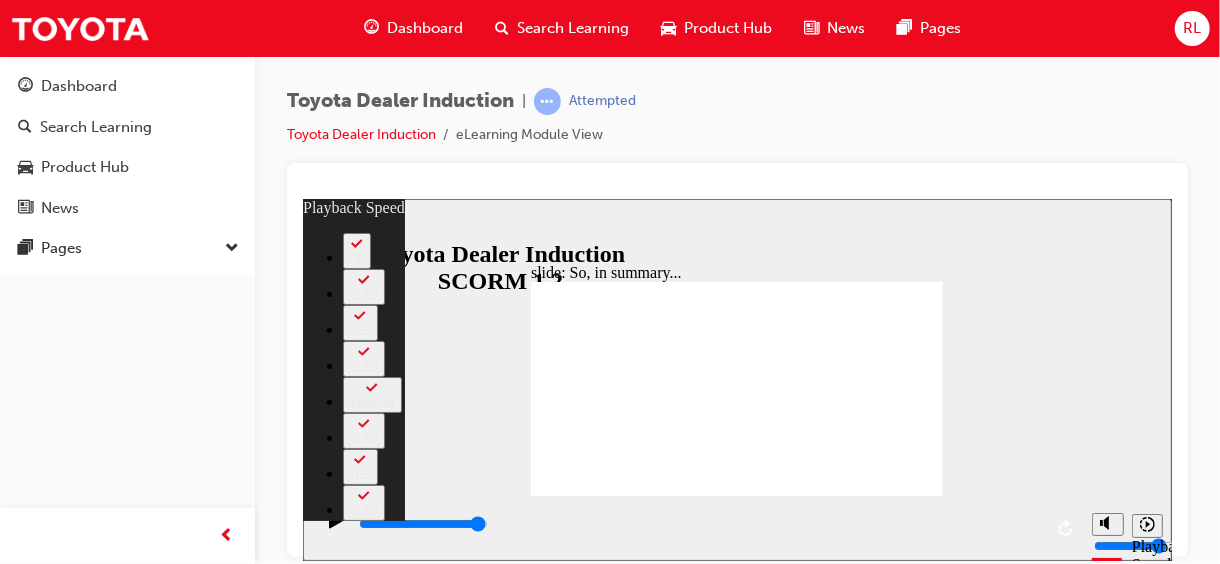 type on "20" 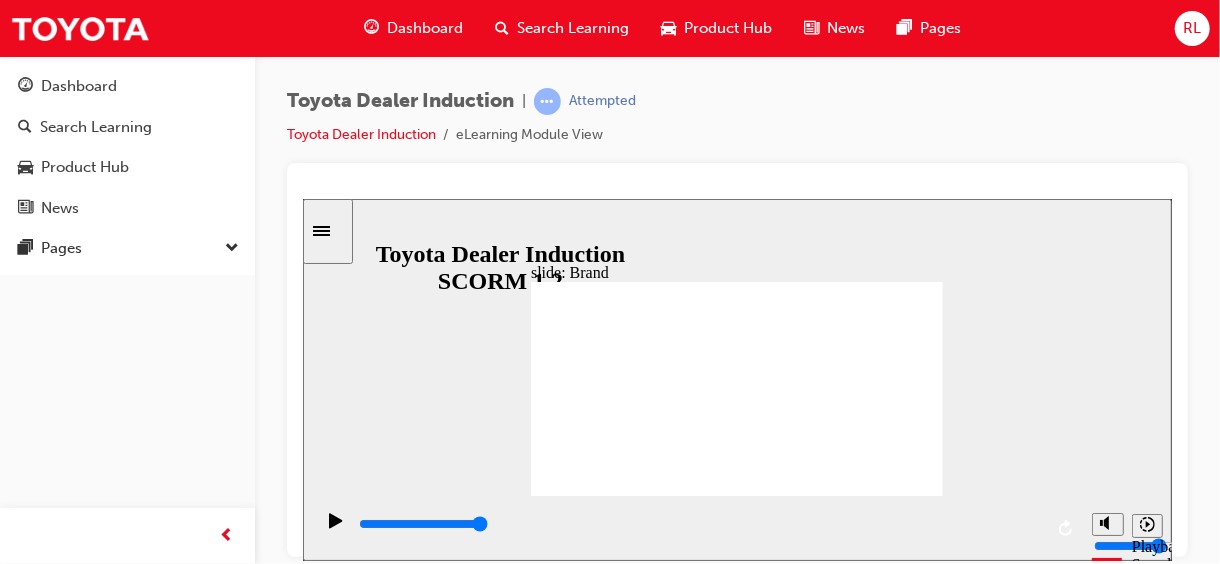 click 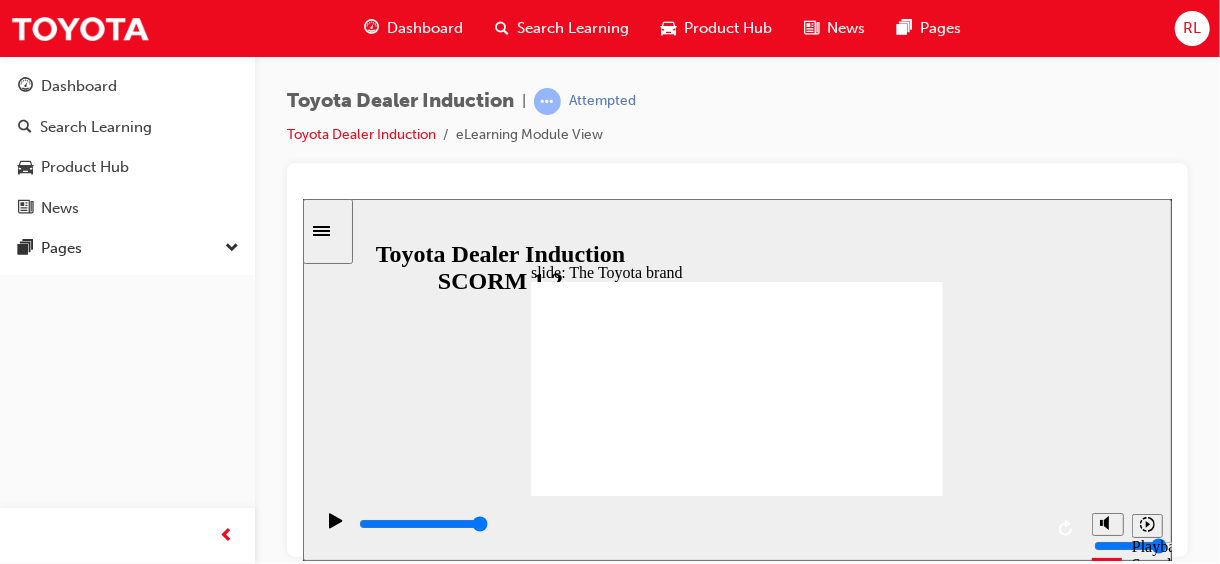 click 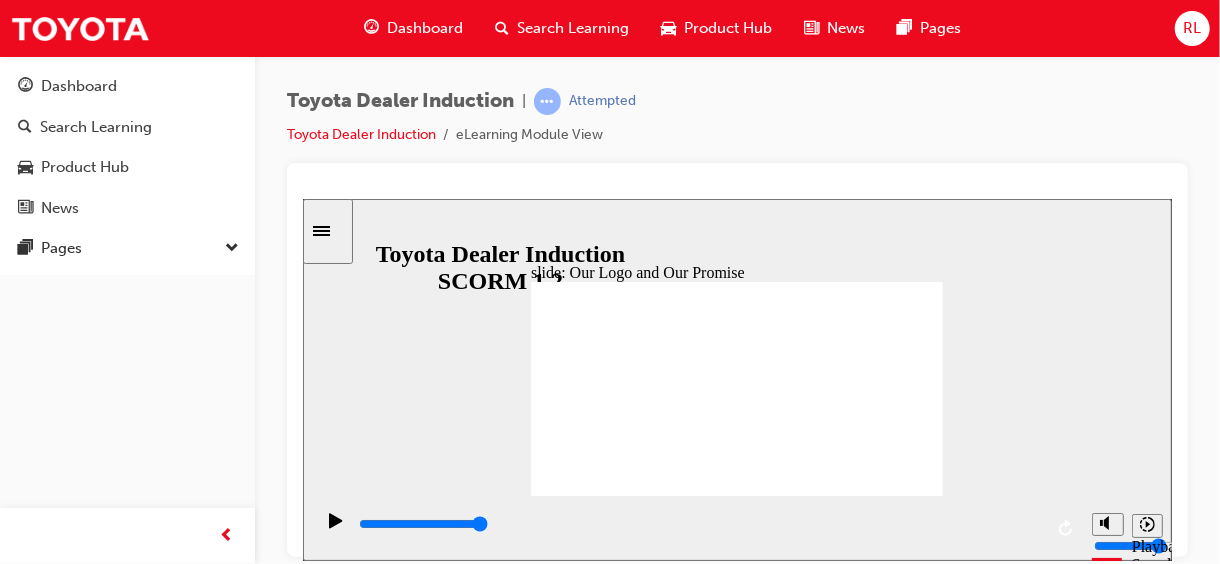 click 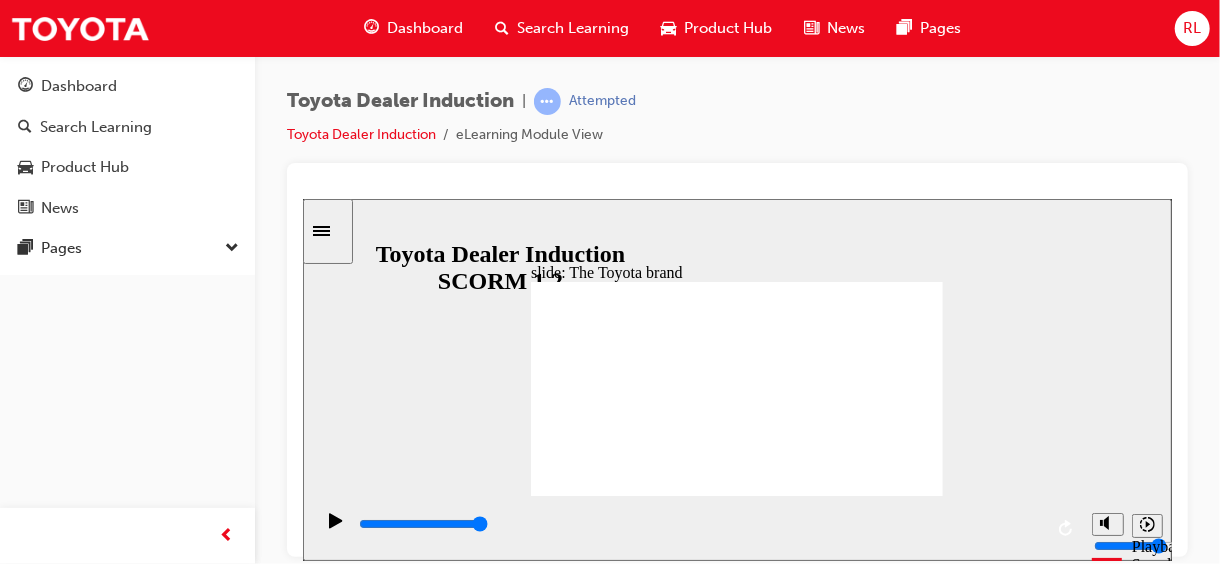 click 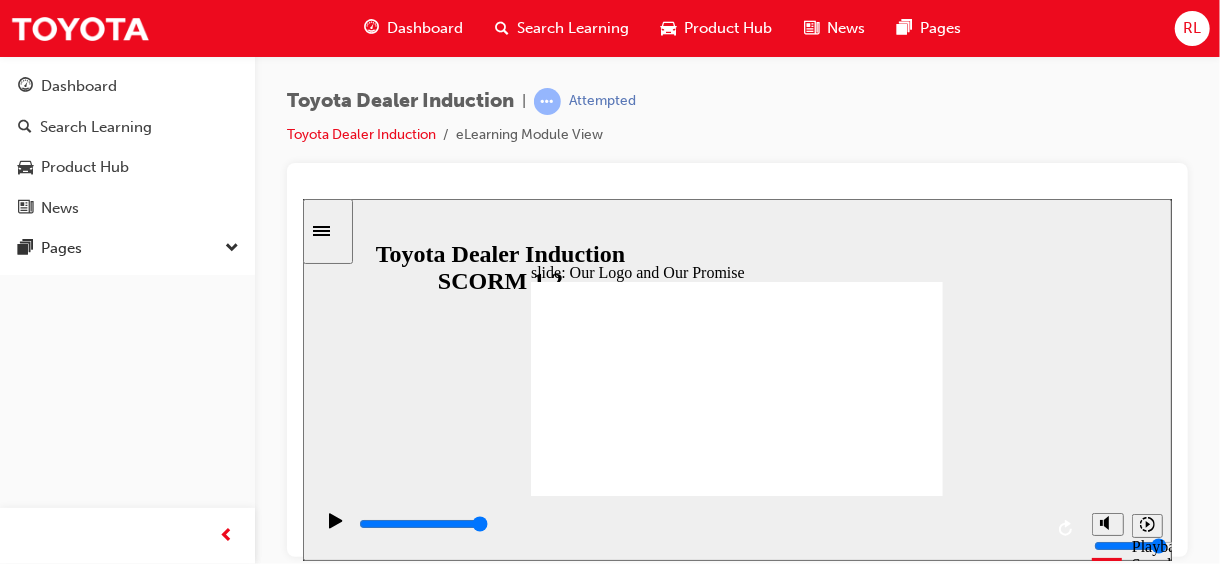 click 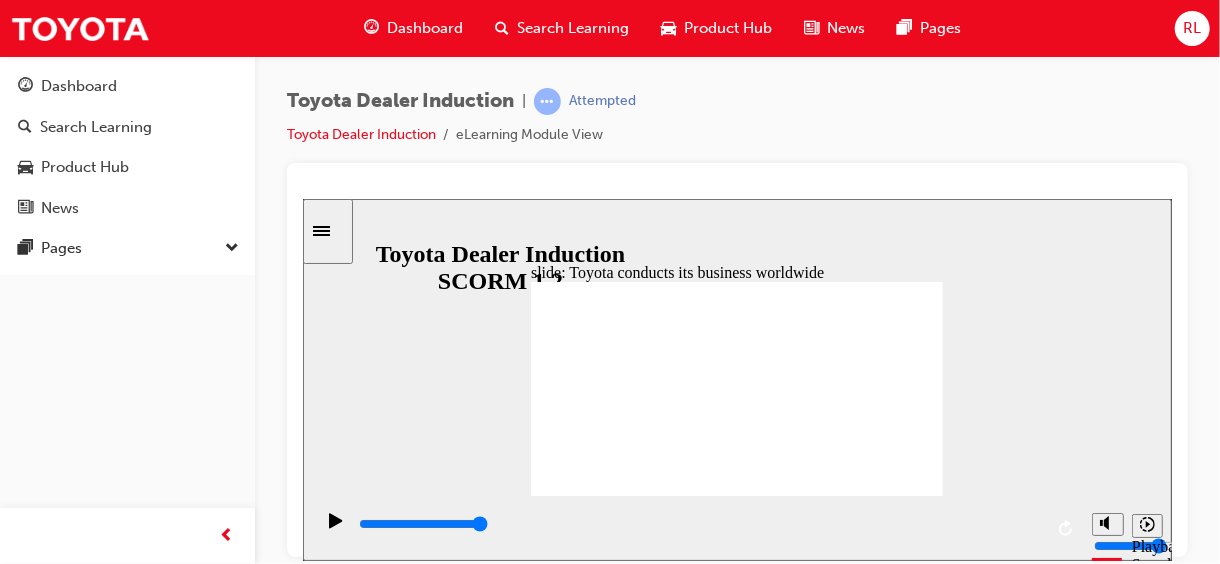 click 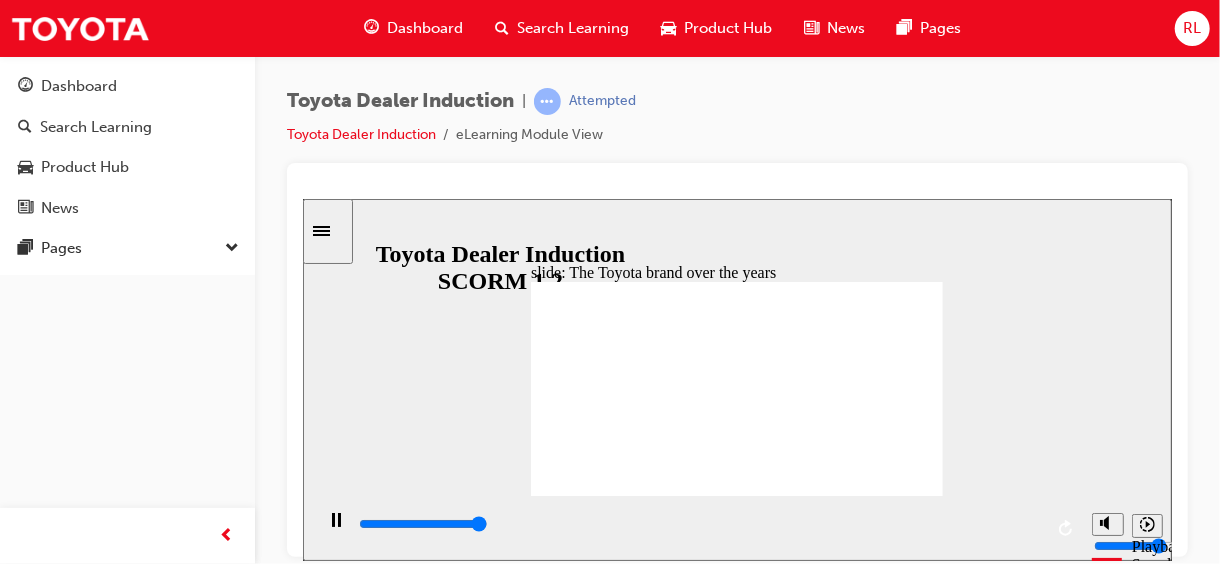 type on "8400" 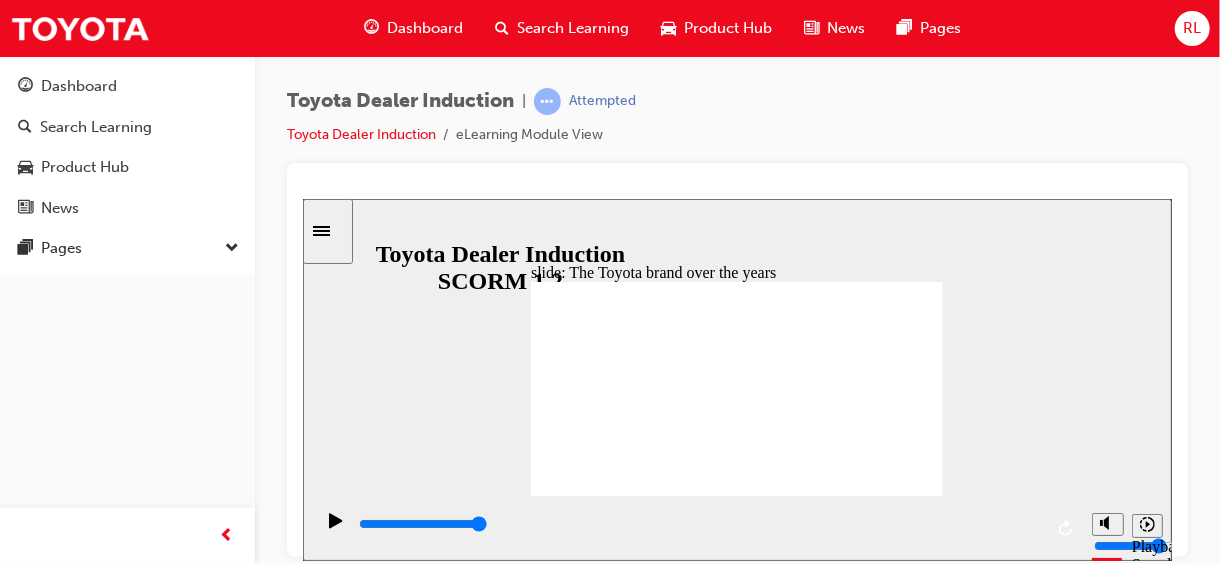 click 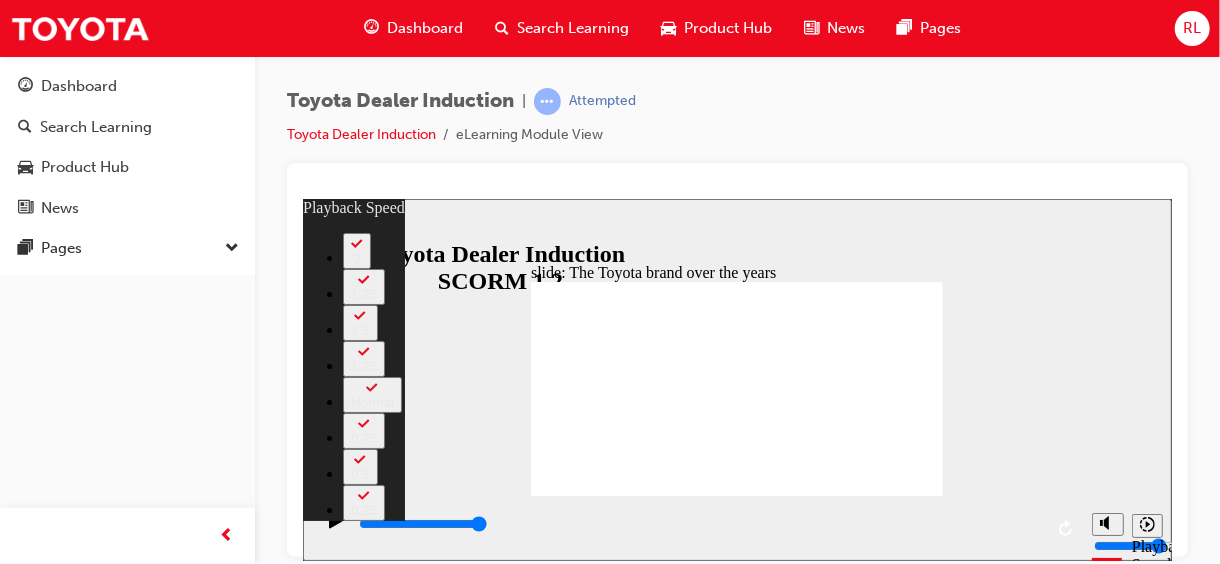 click at bounding box center [606, 4466] 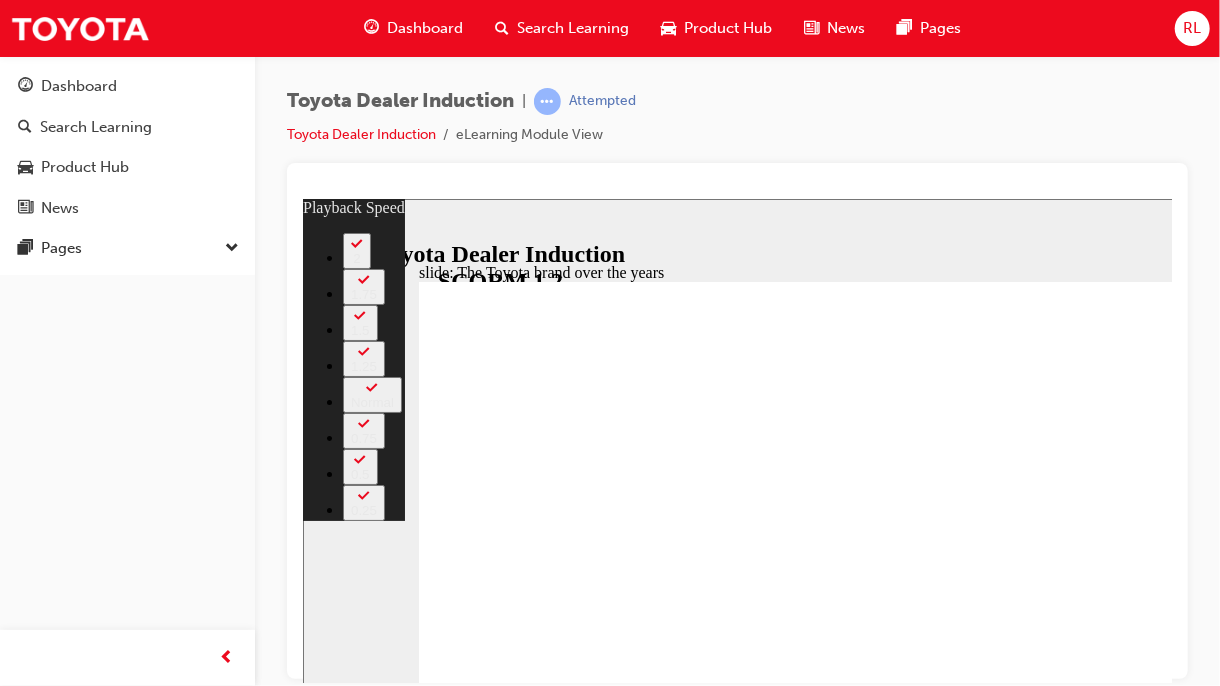 click at bounding box center (497, 9619) 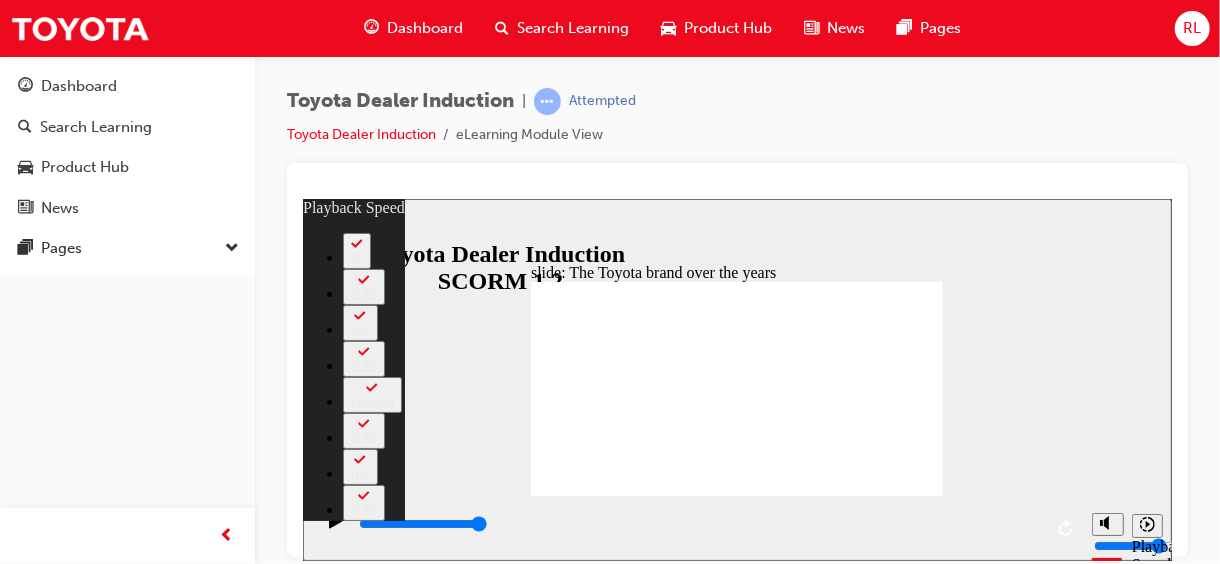 click 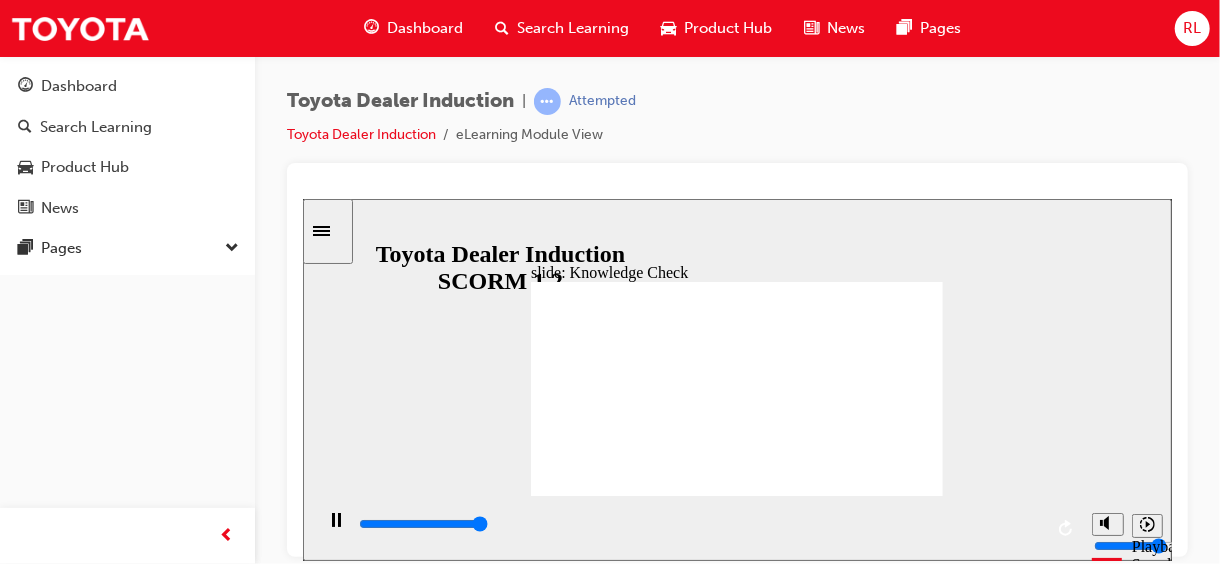 type on "5000" 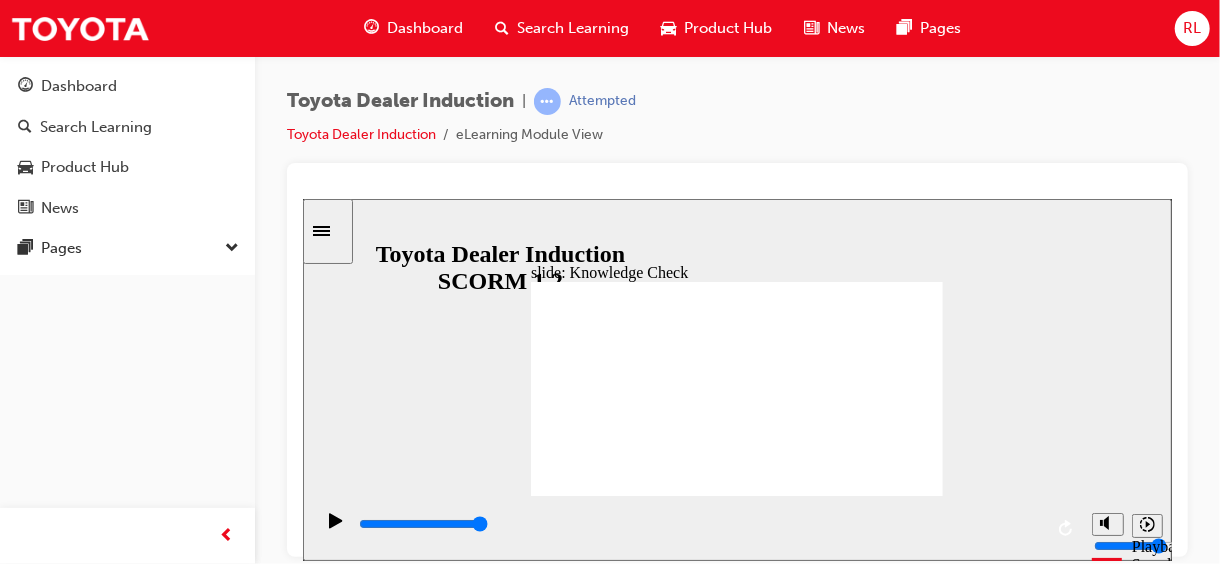 radio on "true" 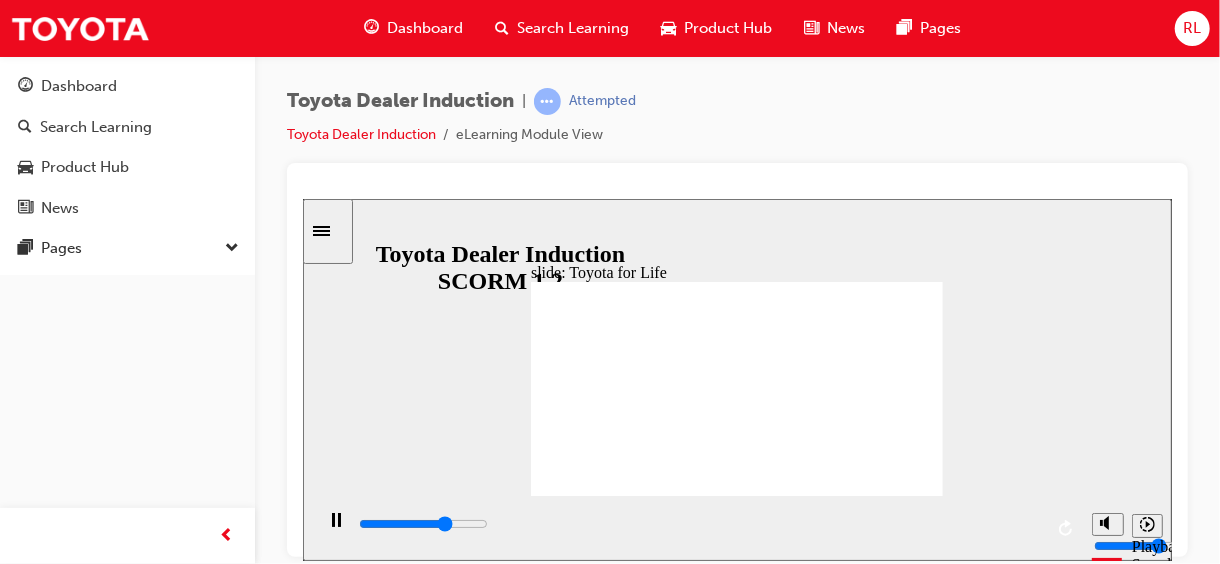 click 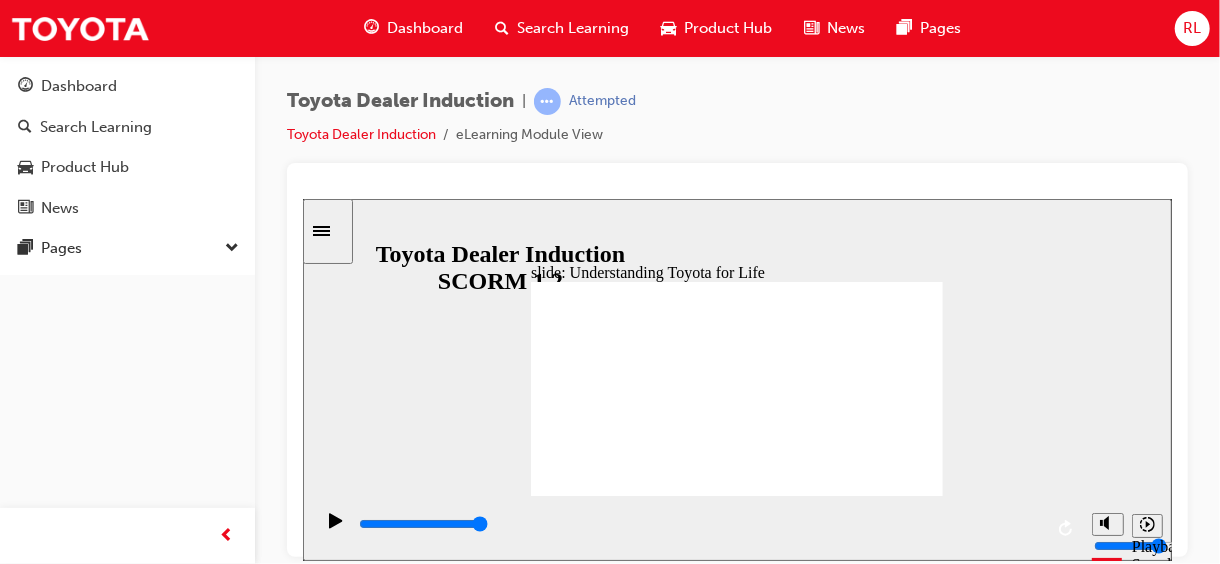click 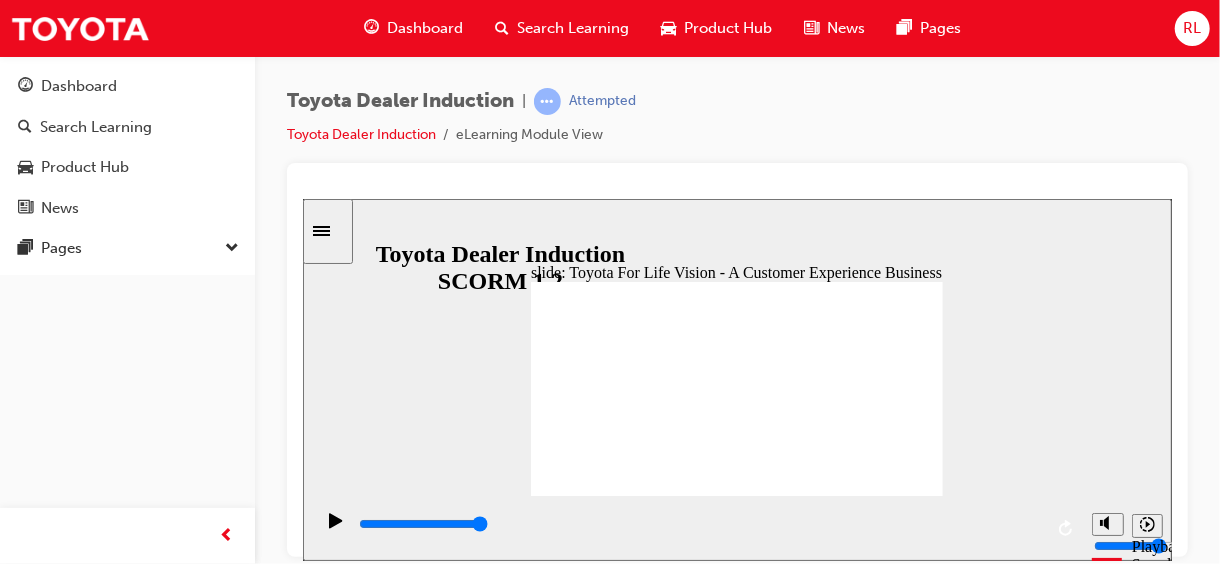click 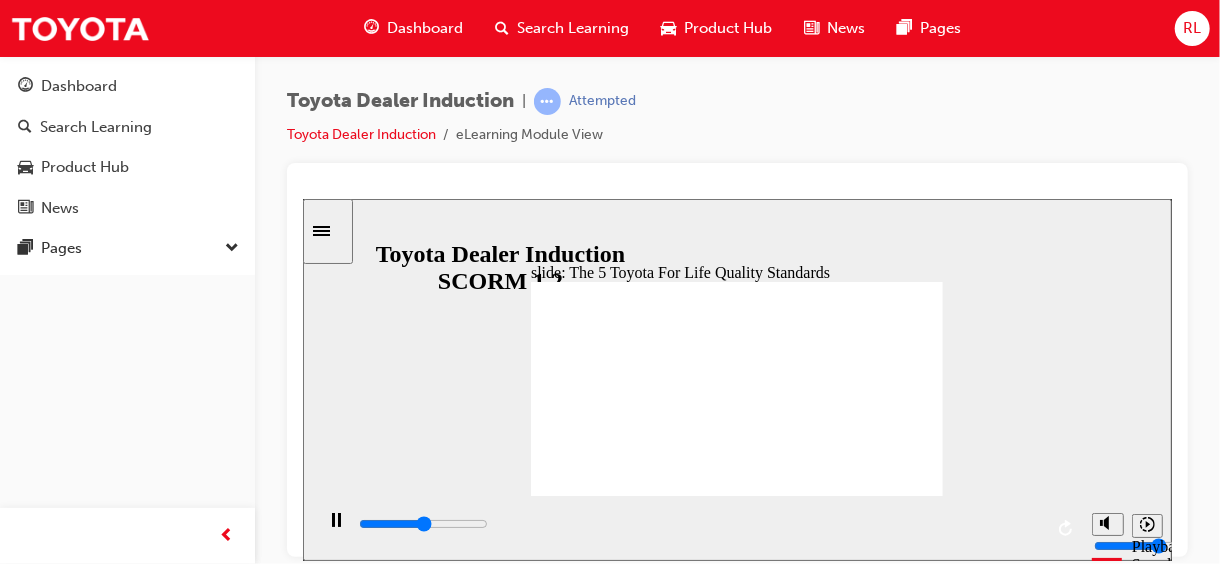 click at bounding box center [792, 1744] 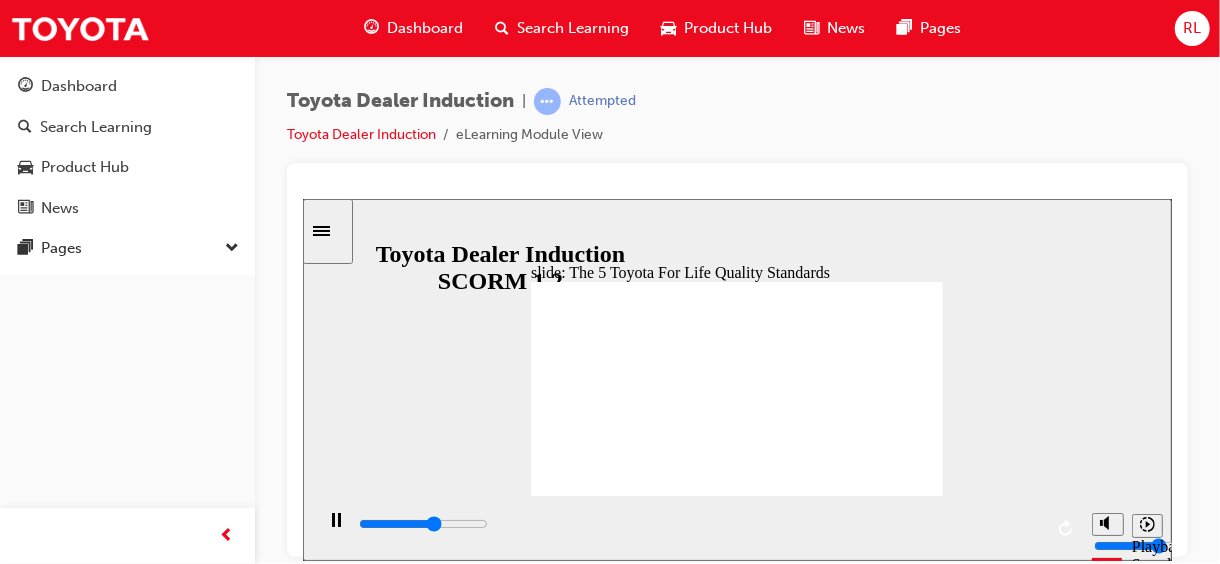 click at bounding box center (736, 1923) 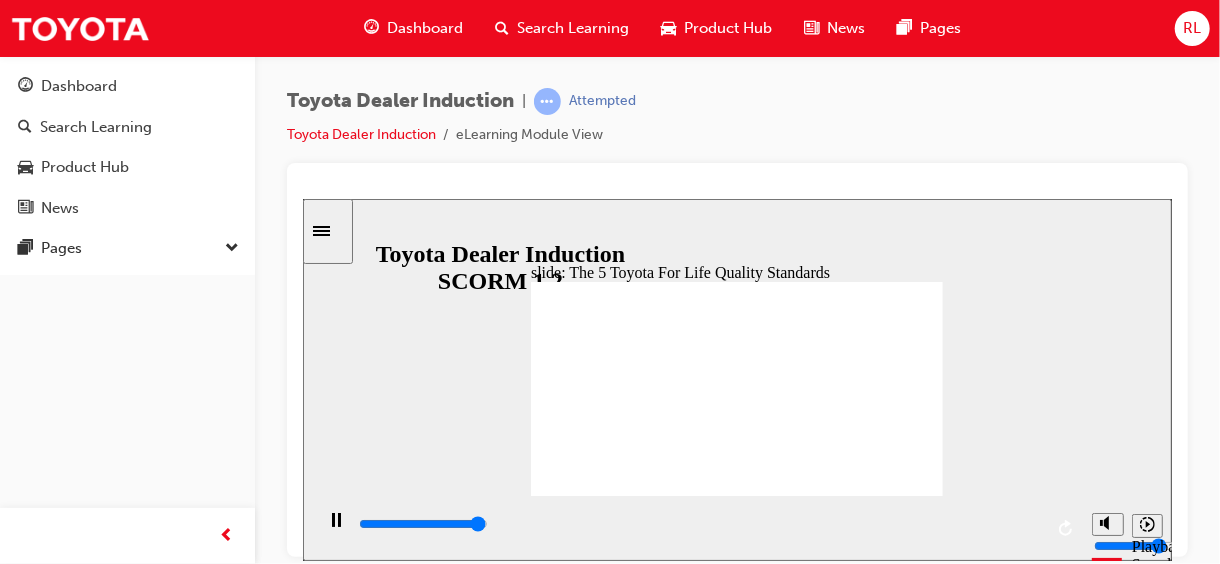 click 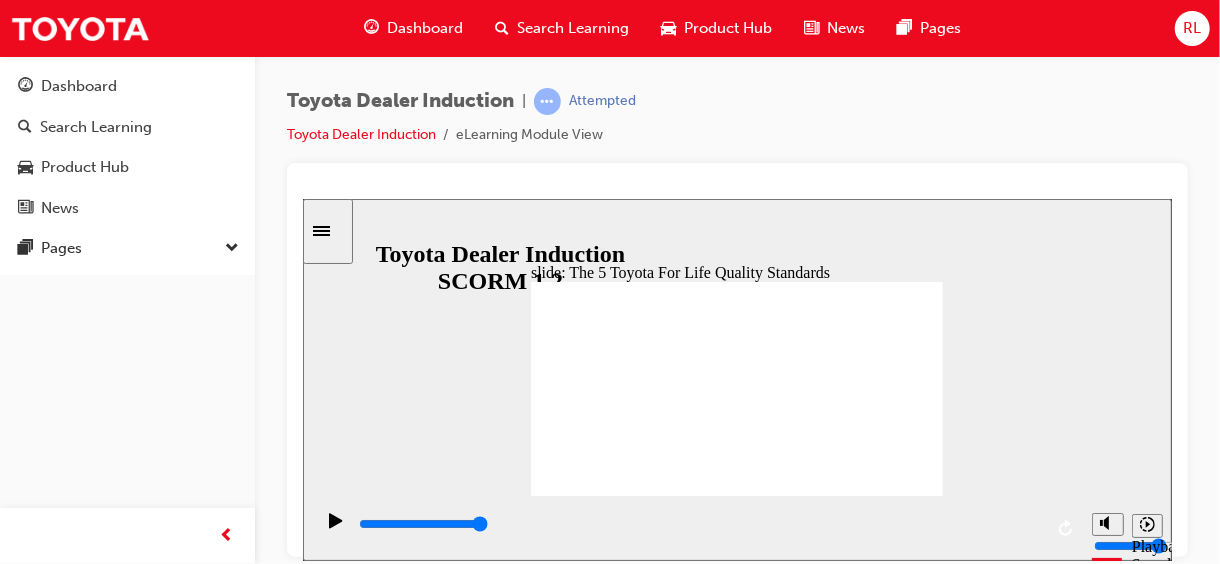 click 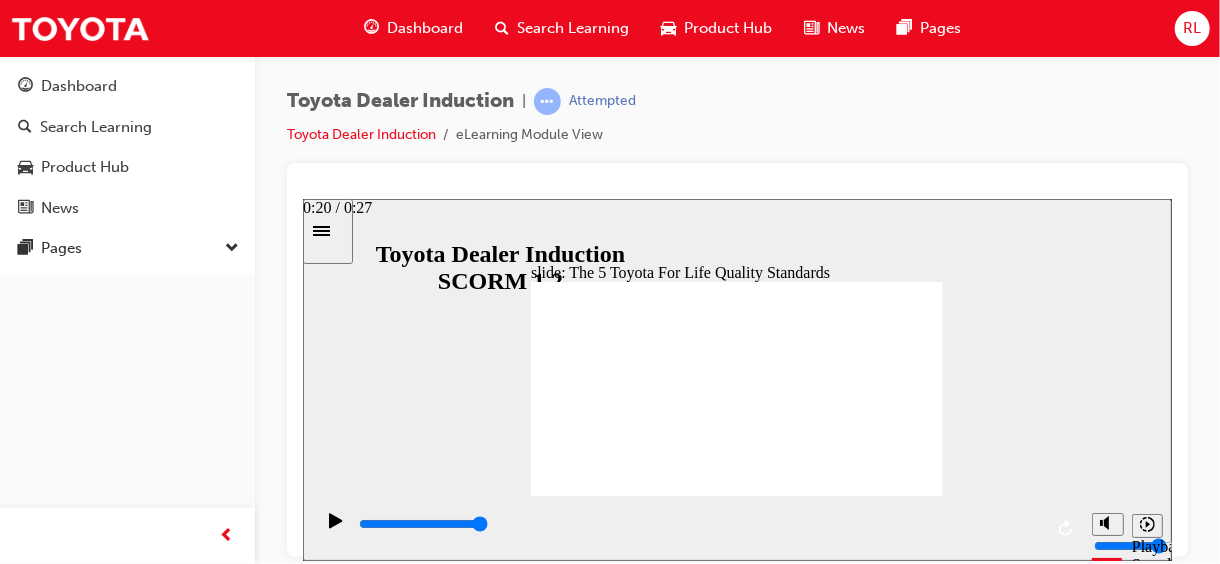 click on "0:20 / 0:27" at bounding box center [336, 207] 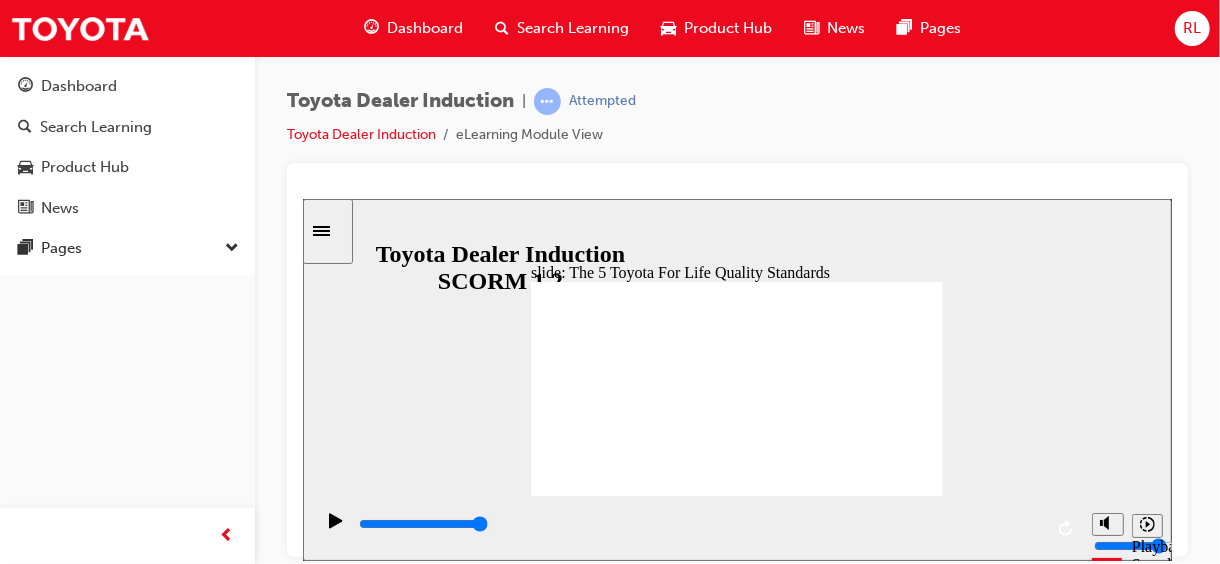 click 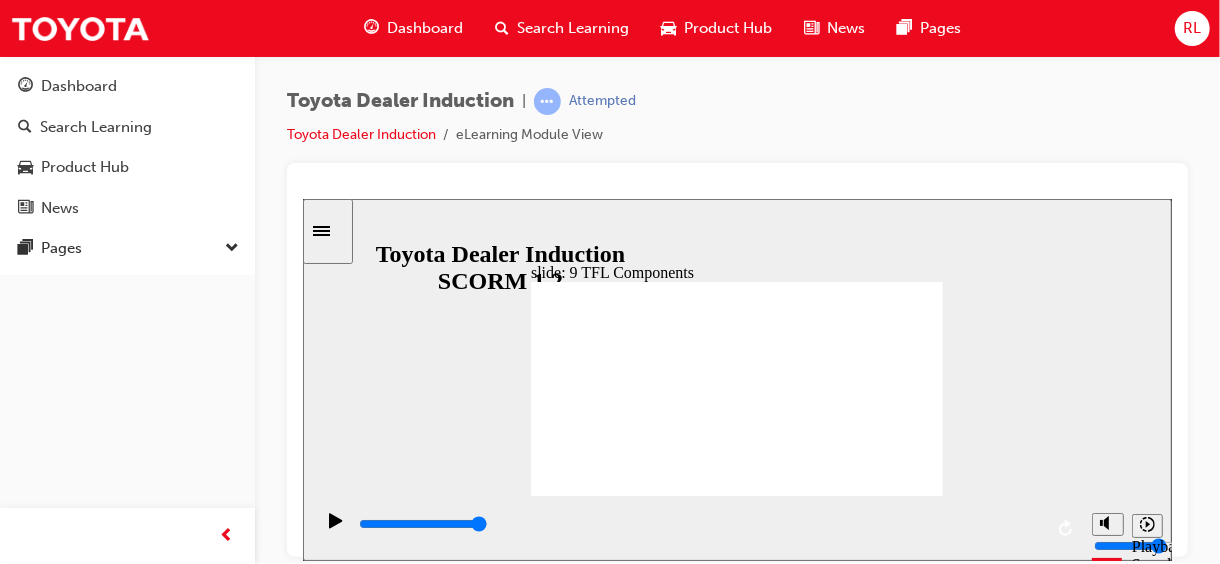 click 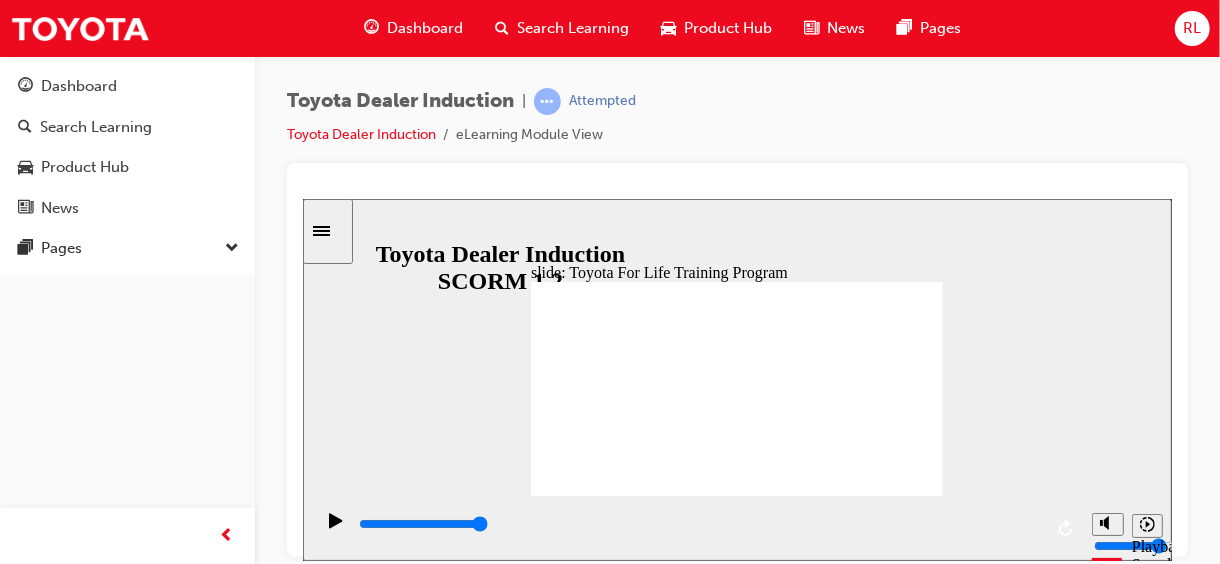 click 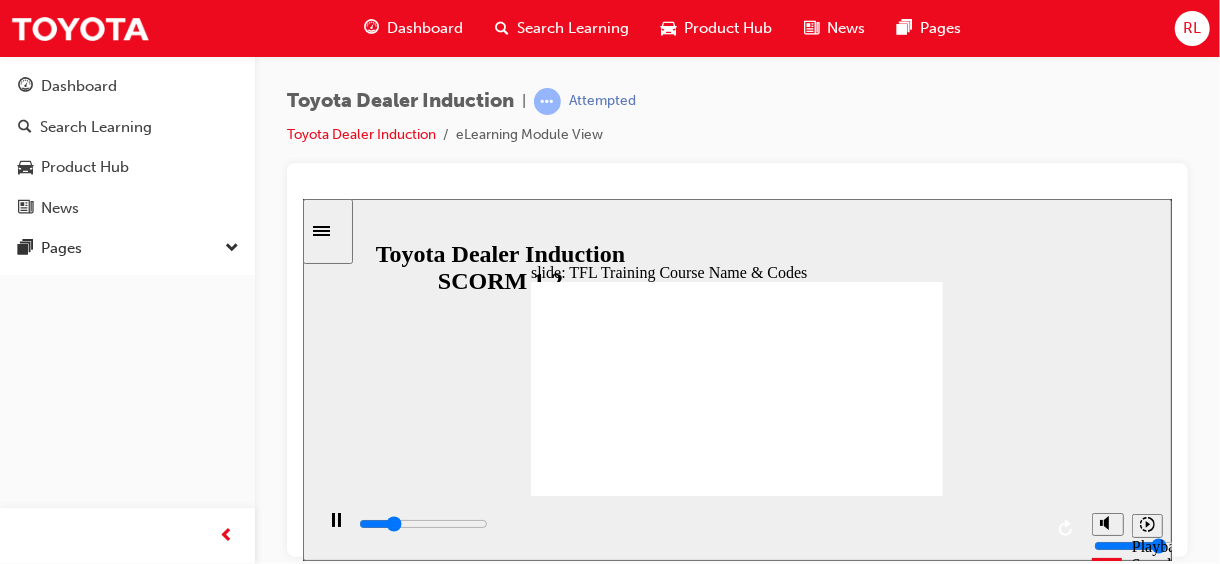 drag, startPoint x: 753, startPoint y: 442, endPoint x: 1217, endPoint y: 457, distance: 464.2424 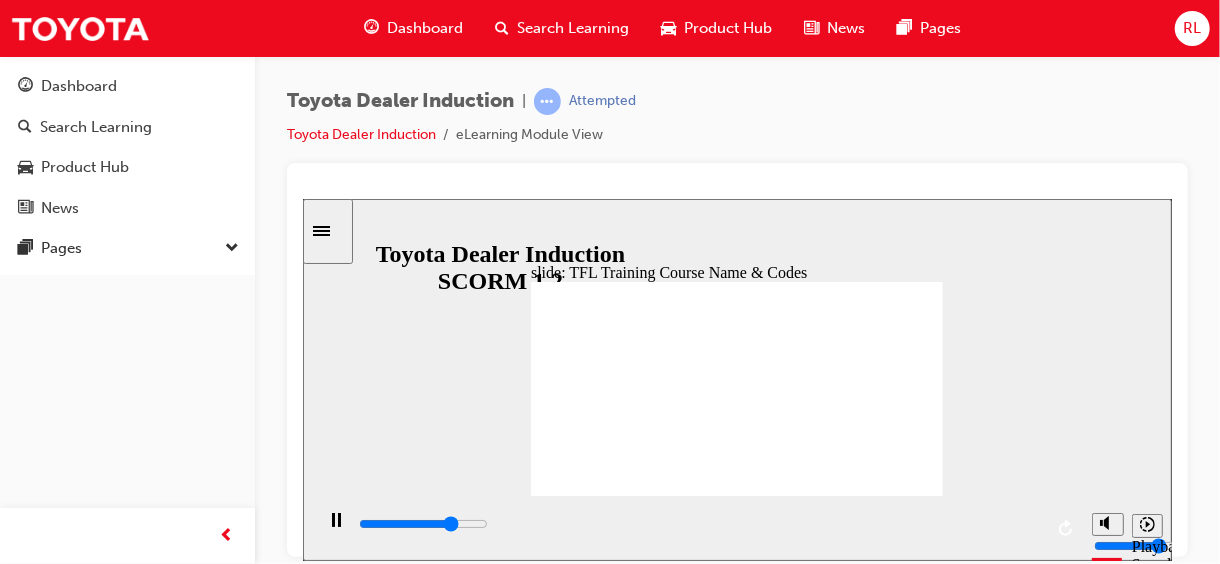 drag, startPoint x: 870, startPoint y: 430, endPoint x: 1077, endPoint y: 463, distance: 209.61394 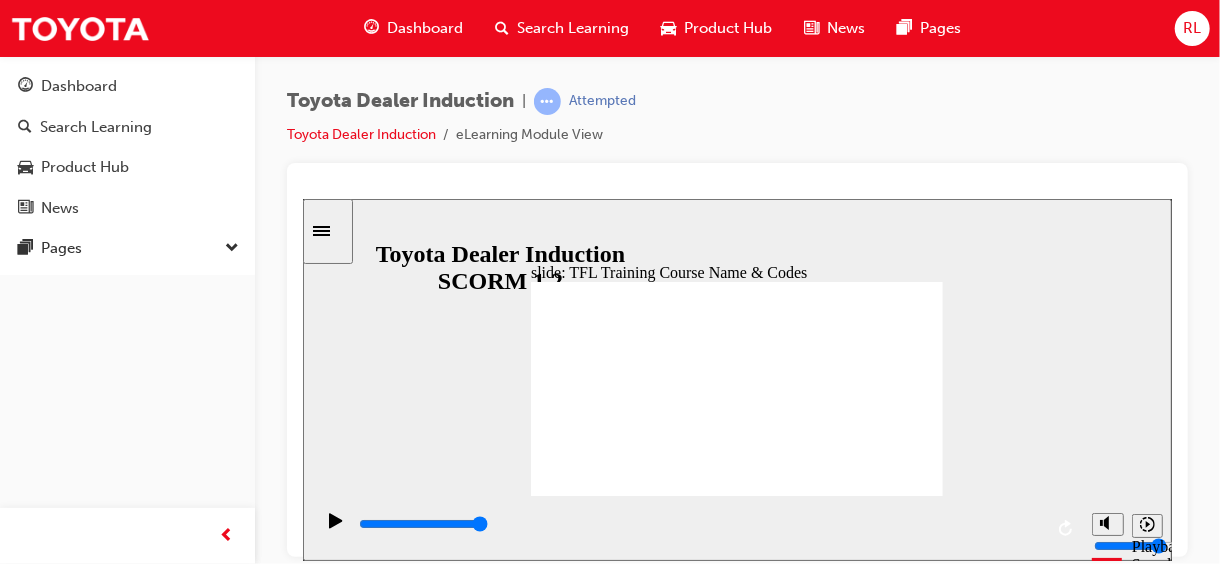 click 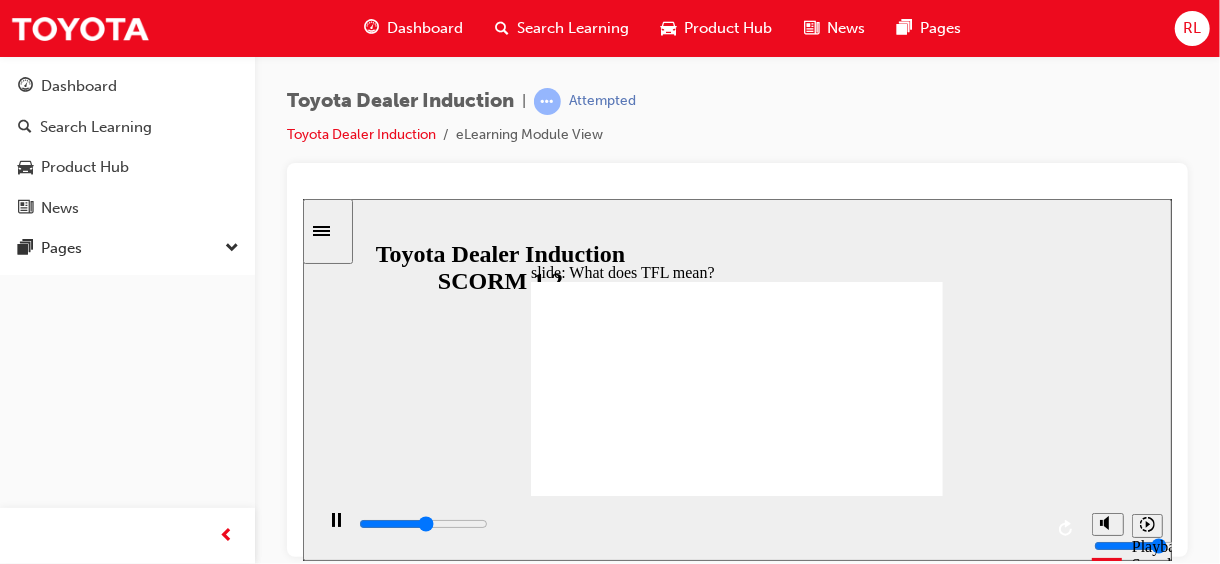 click 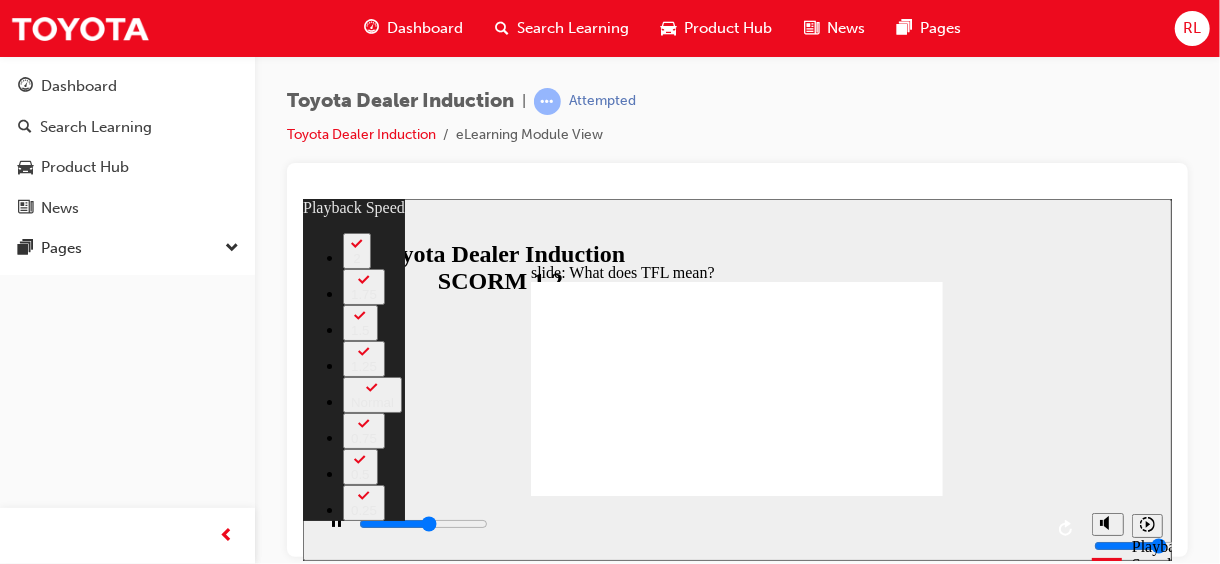 type on "6100" 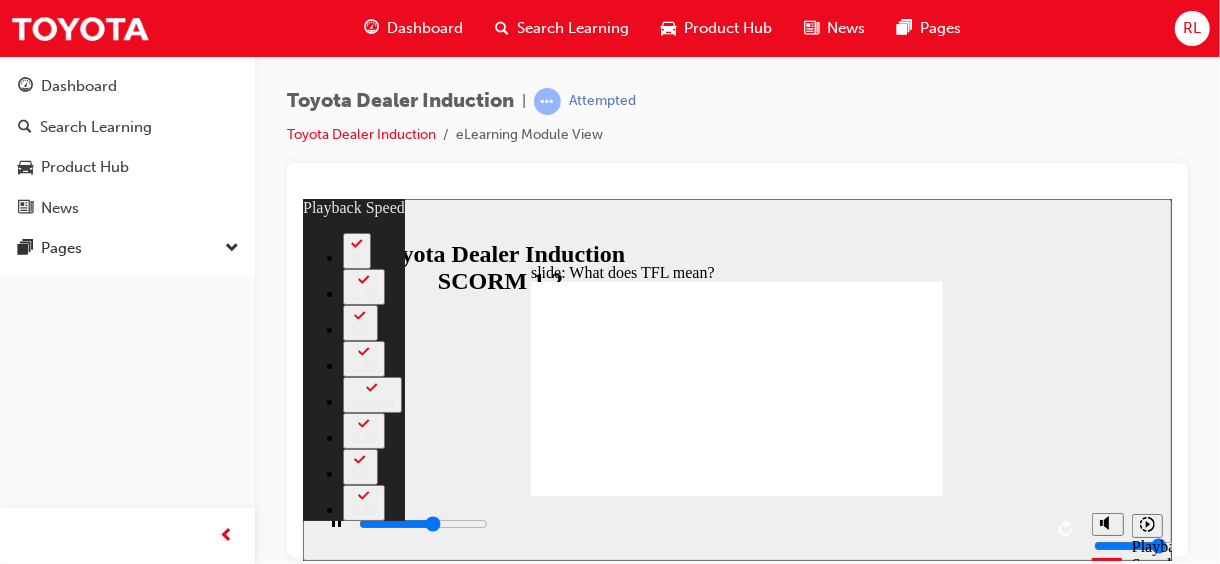 type on "6300" 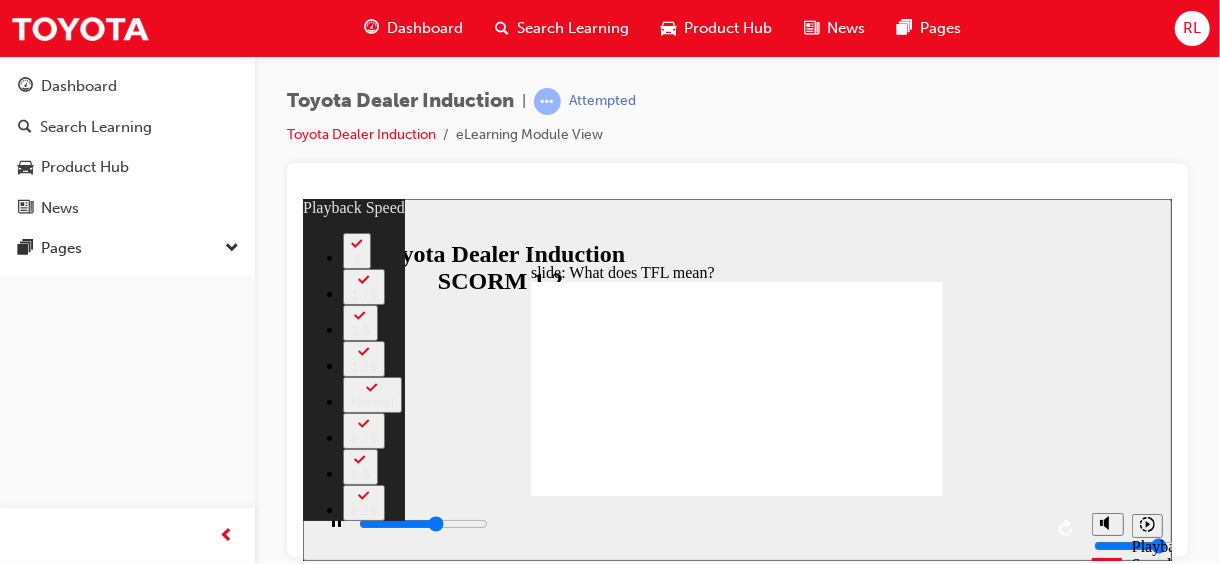 type on "6600" 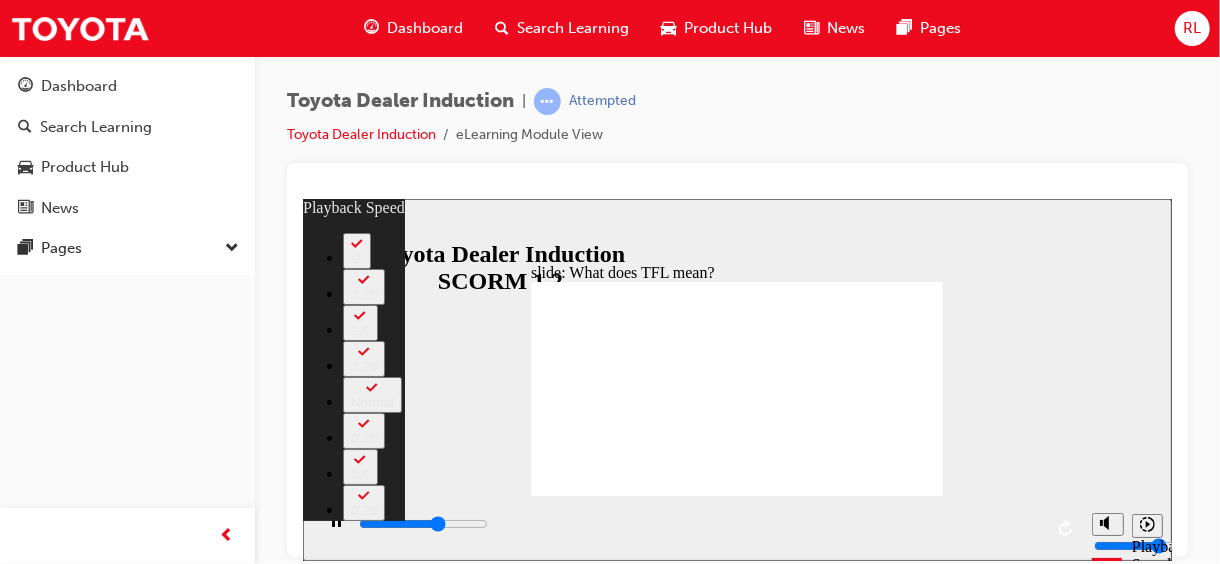 type on "6800" 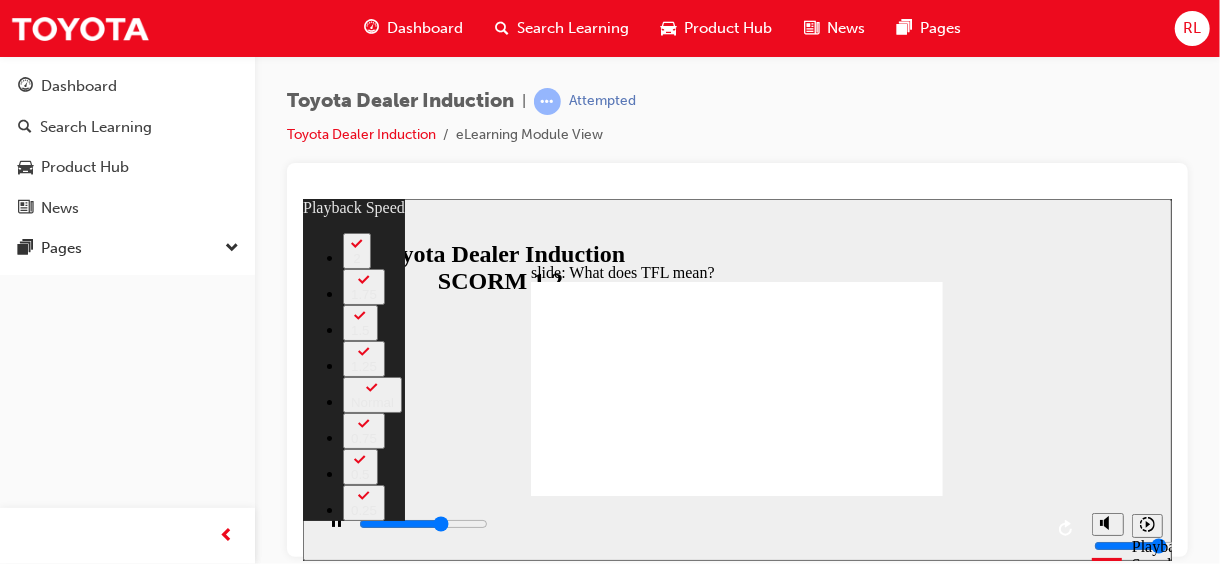 type on "7100" 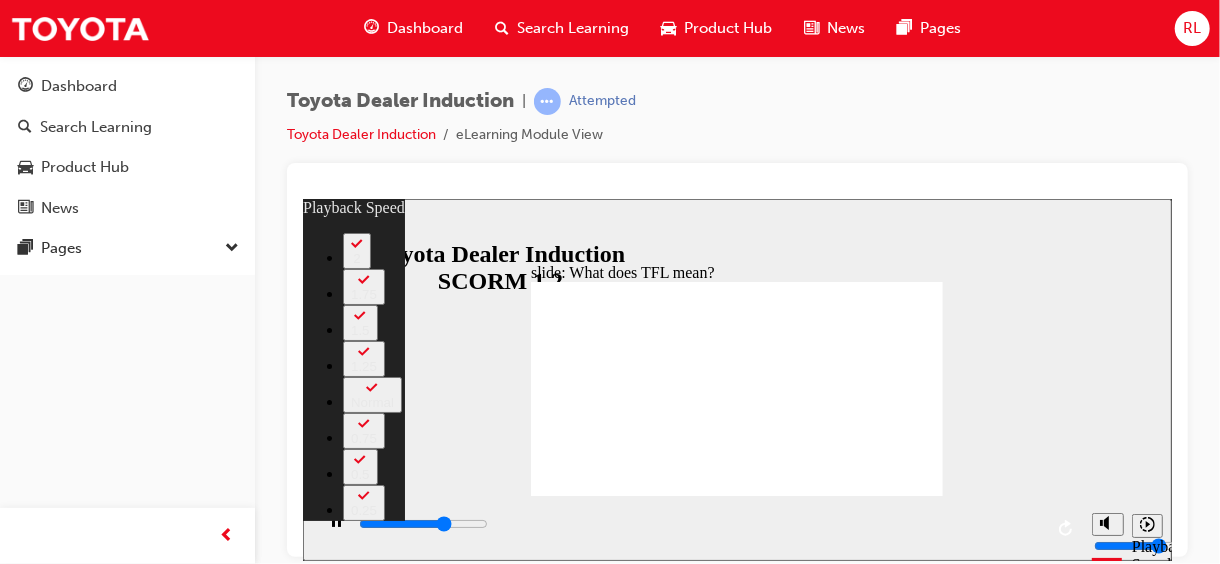 type on "7400" 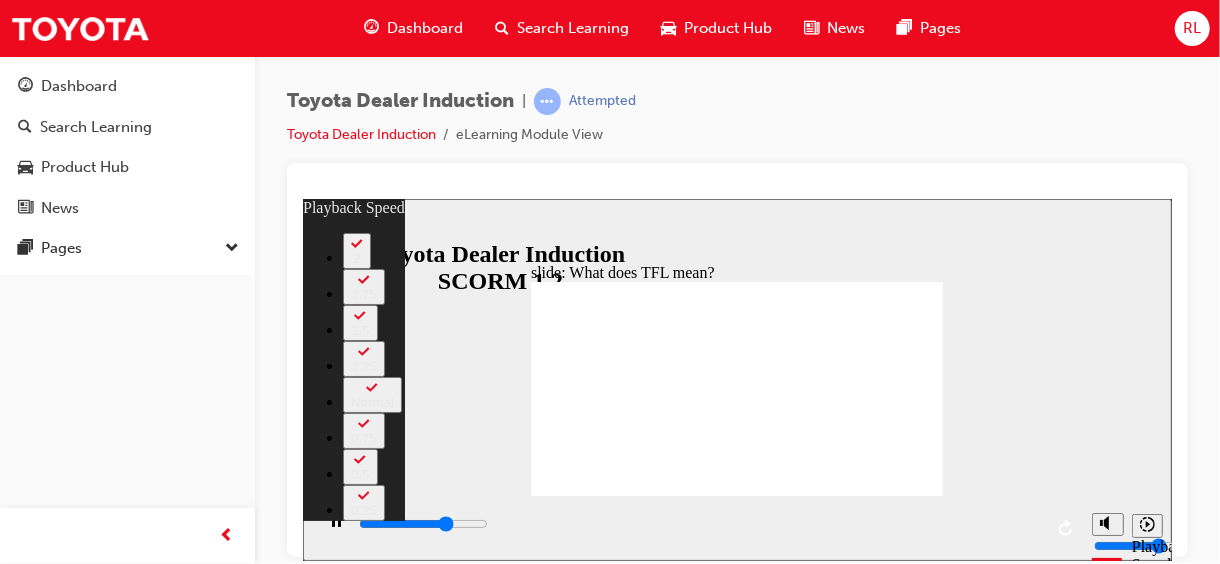 type on "7700" 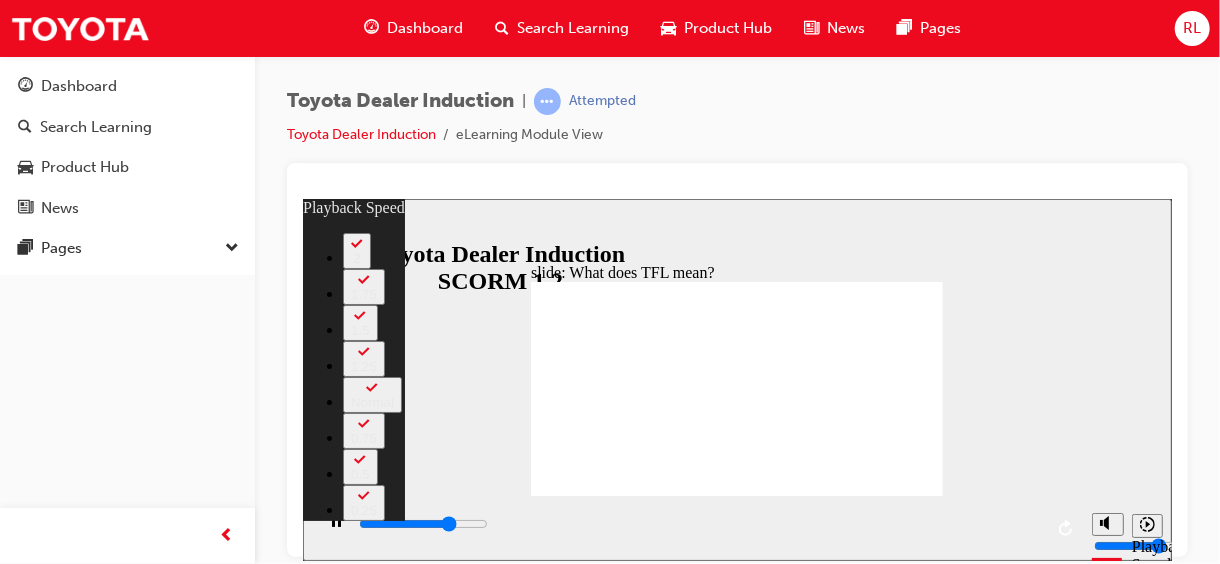 type on "7900" 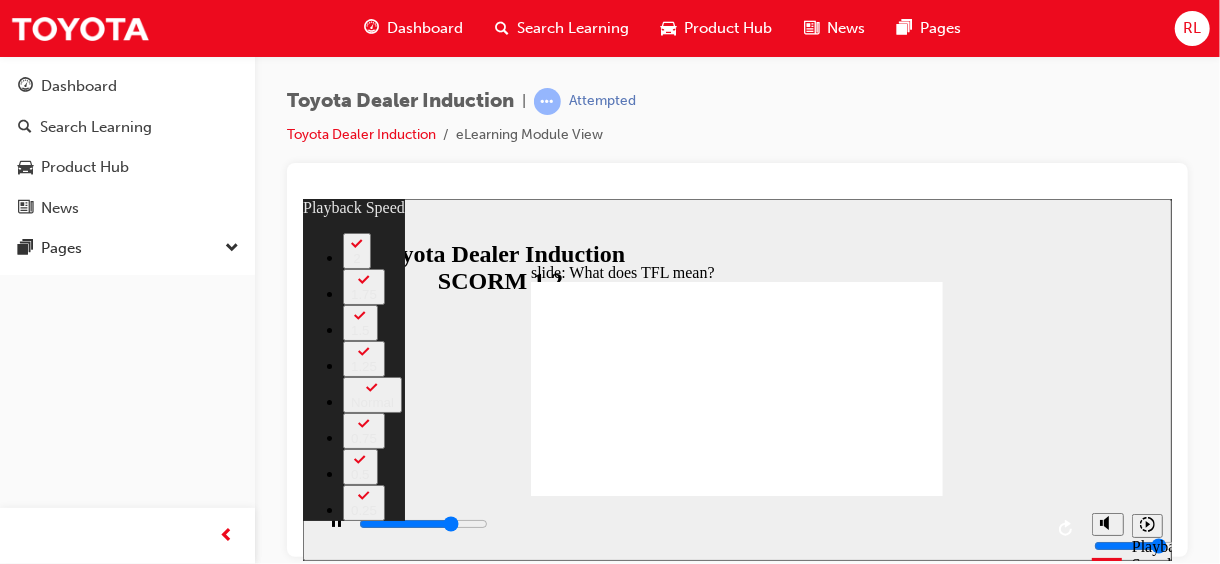 type on "8200" 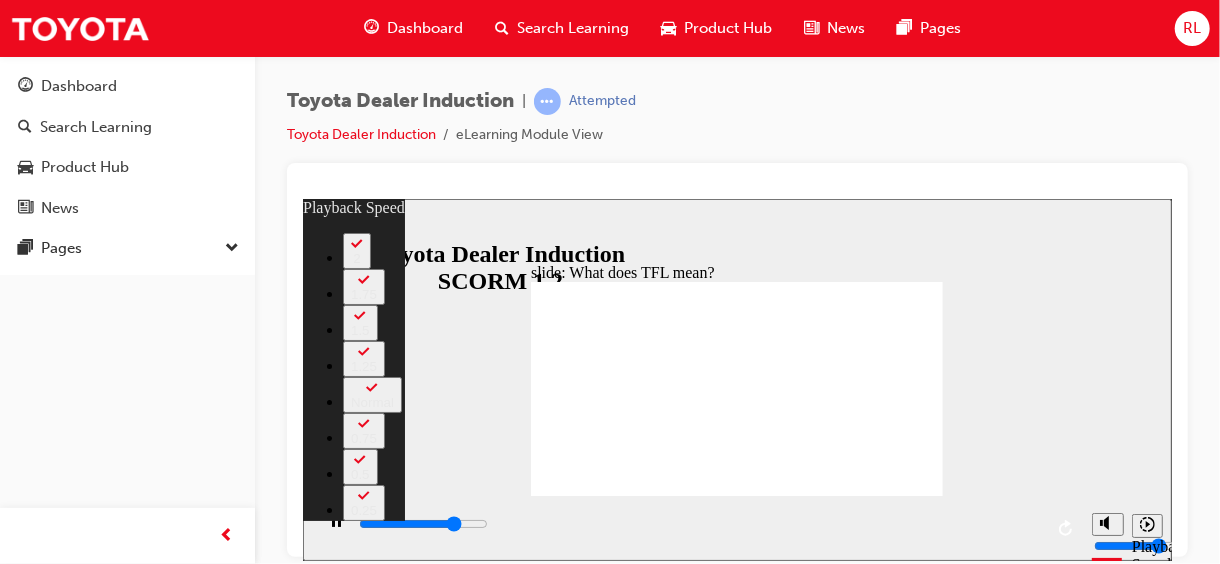 type on "8400" 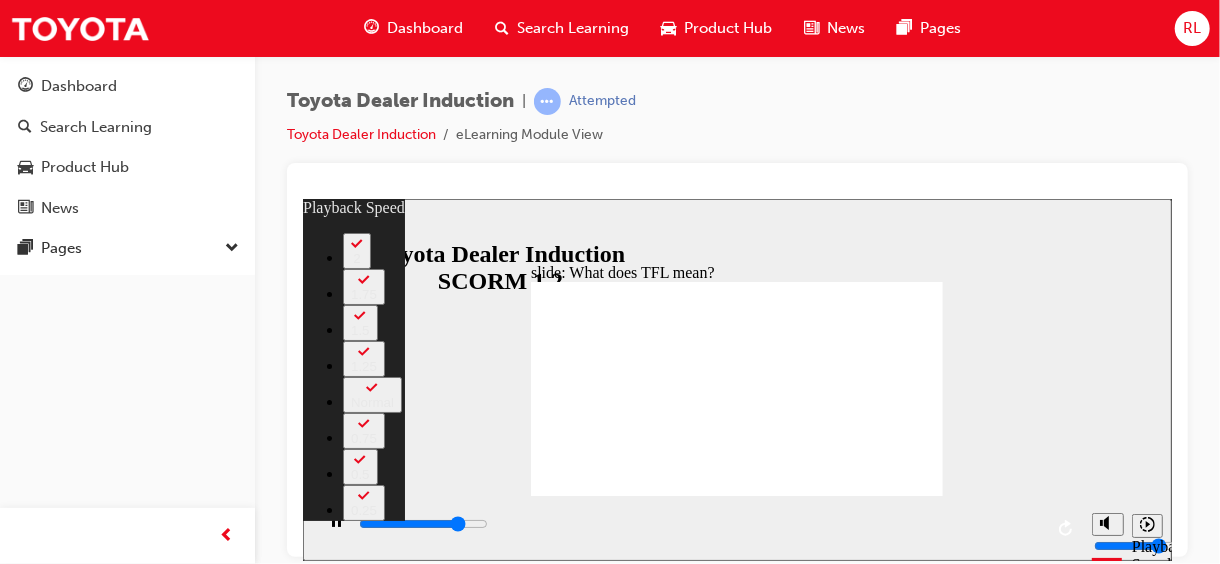 type on "8700" 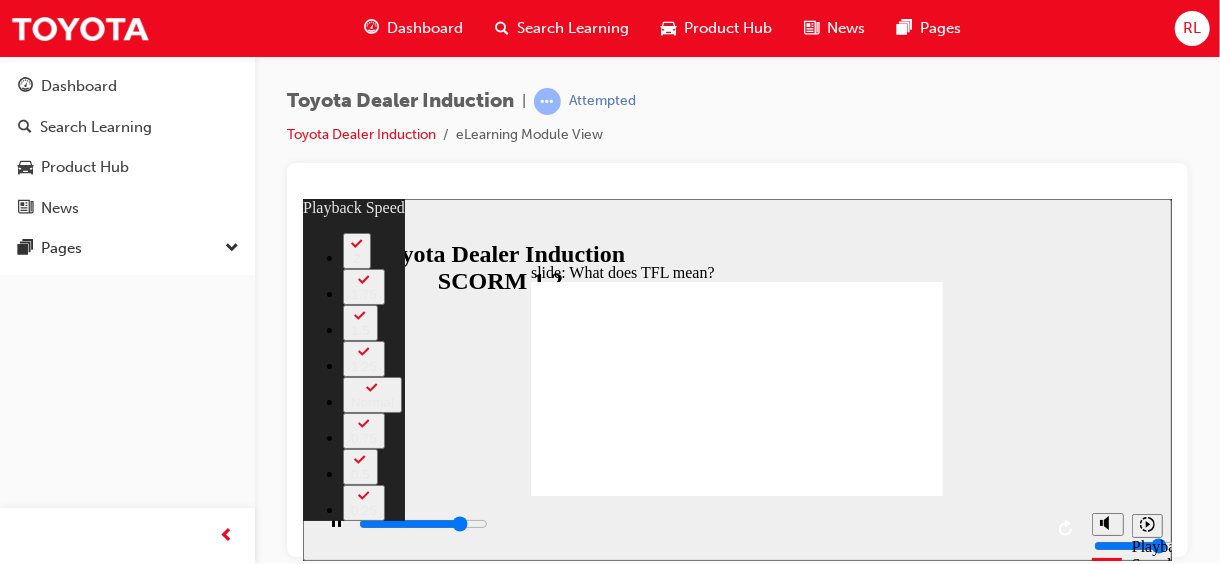 type on "9000" 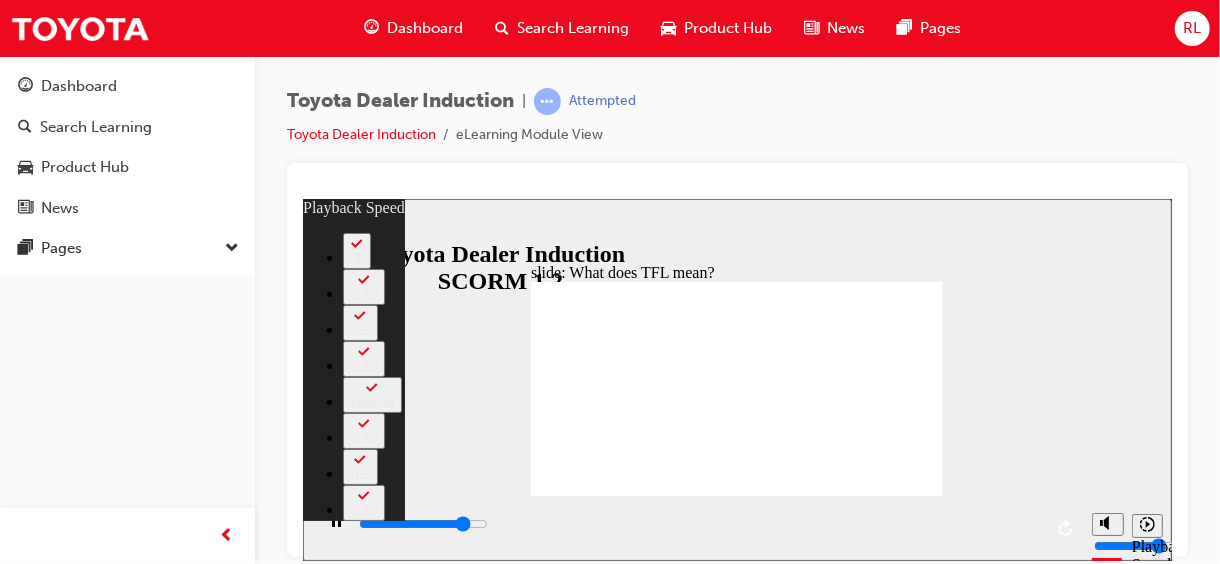 type on "9200" 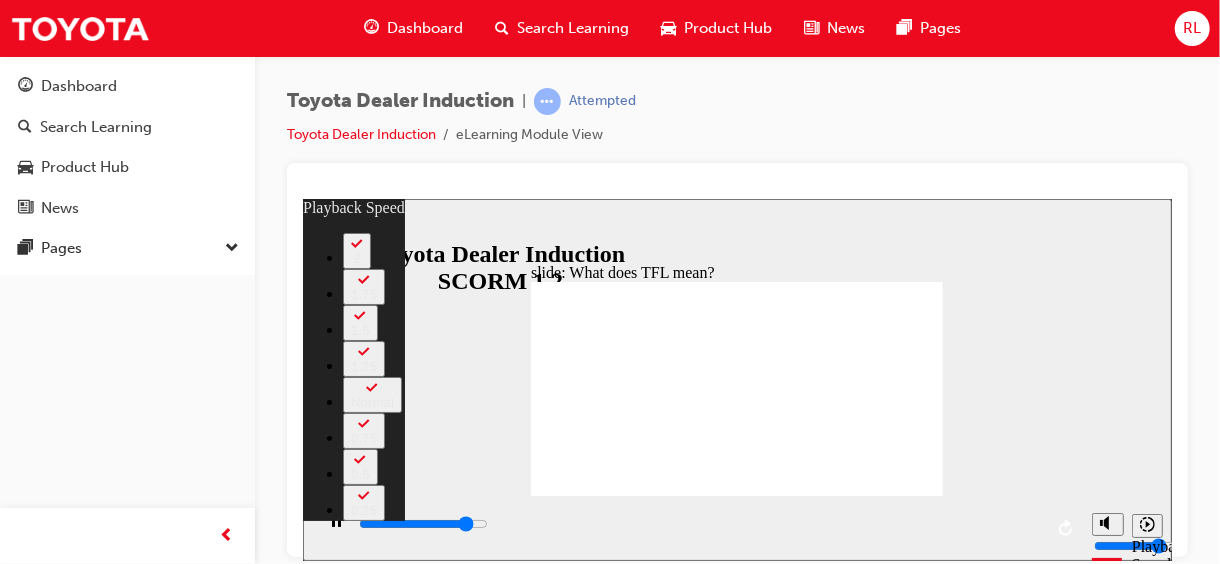 type on "9500" 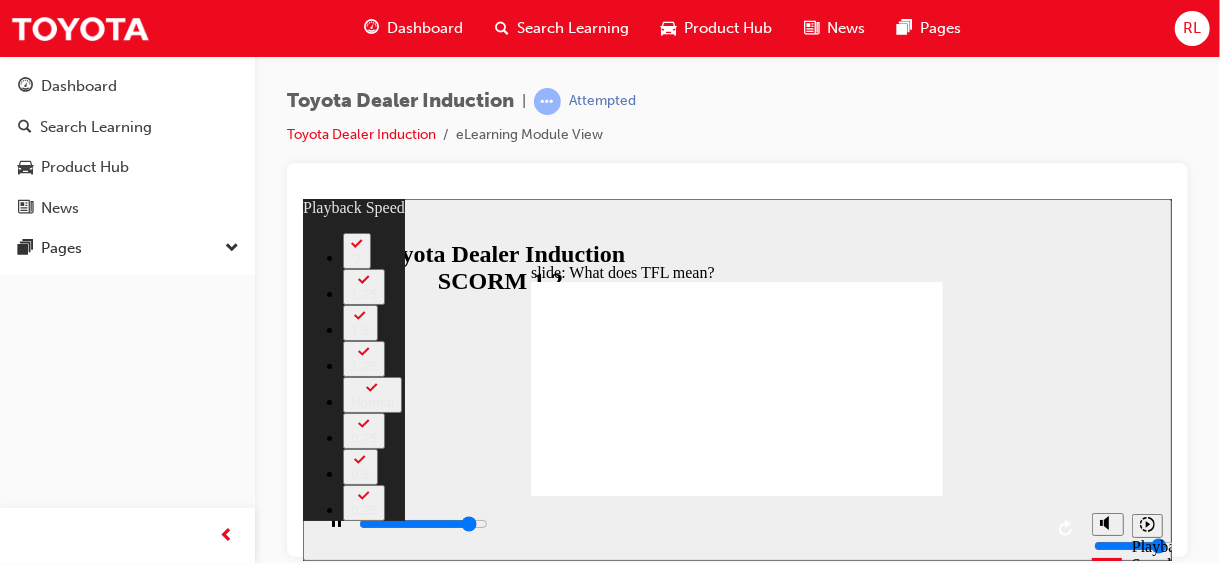 type on "9800" 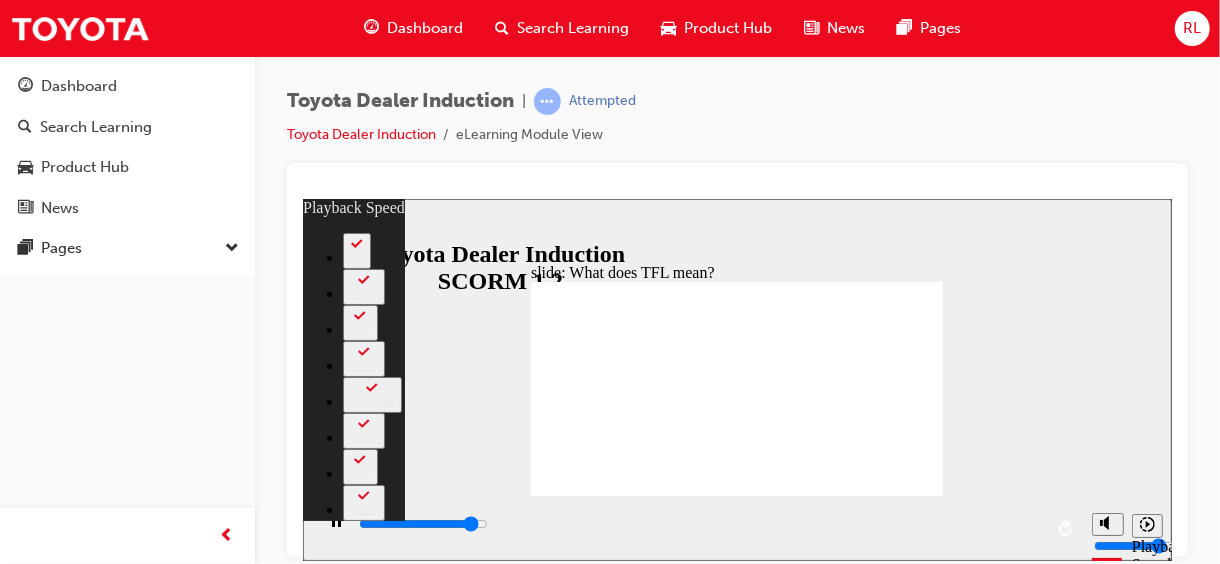 type on "10000" 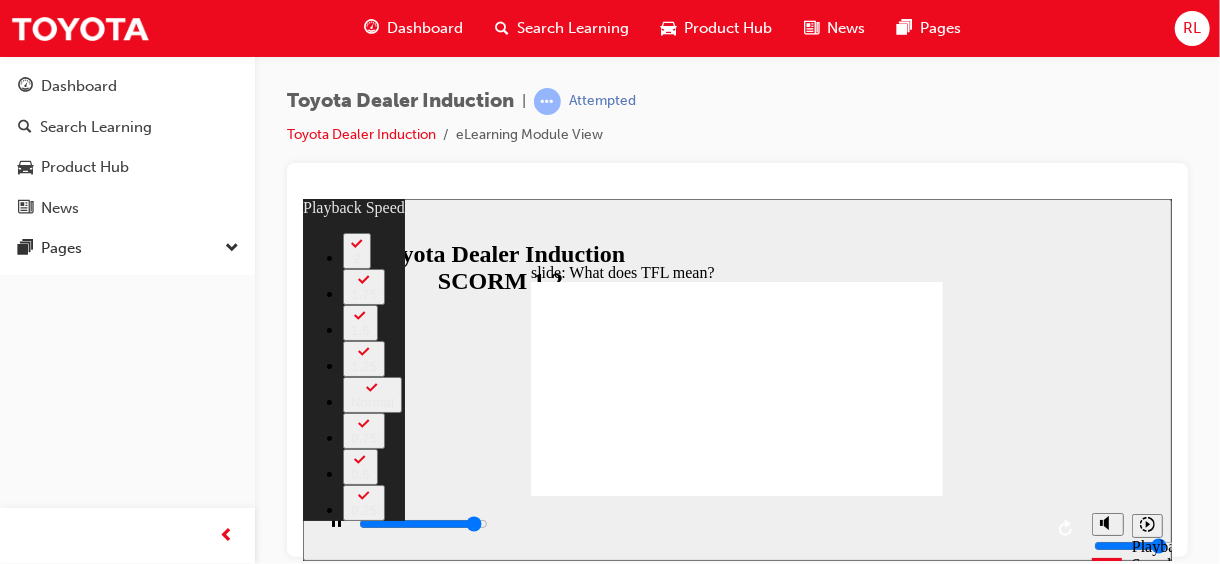 type on "10300" 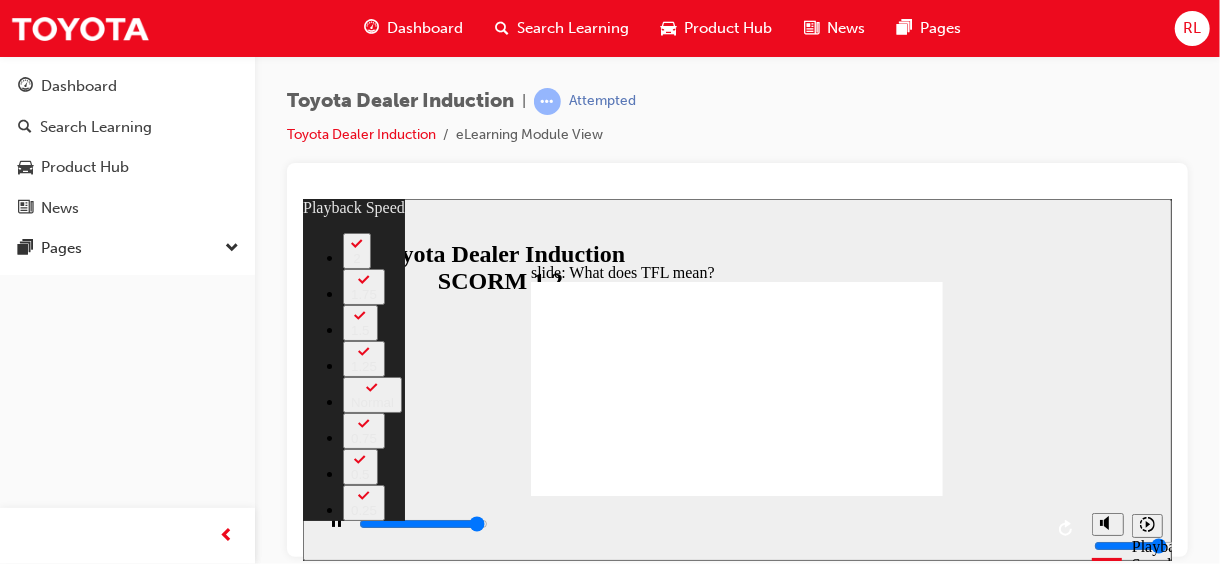 type on "10600" 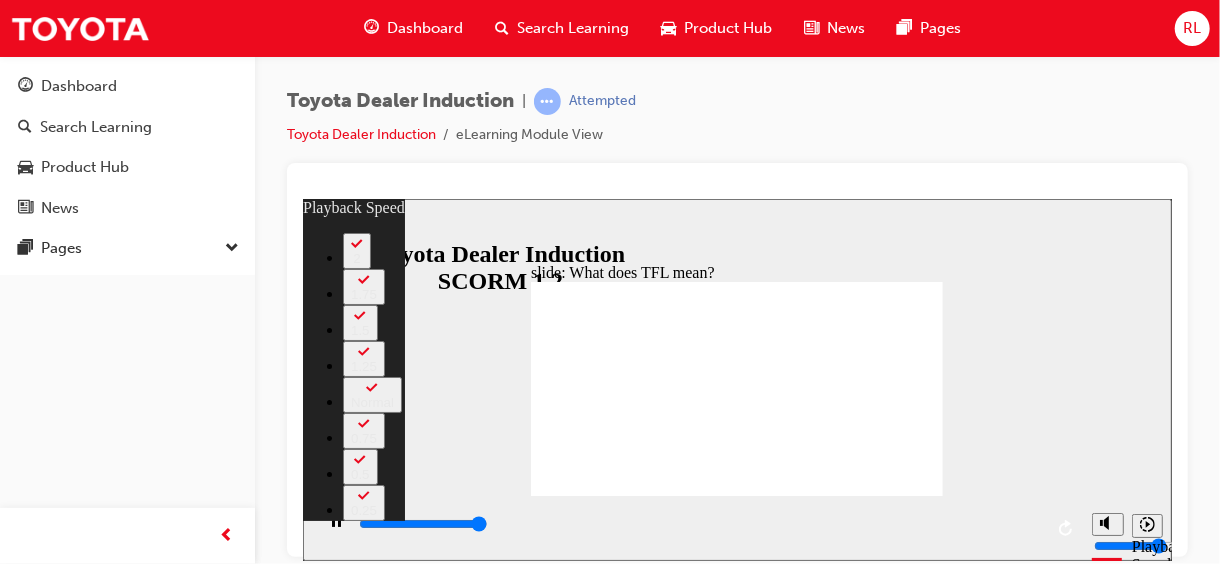 type on "10800" 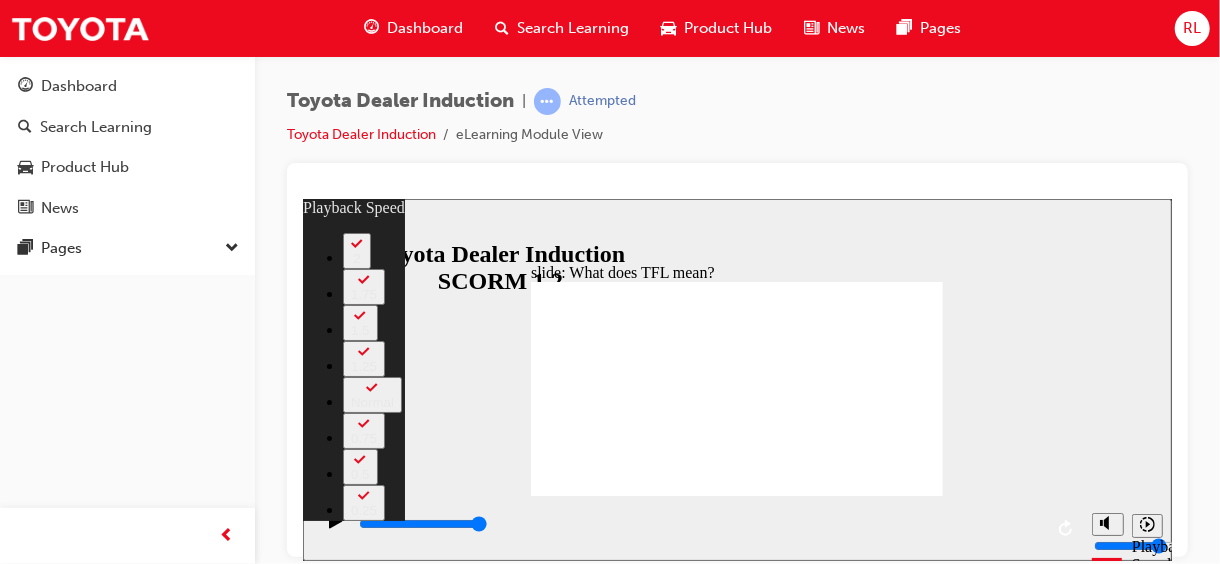 click 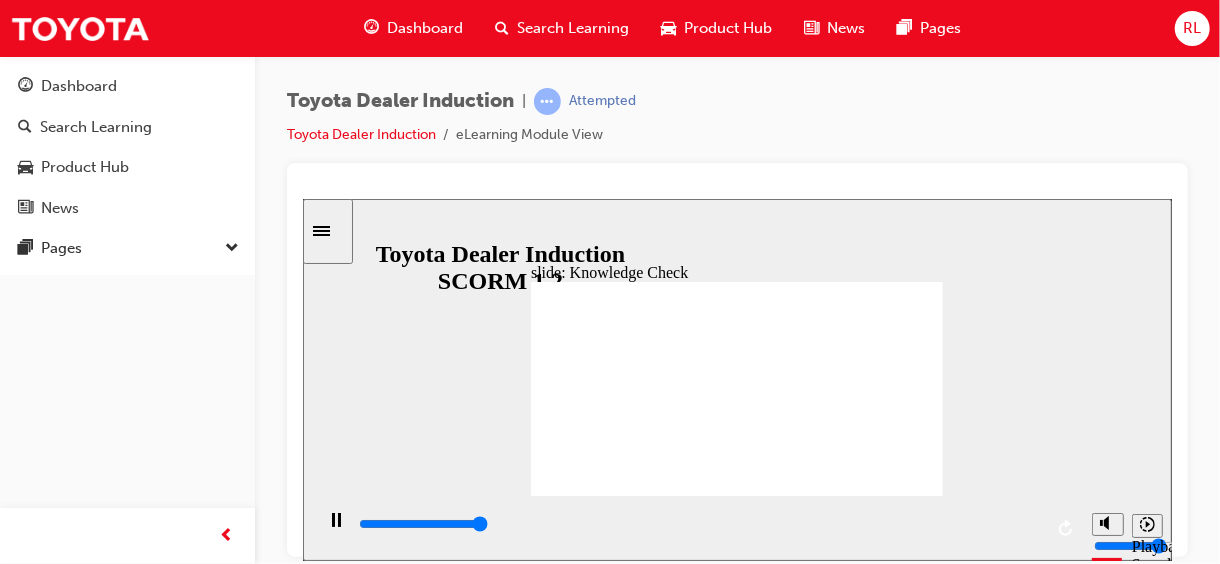 type on "5000" 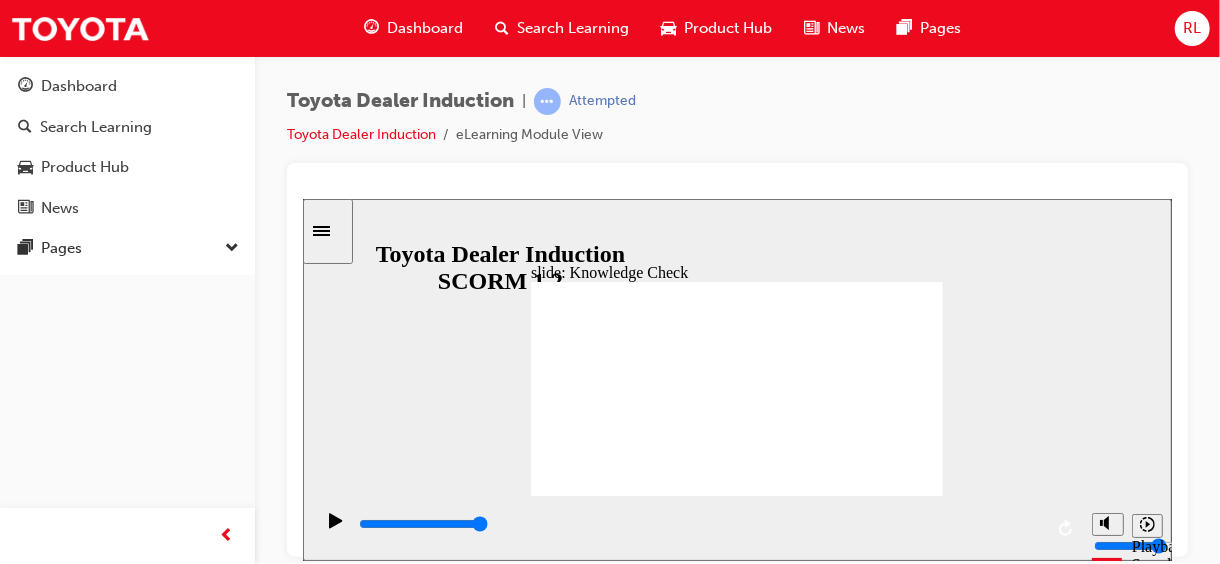 radio on "true" 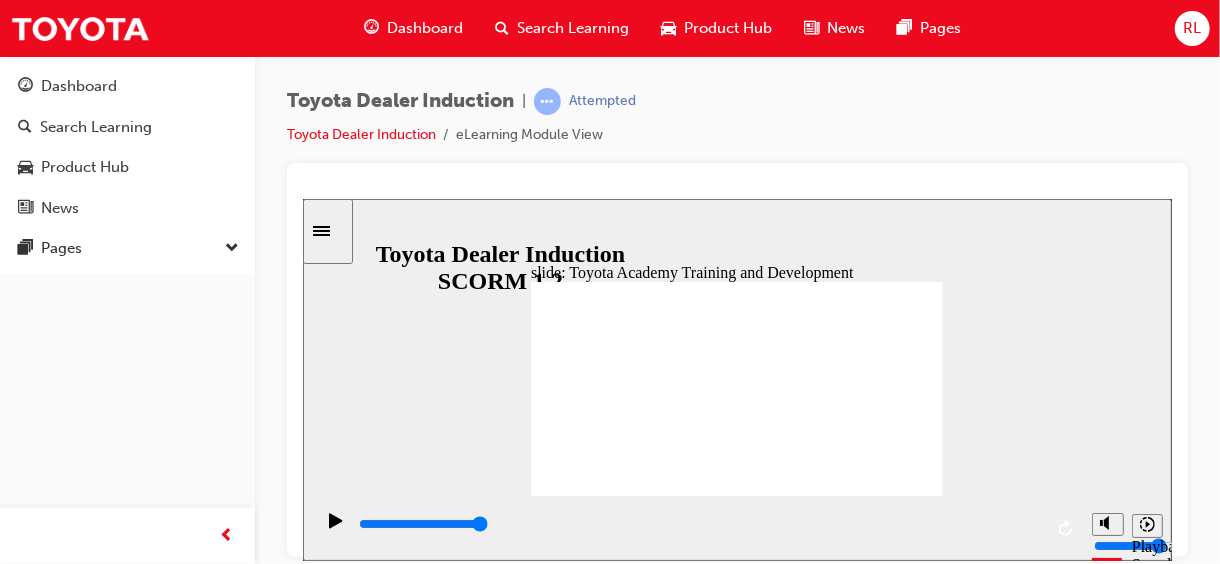 click 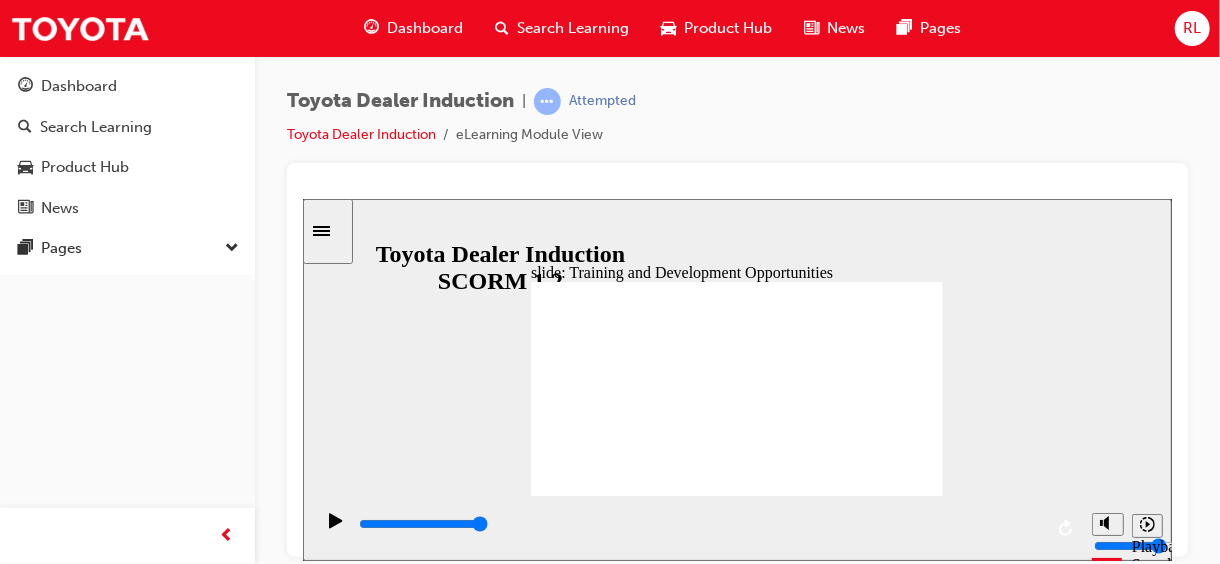 click 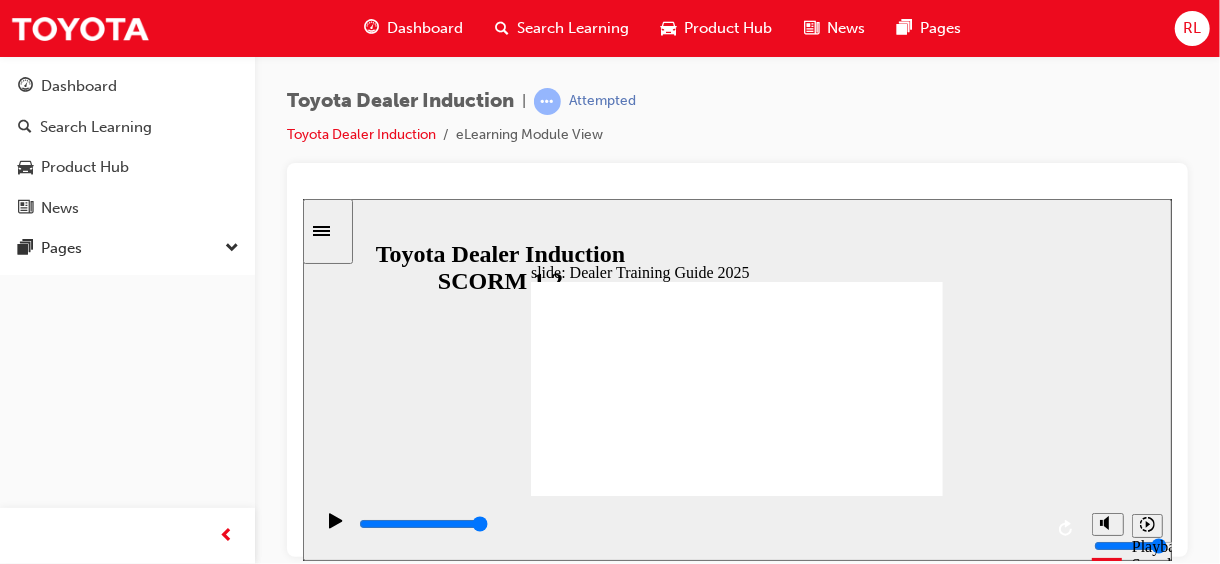 click 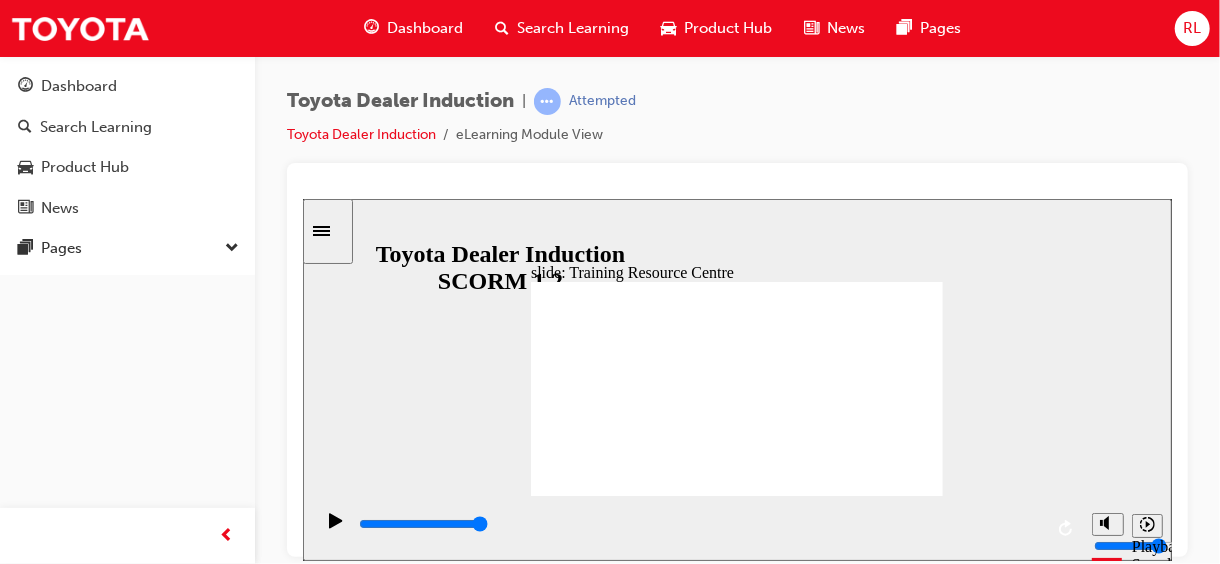 click 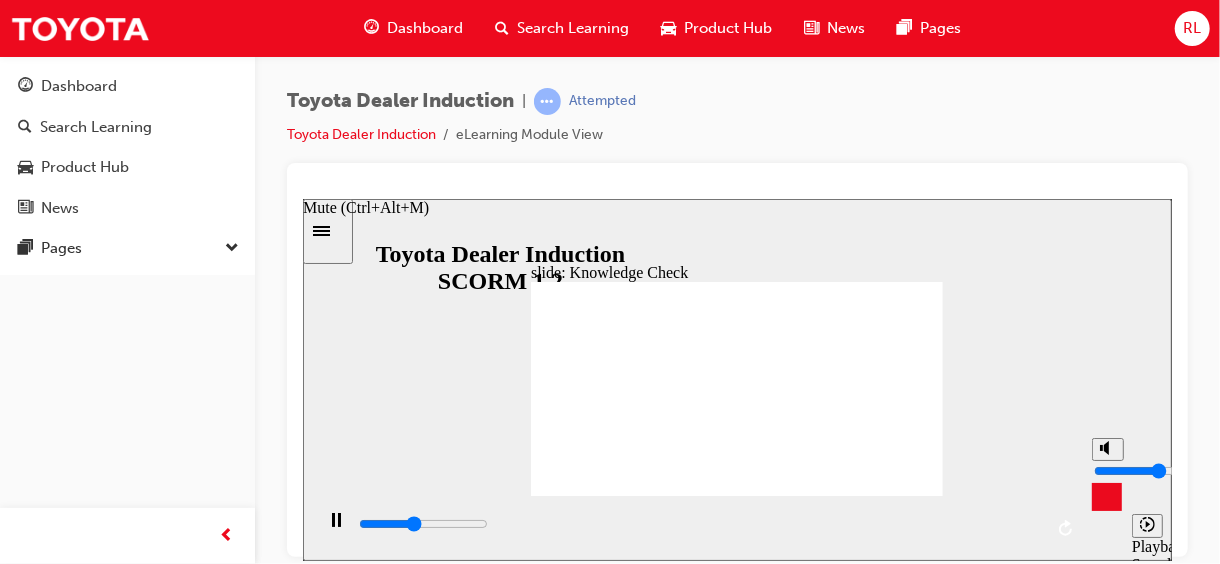 type on "2200" 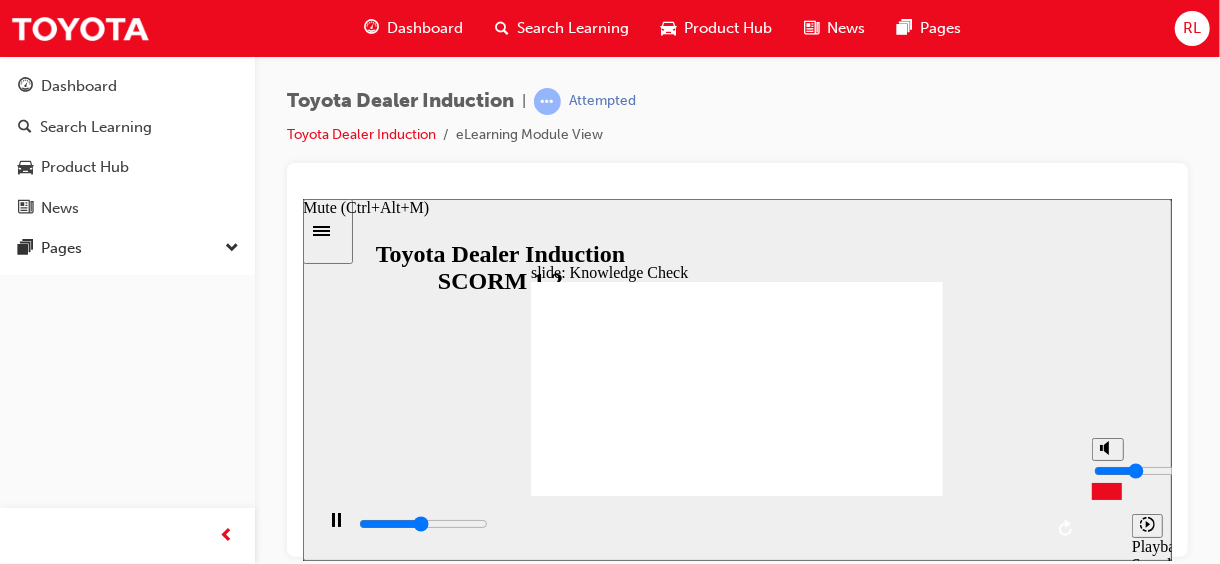 type on "2400" 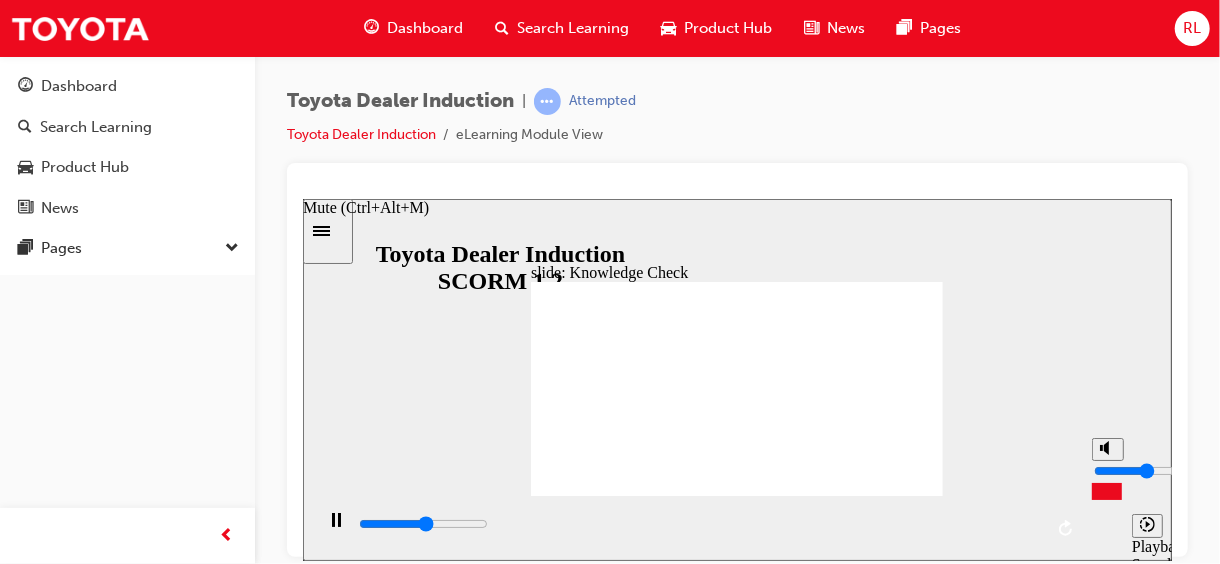 type on "2600" 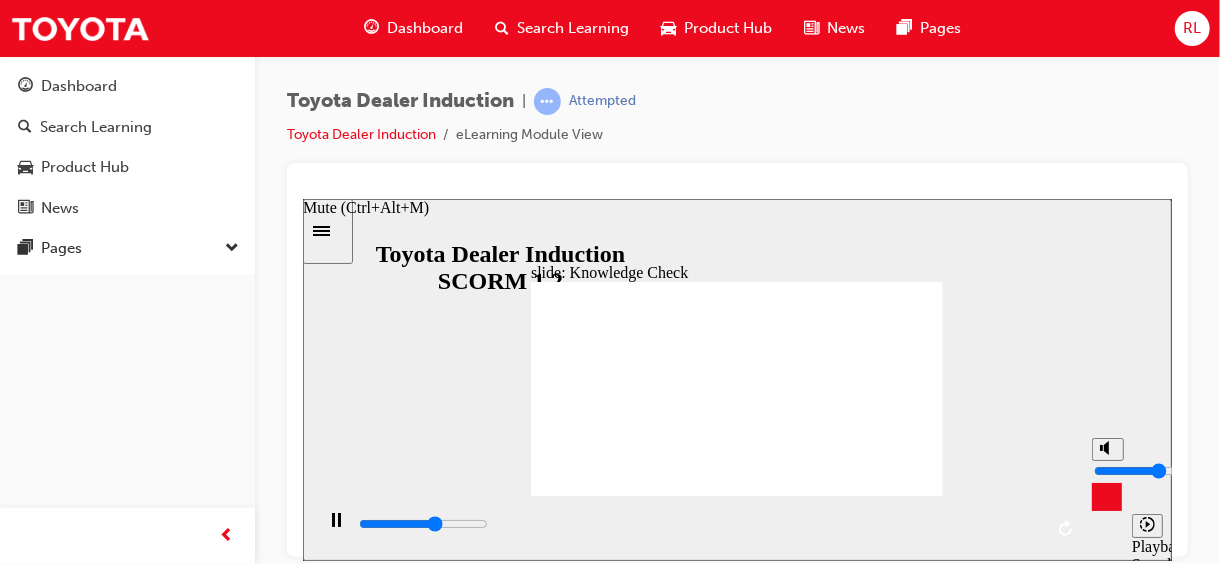 type on "3000" 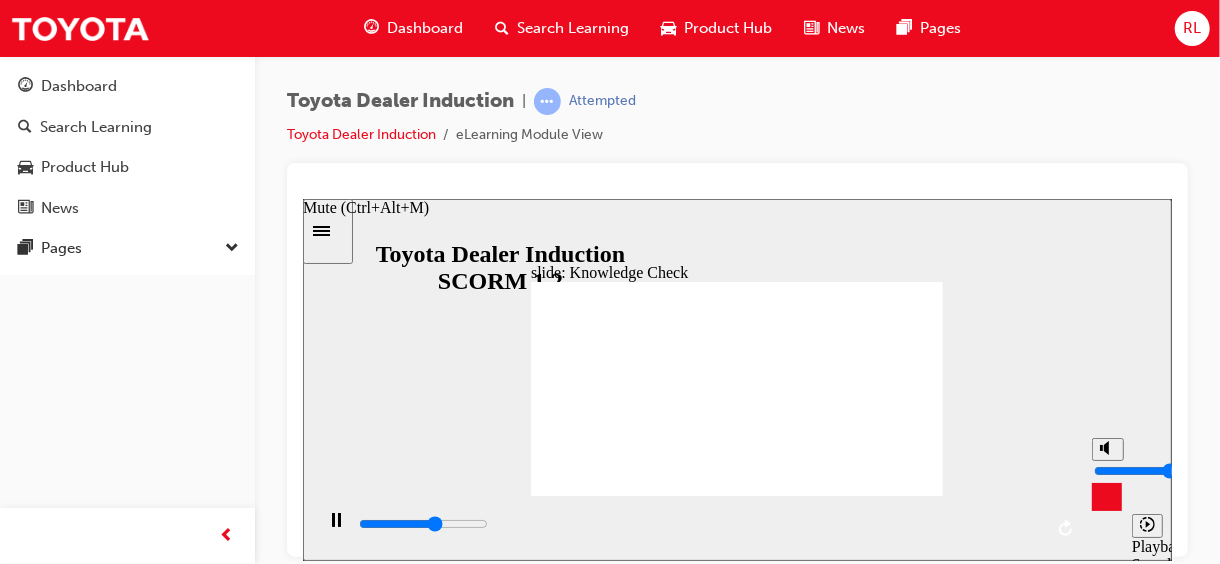 type on "3100" 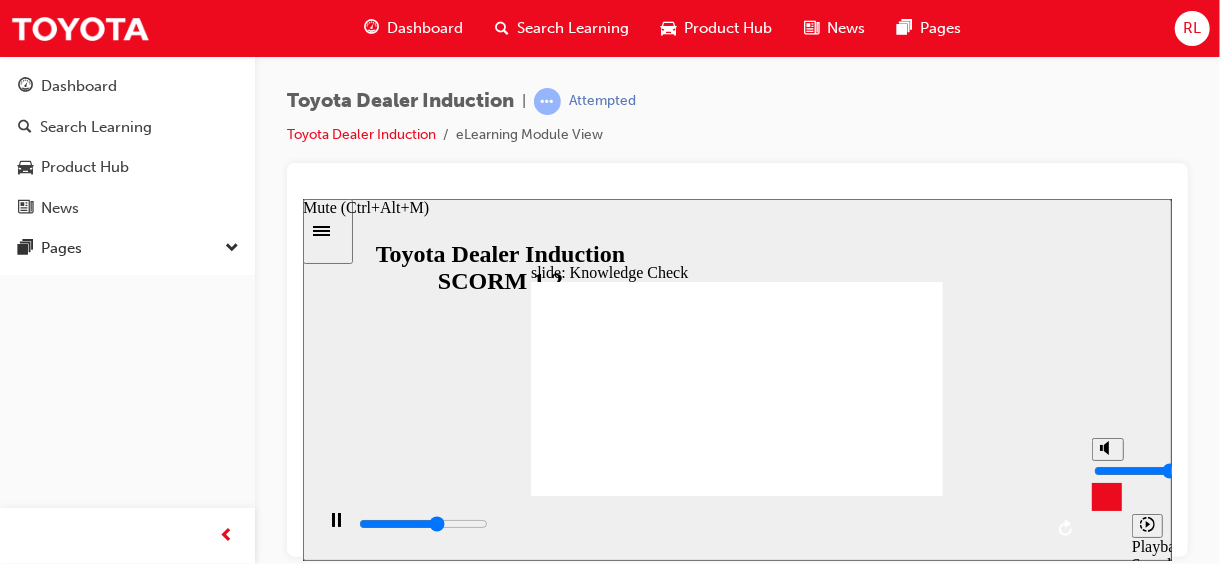 drag, startPoint x: 1106, startPoint y: 478, endPoint x: 1106, endPoint y: 461, distance: 17 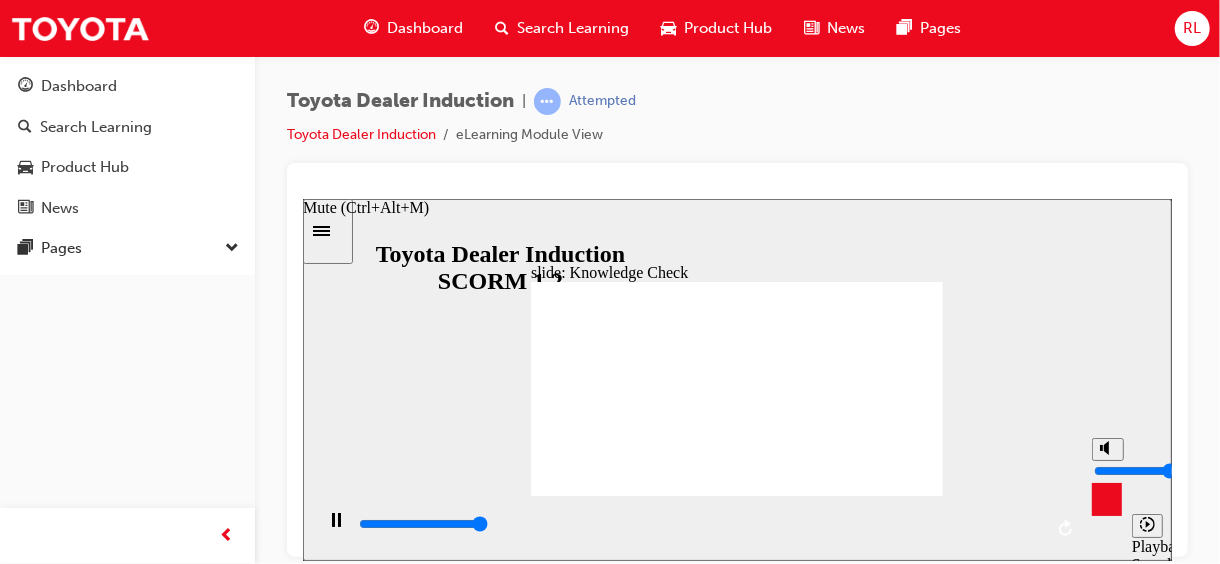 type on "5000" 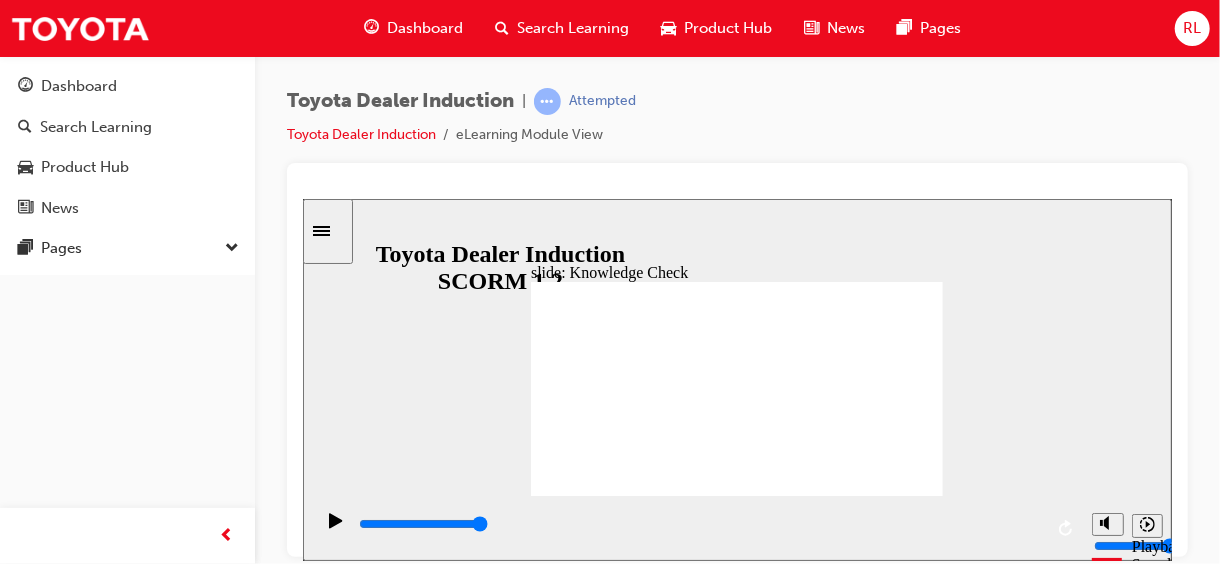 radio on "true" 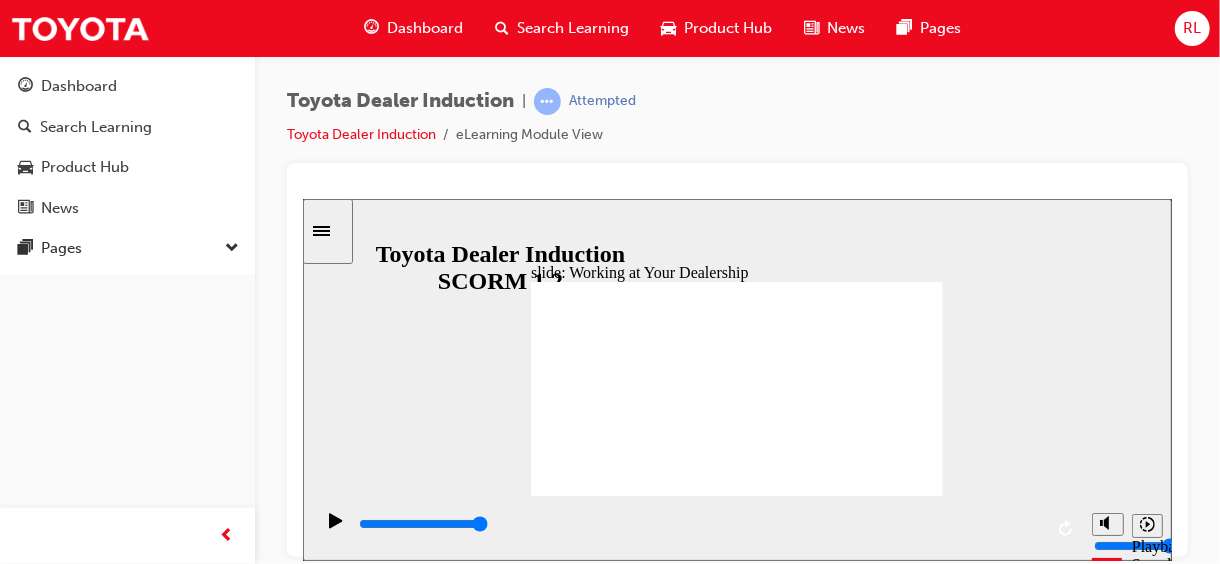 click 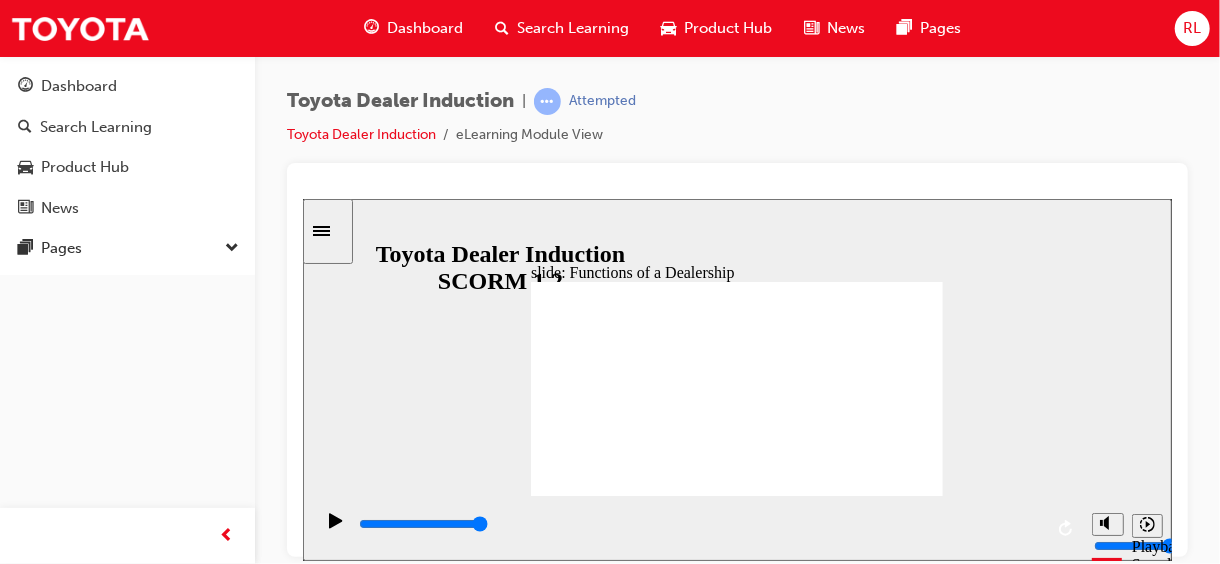 click 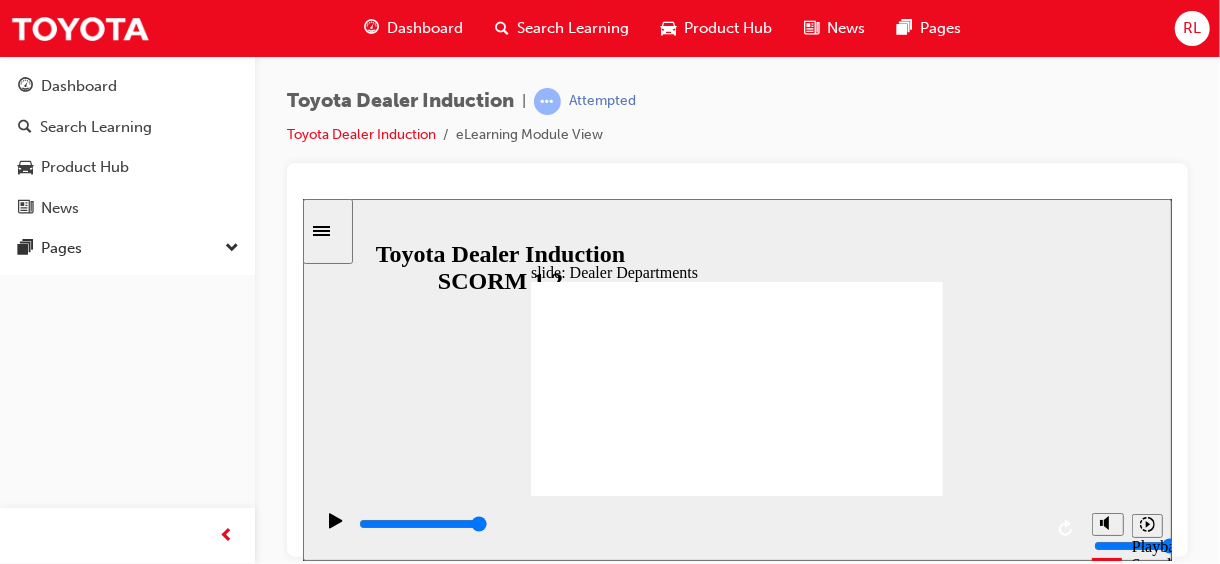click 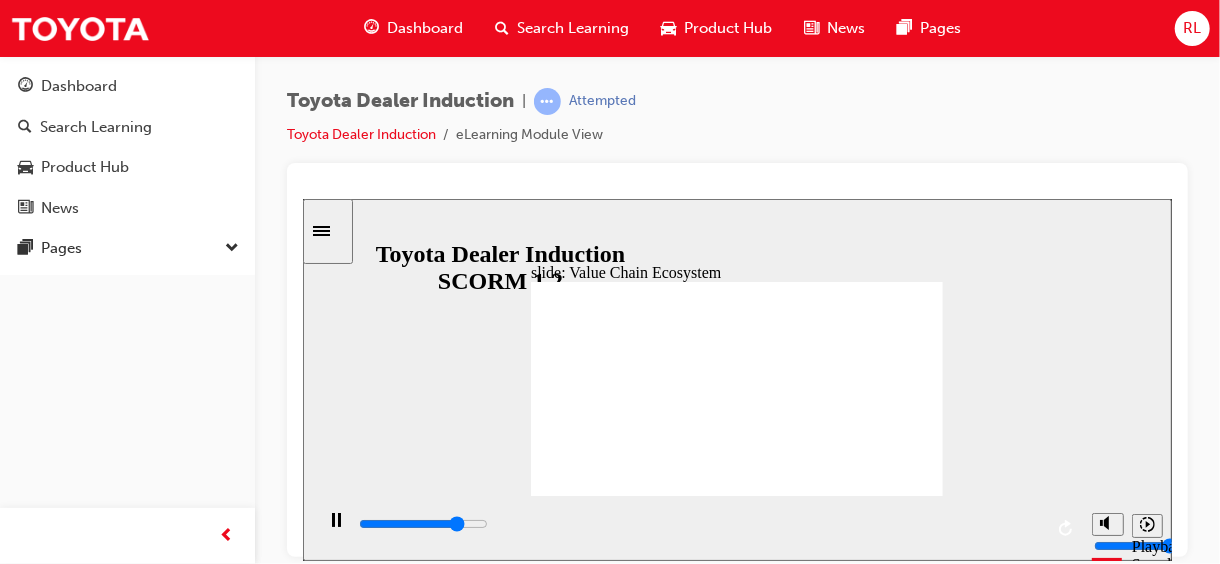 drag, startPoint x: 815, startPoint y: 437, endPoint x: 927, endPoint y: 438, distance: 112.00446 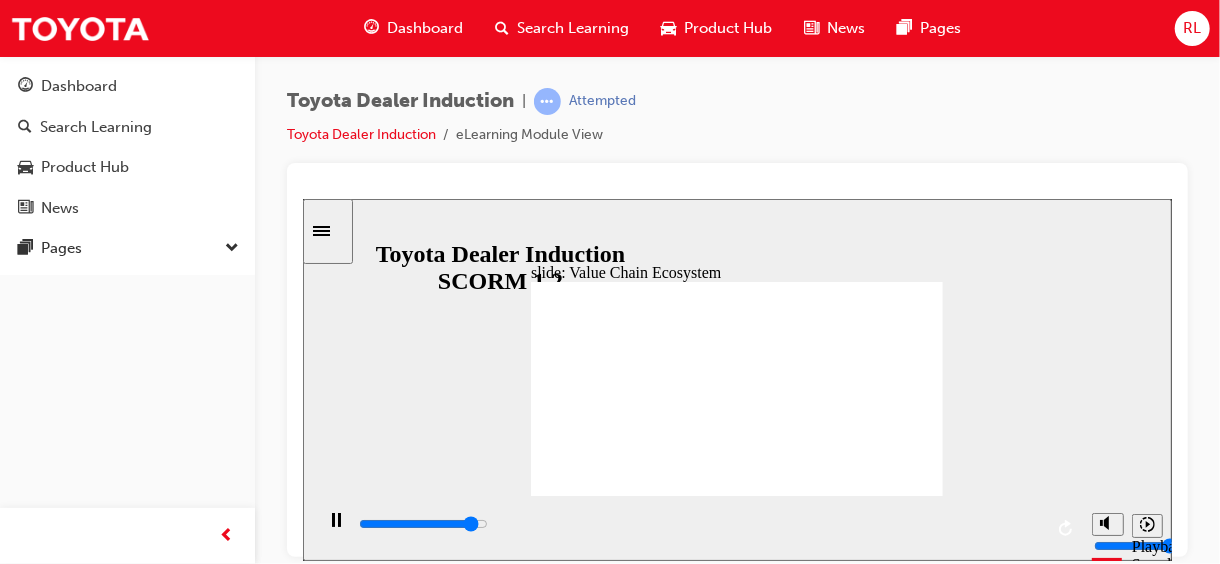 type on "61300" 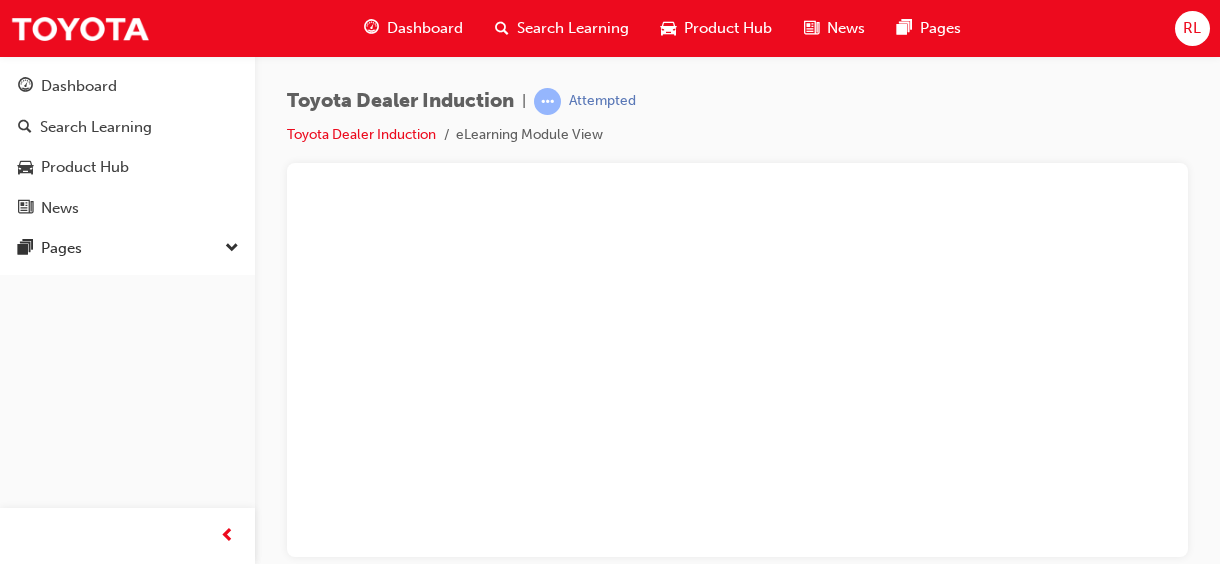 scroll, scrollTop: 0, scrollLeft: 0, axis: both 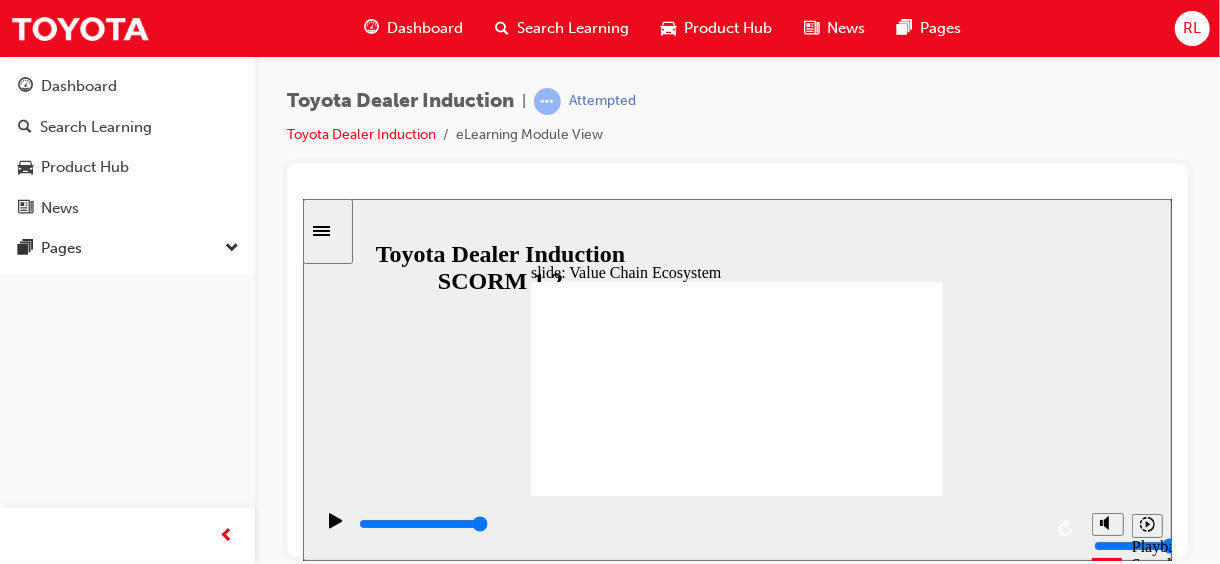click 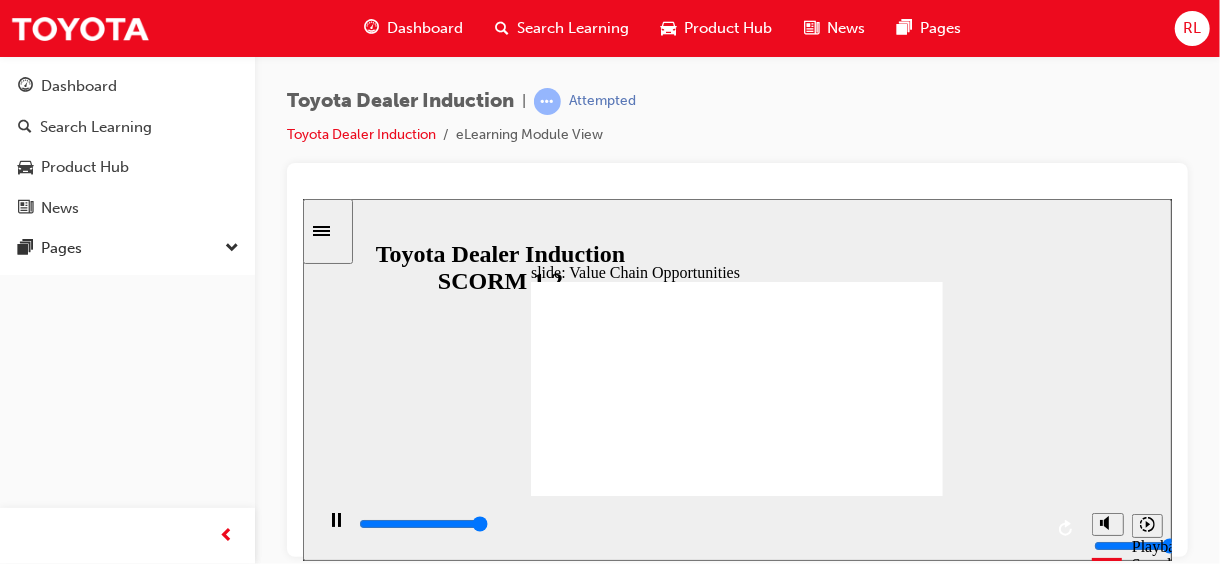 type on "11300" 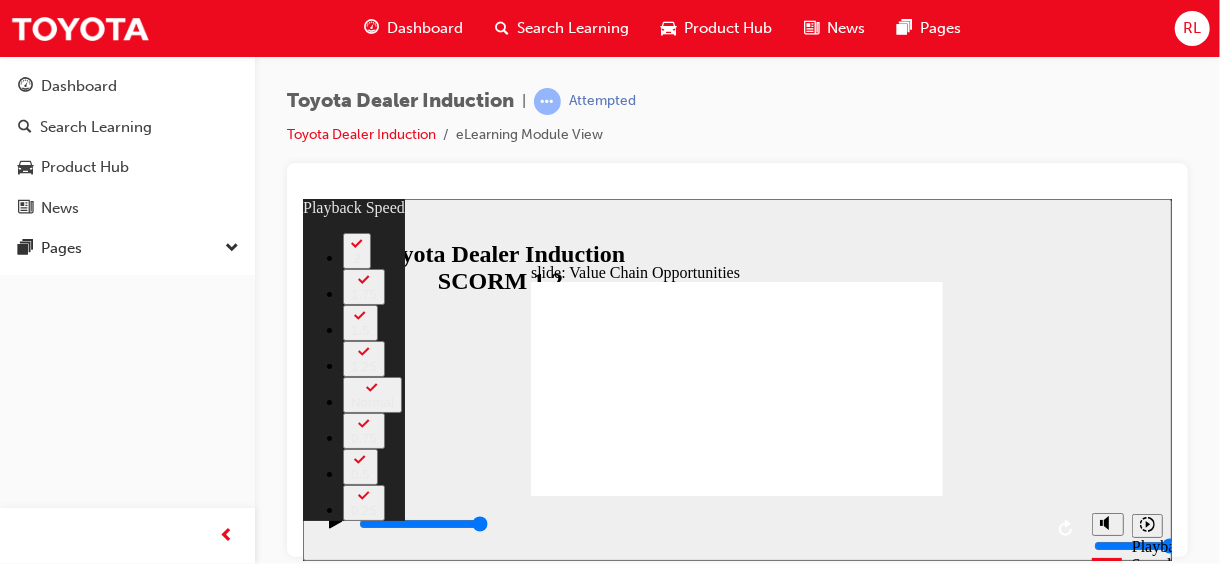 drag, startPoint x: 904, startPoint y: 480, endPoint x: 1203, endPoint y: 798, distance: 436.4917 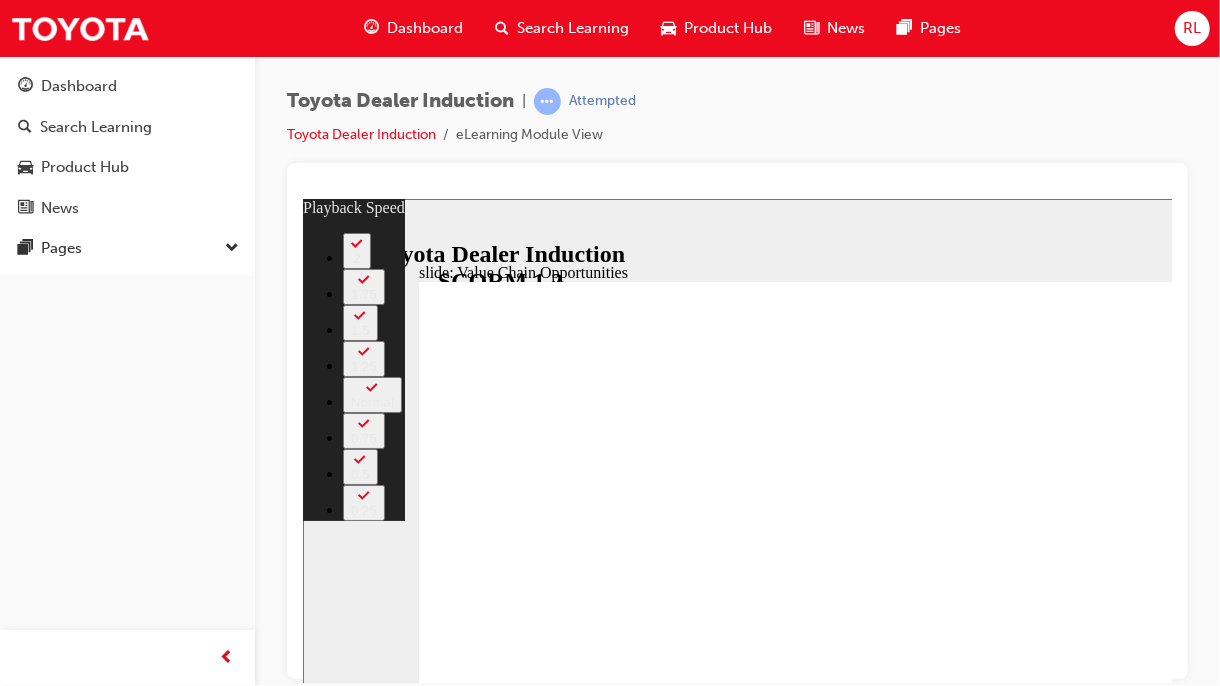 click at bounding box center [492, 9614] 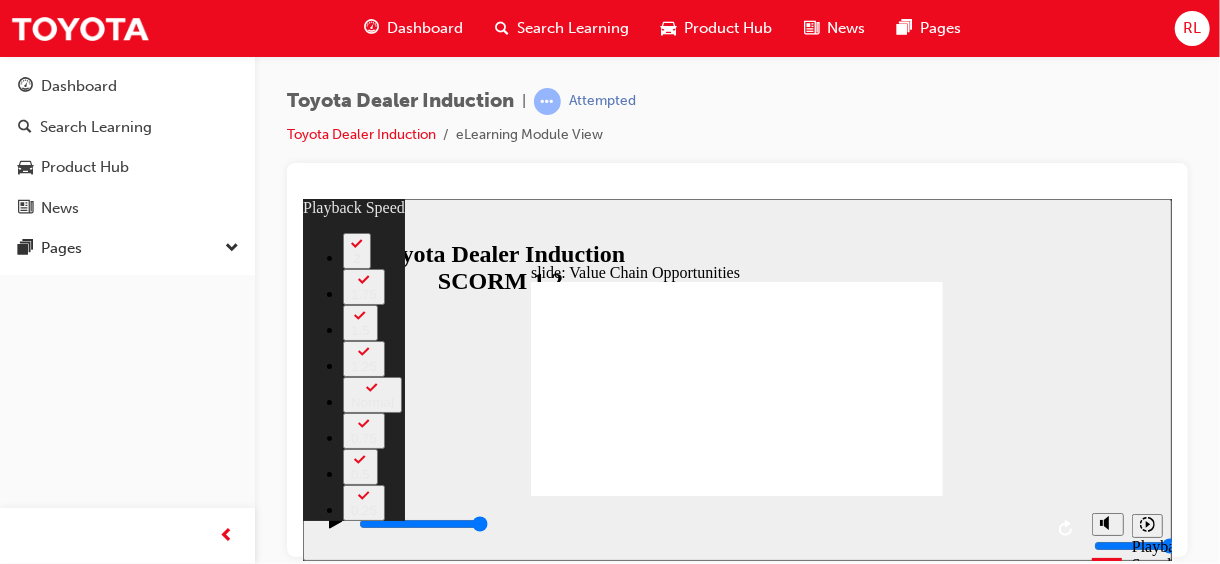 click on "slide: Value Chain Opportunities
Rectangle 1 playback speed 2 1.75 1.5 1.25 Normal 0.75 0.5 0.25 Rectangle 1 Multiply 1 Close At every customer touchpoint there is an opportunity to promote the value chain opportunities at your dealership Group Oval 35 2 Oval 33 1 Watch the hype reel for a better understanding of some of the products and services that make up the Value Chain Ecosystem that can keep our customers 'Toyota for Life". Group 1 Rectangle 3 Note:  Video is a TM Europe version and not all products  are available to Aus market Rectangle 2 As the video suggests, there is genuine vehicle servicing, KINTO car rental, genuine parts &  accessories, connected services, F&I, TCPO and more!  Remember the value chain opportunities for your department when dealing with your next customer! BACK BACK NEXT NEXT At every customer touchpoint there is an opportunity to  promote the value chain opportunities at your dealership Watch the hype reel or a  BACK BACK NEXT NEXT Note:  2 2" at bounding box center (736, 379) 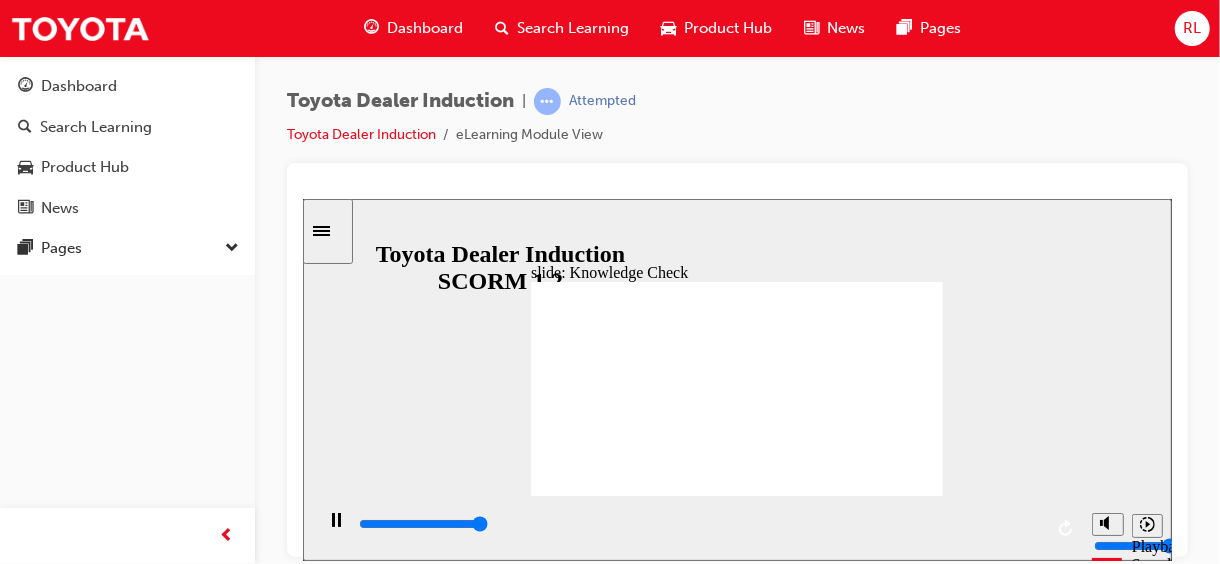 type on "5000" 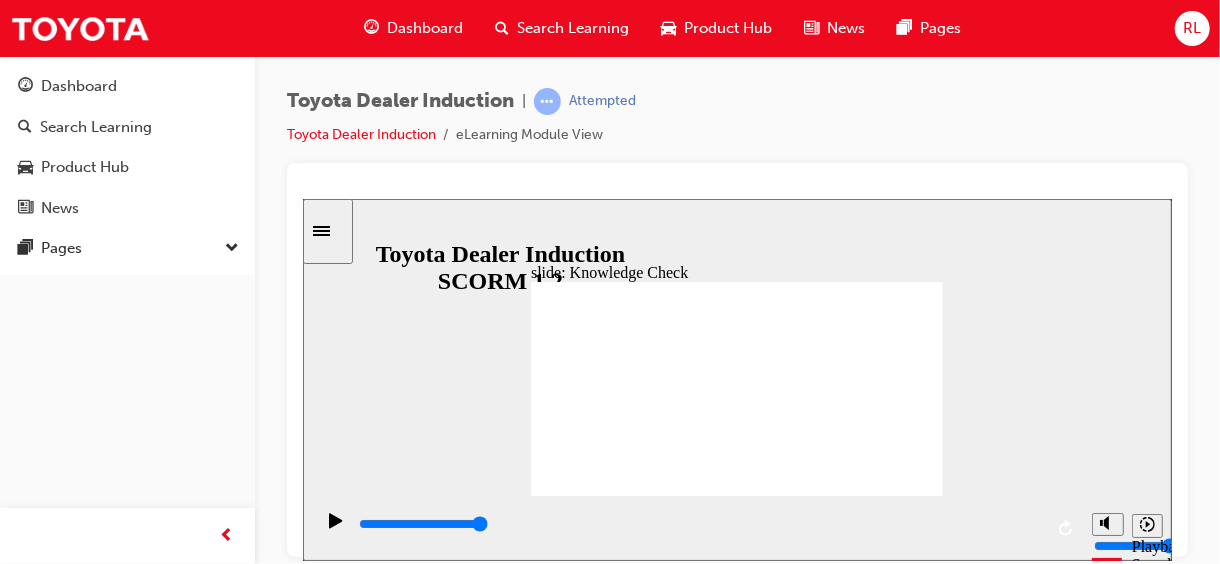 click 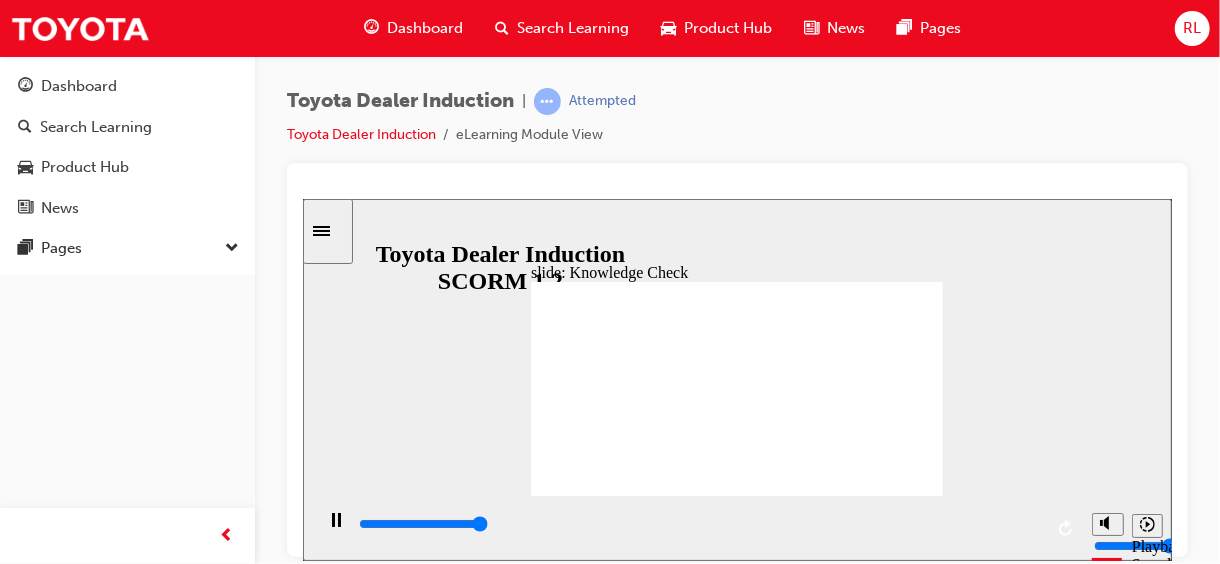 type on "5000" 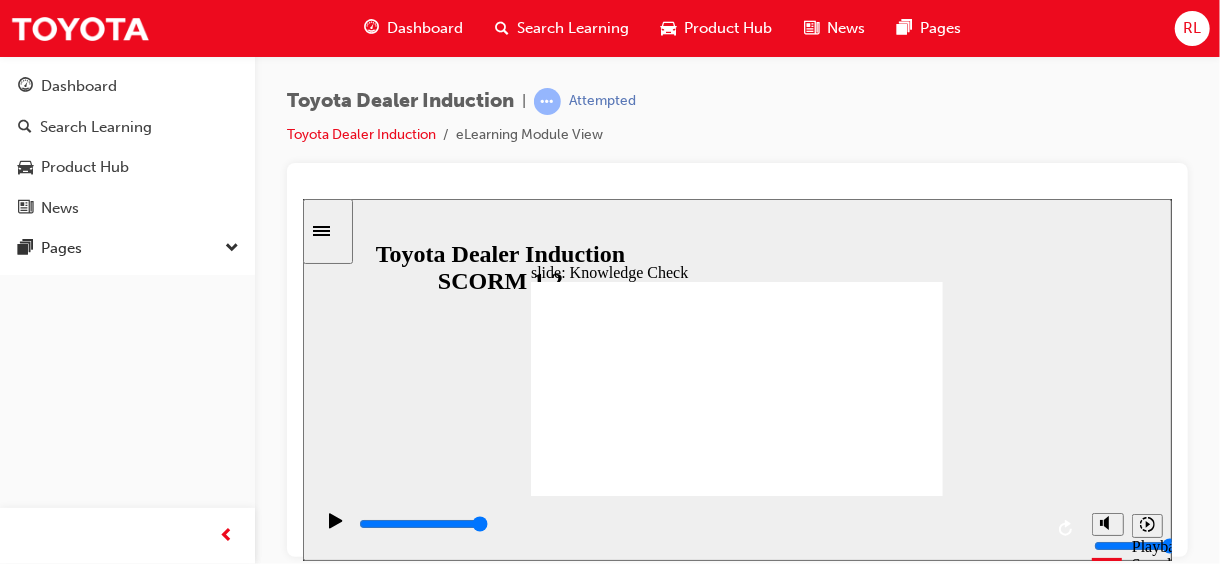 radio on "false" 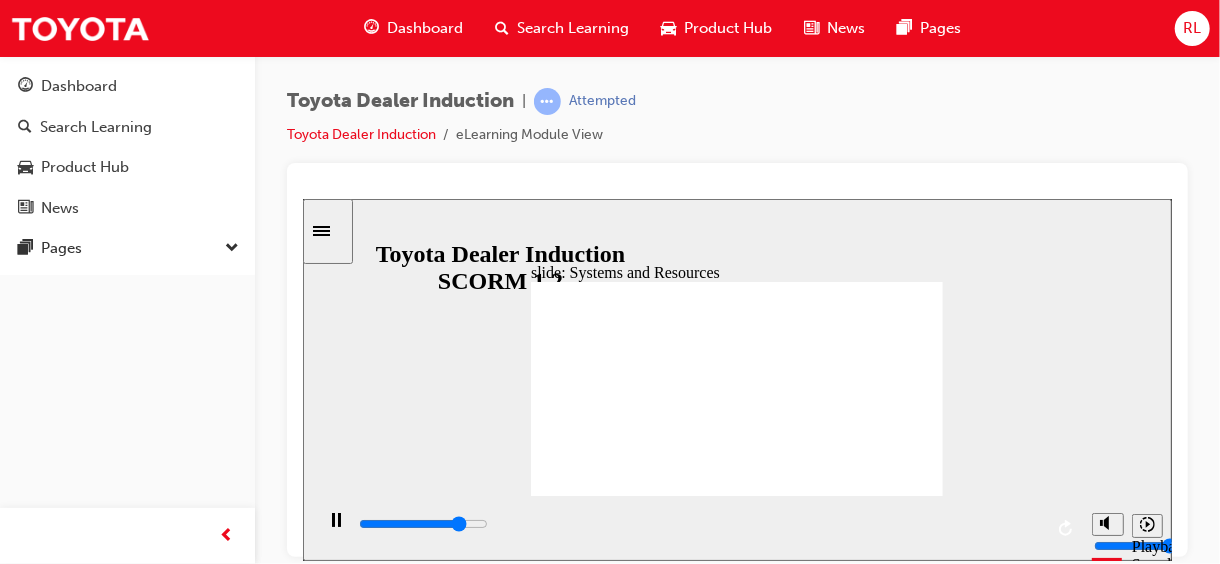 click 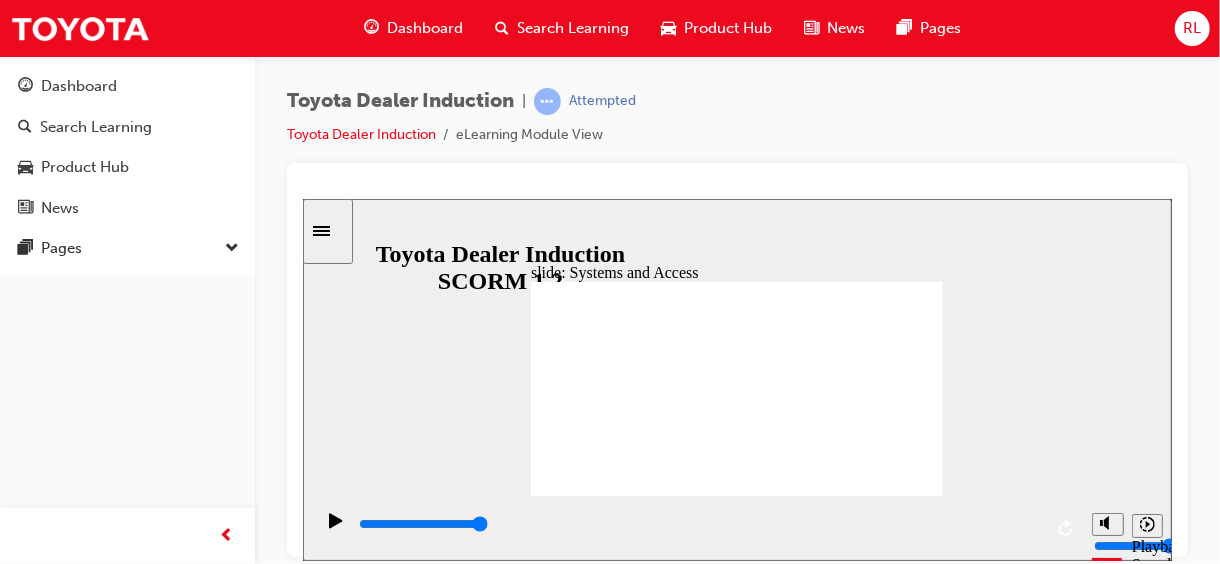 click 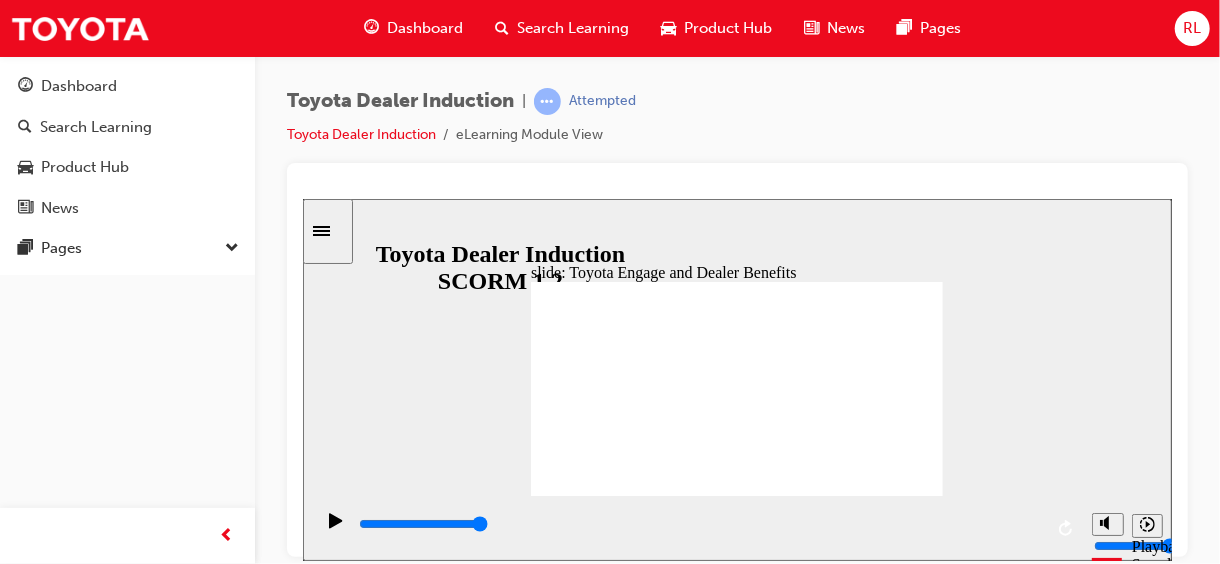 click 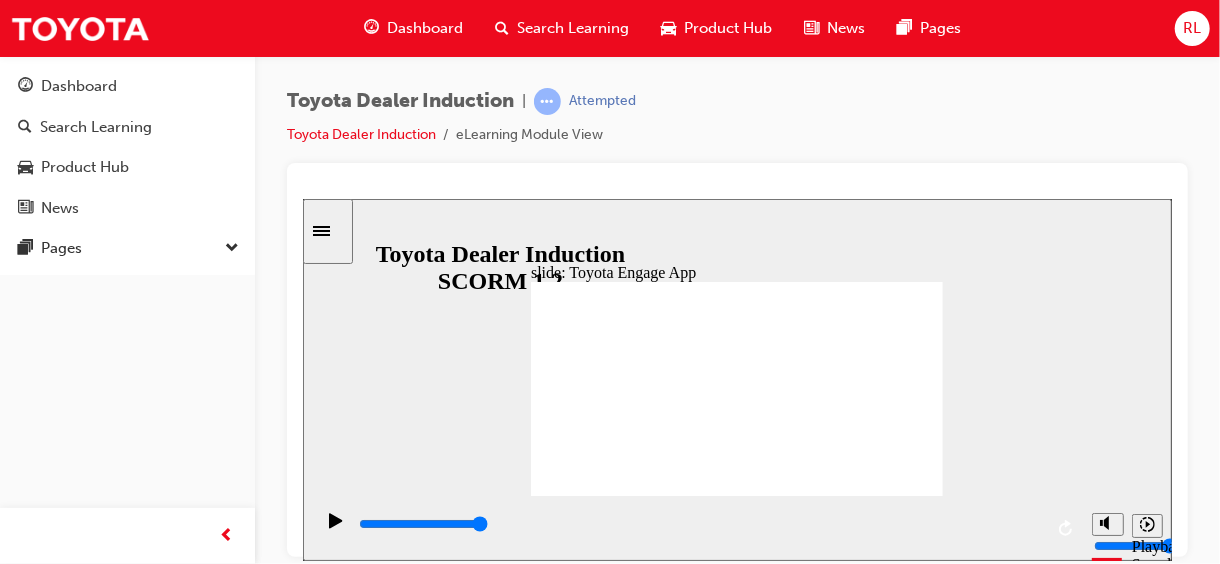 click 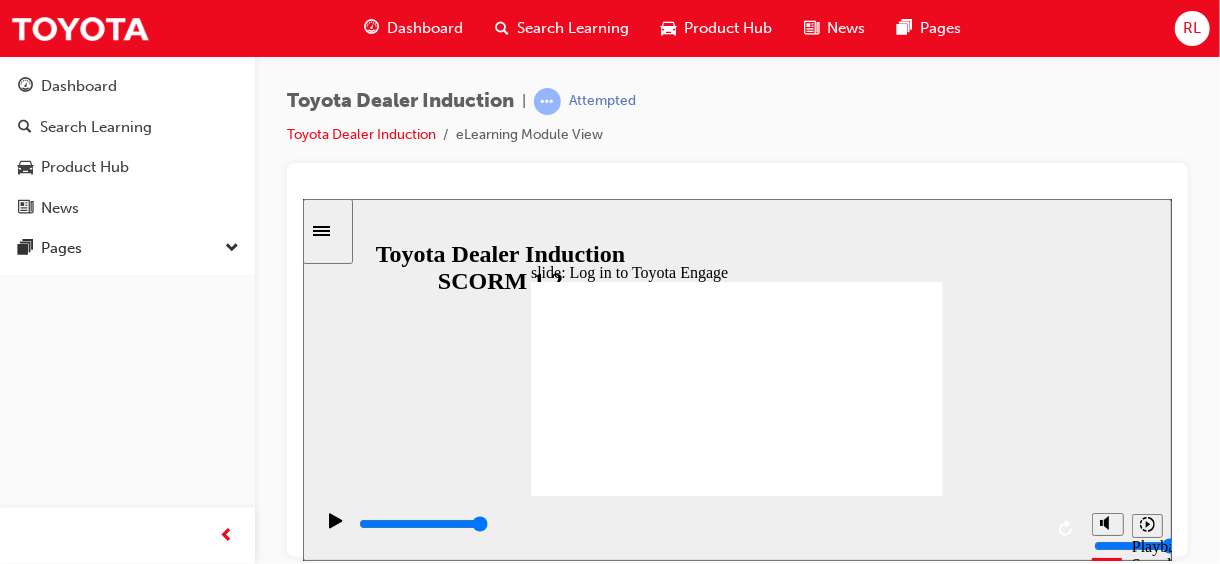 click 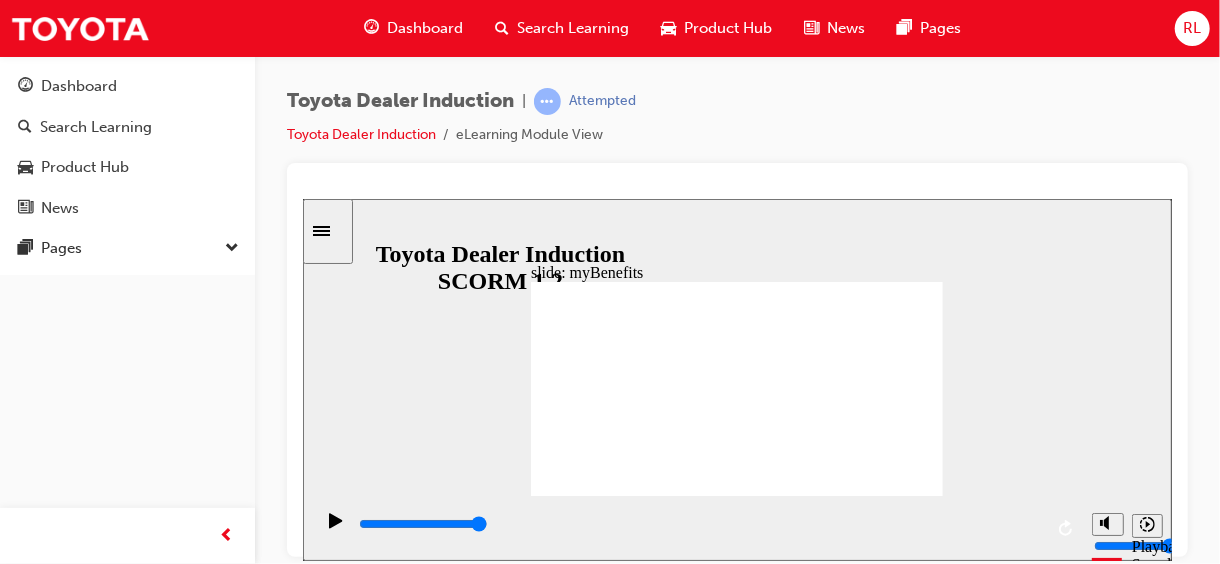 click 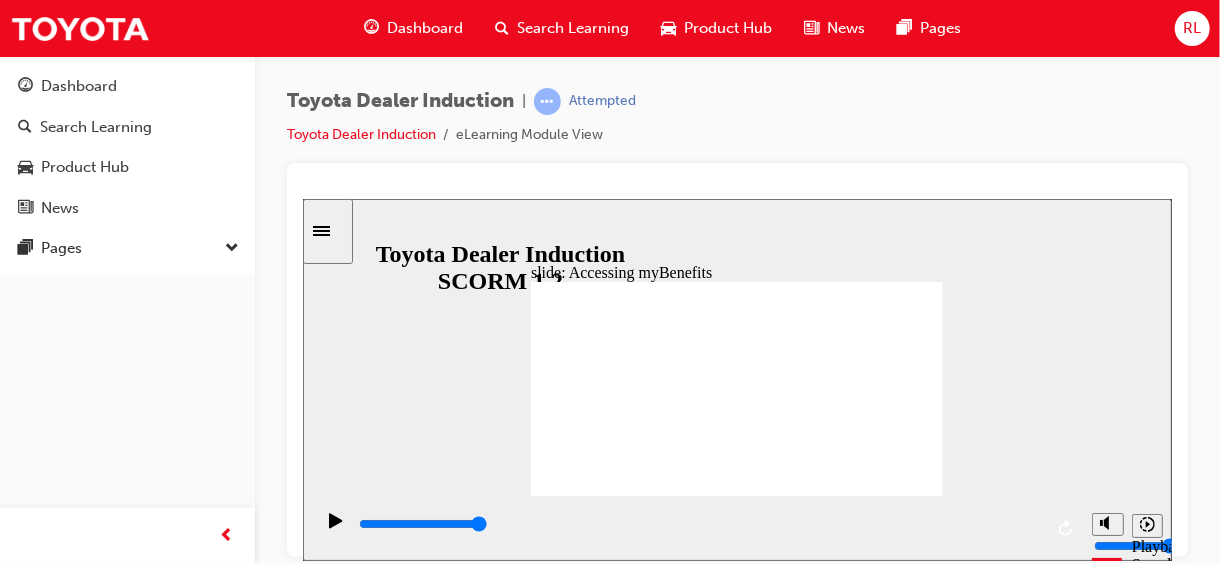 click 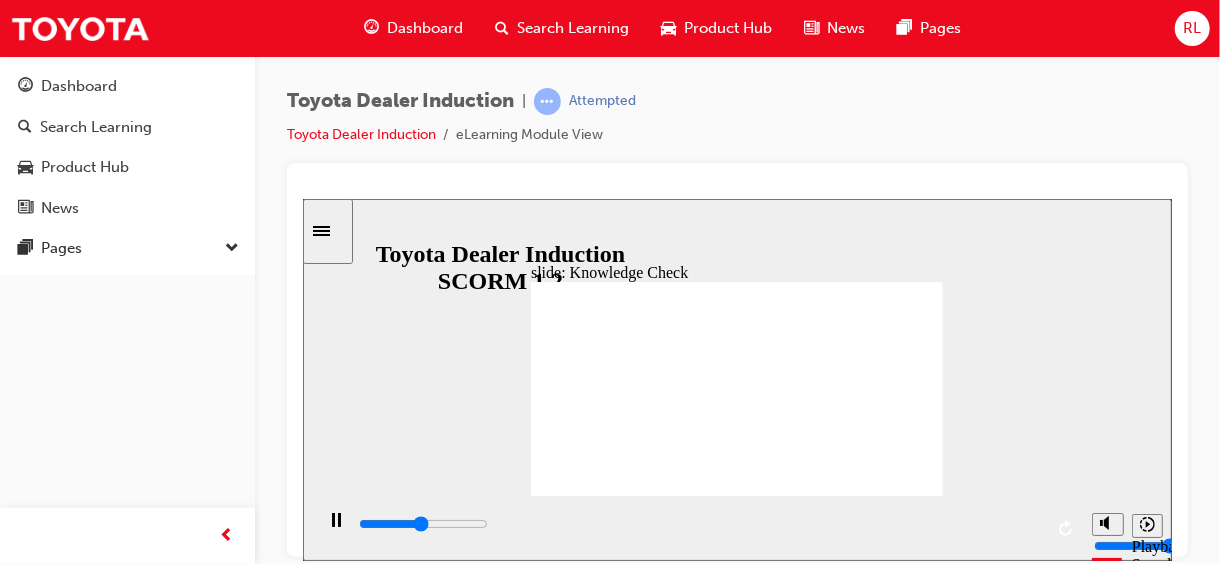 click at bounding box center [572, 1004] 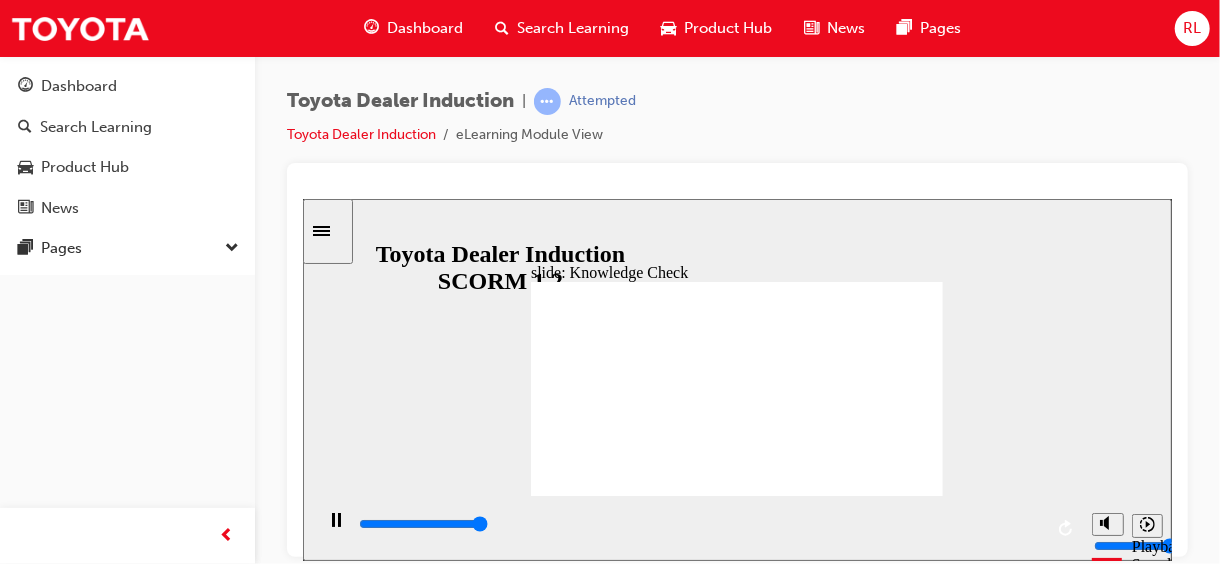 type on "5000" 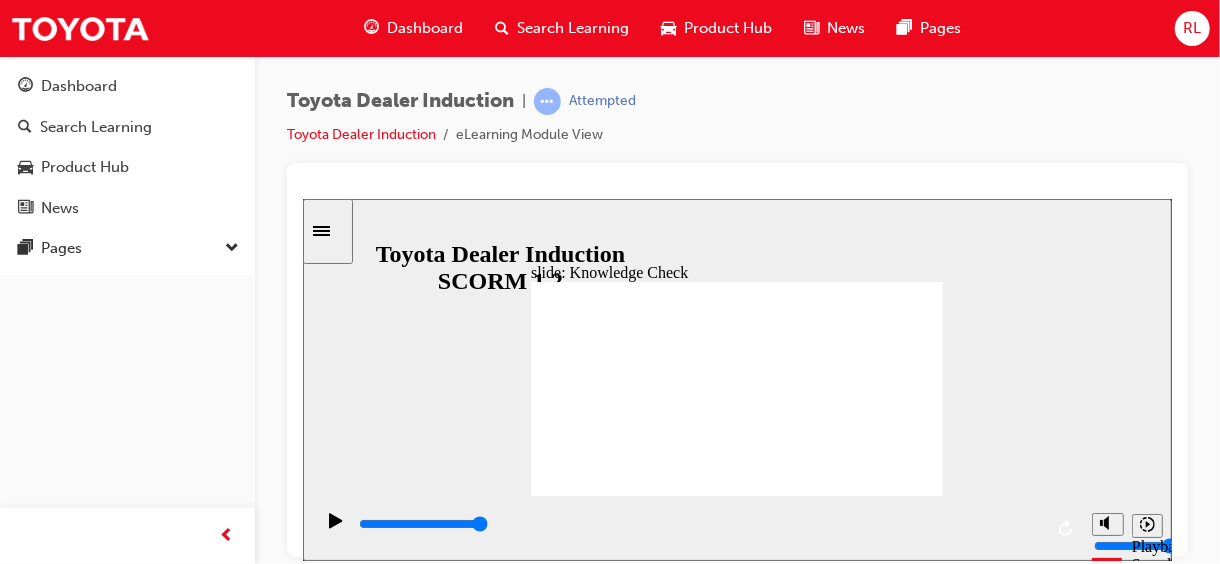 click at bounding box center [572, 1004] 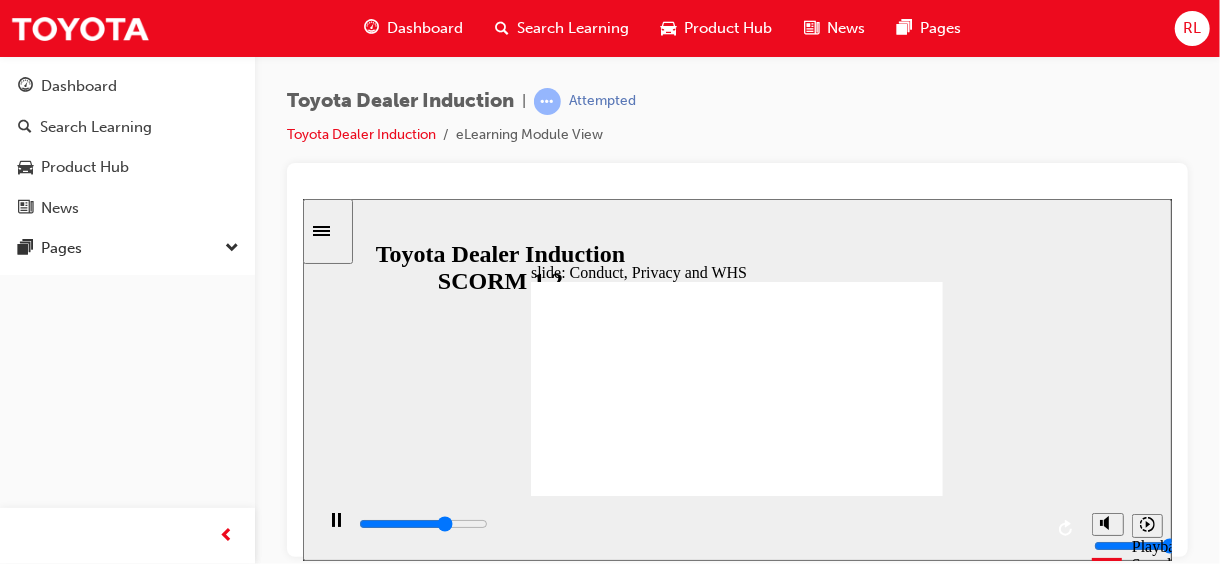 click 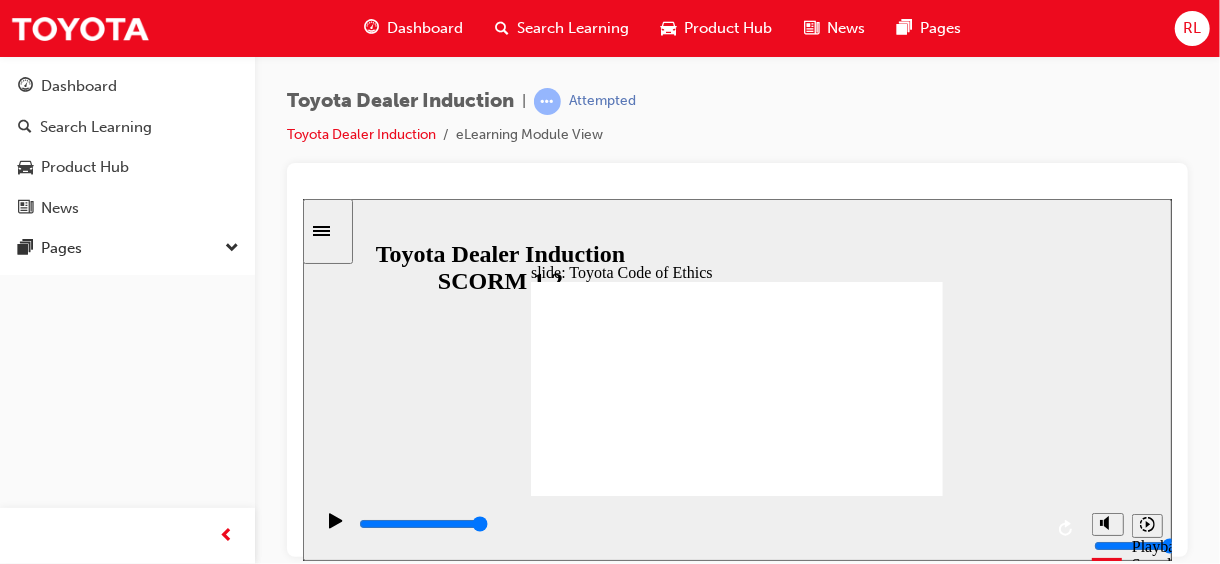 click 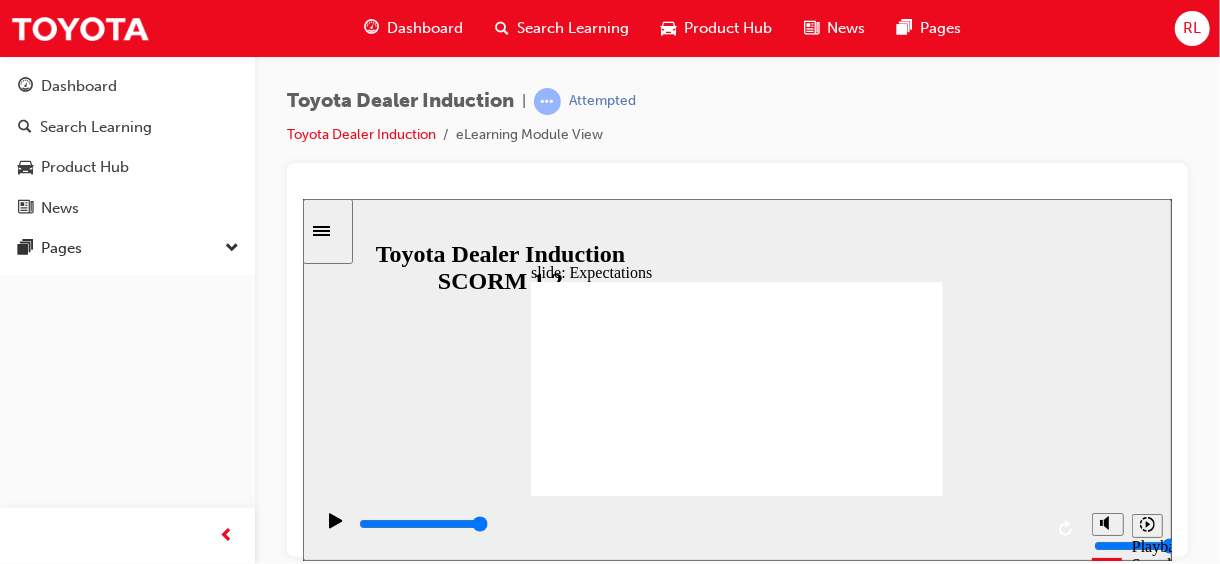 click 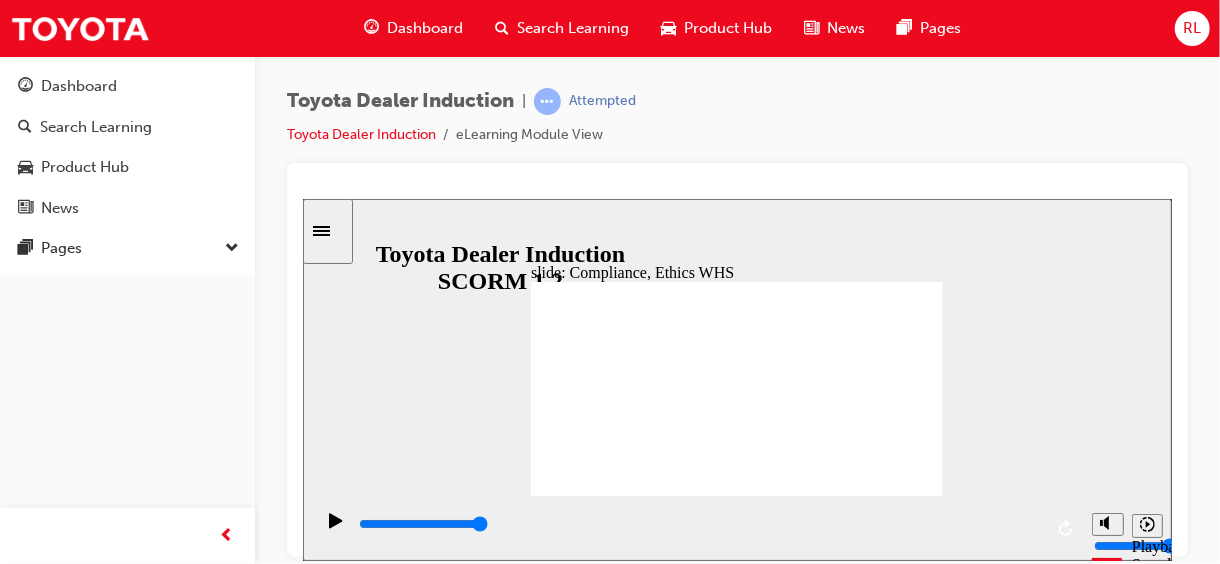 click 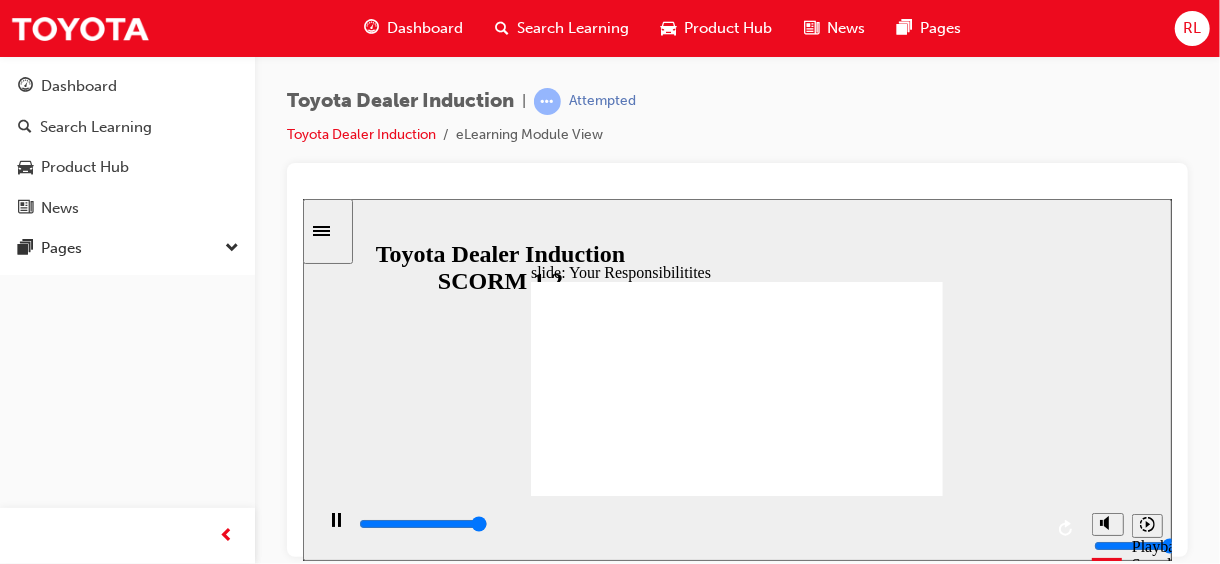 type on "8400" 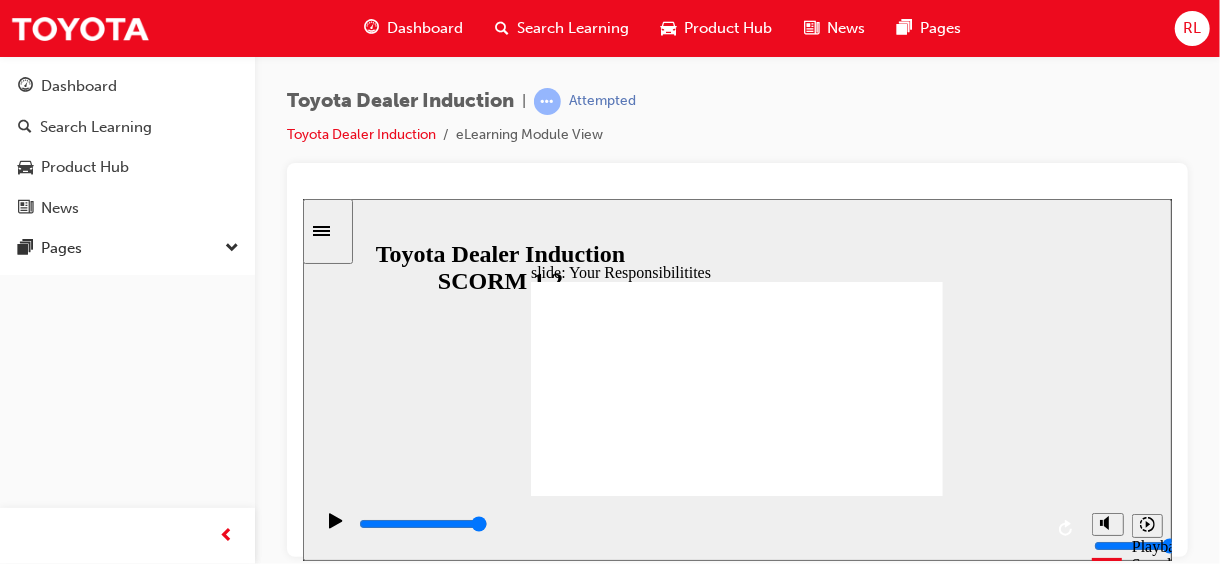 checkbox on "true" 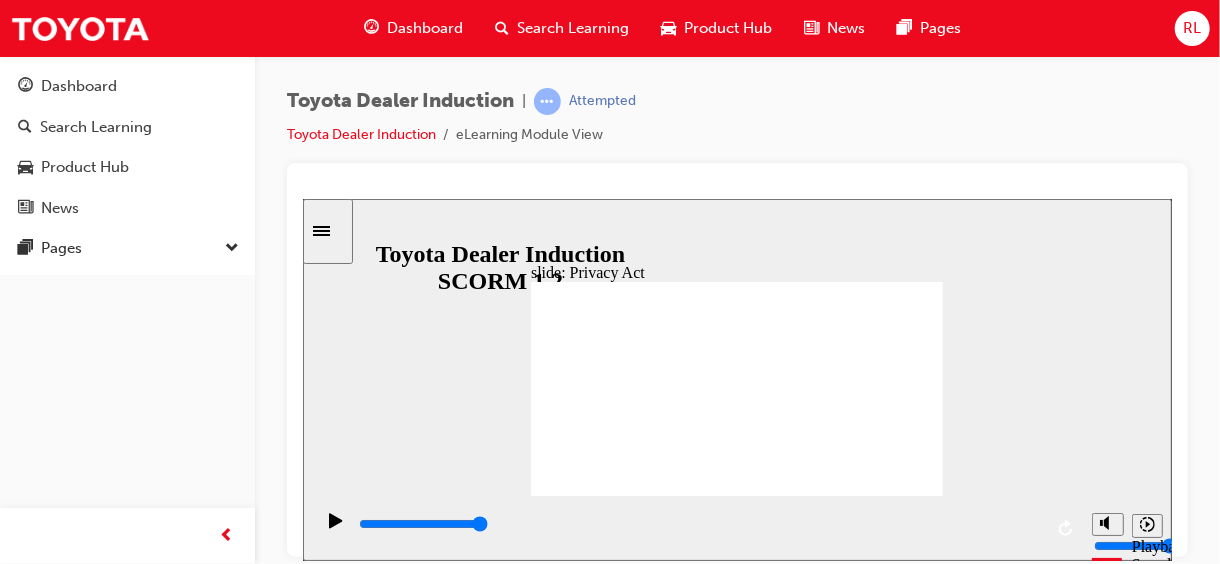 click 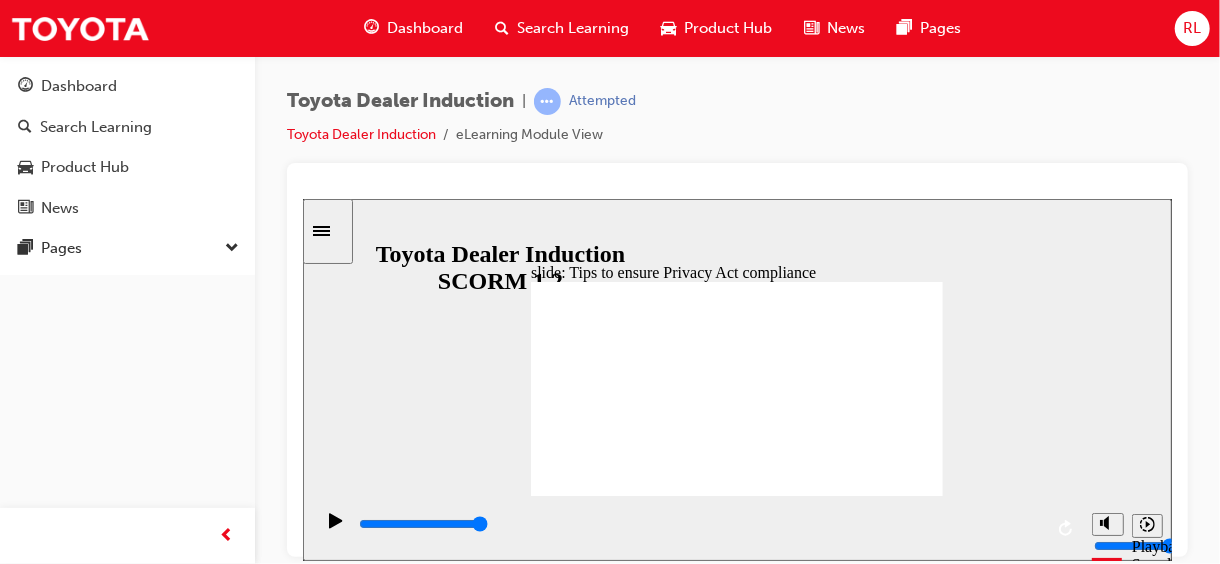 click 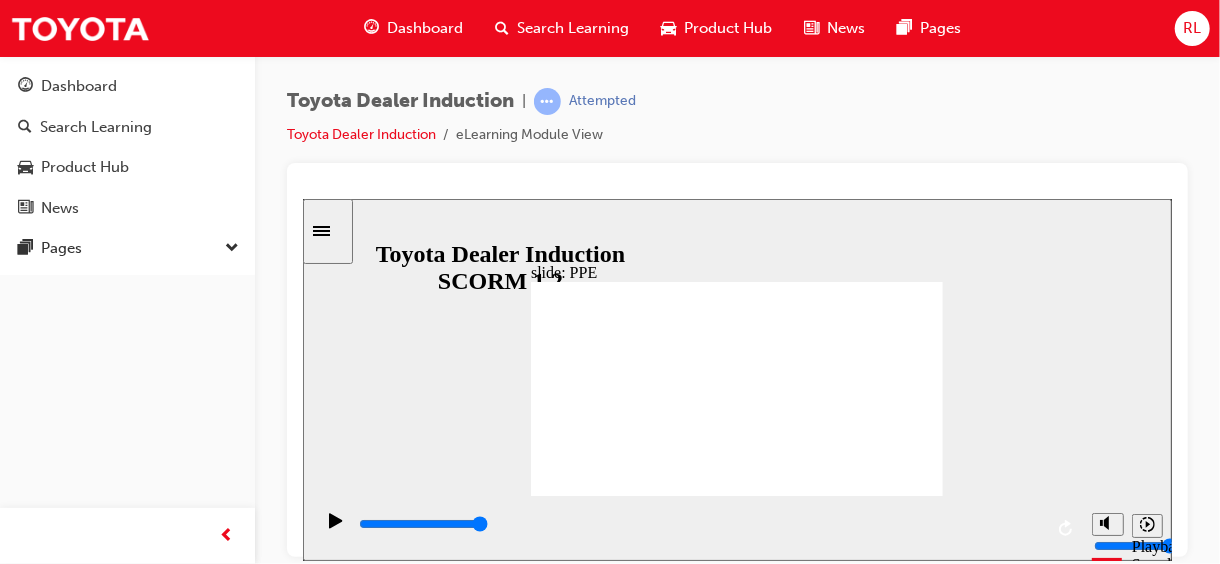 click 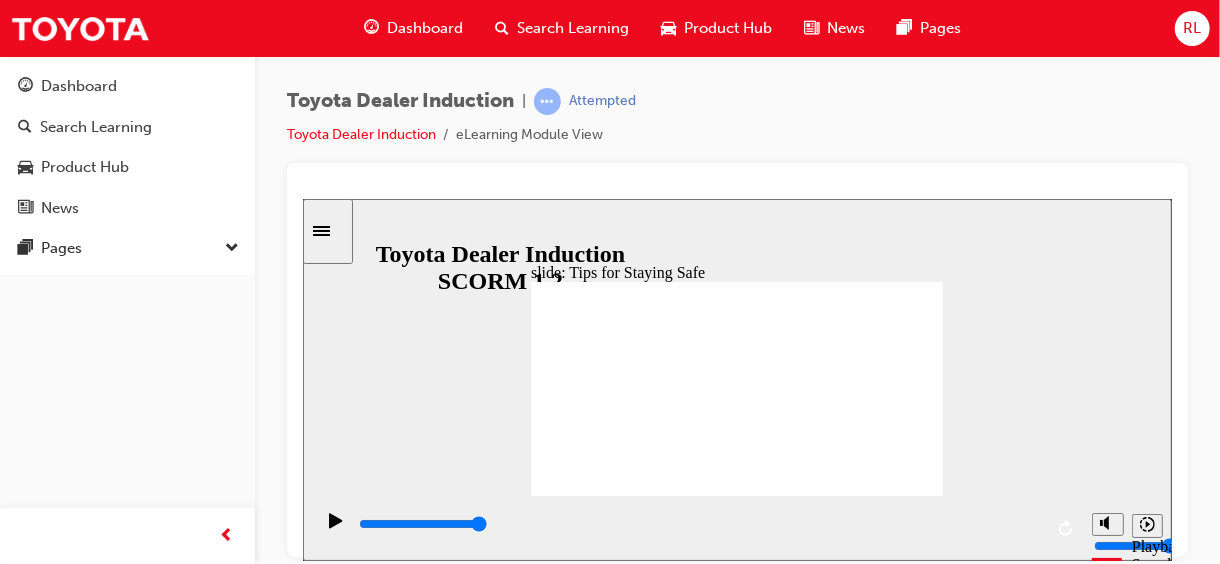 click 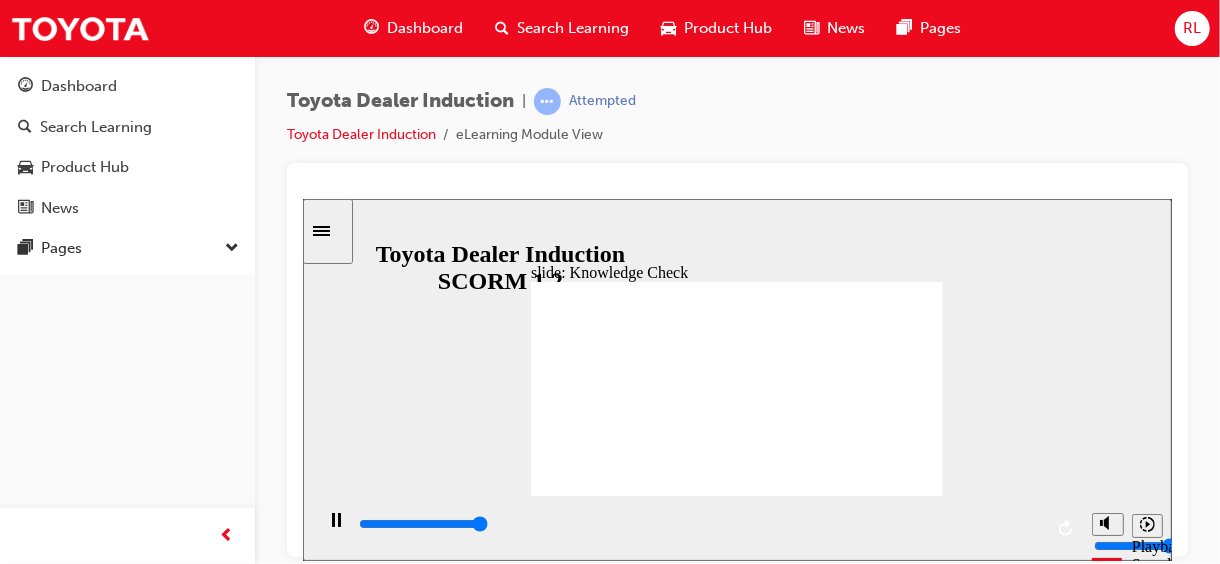 type on "5000" 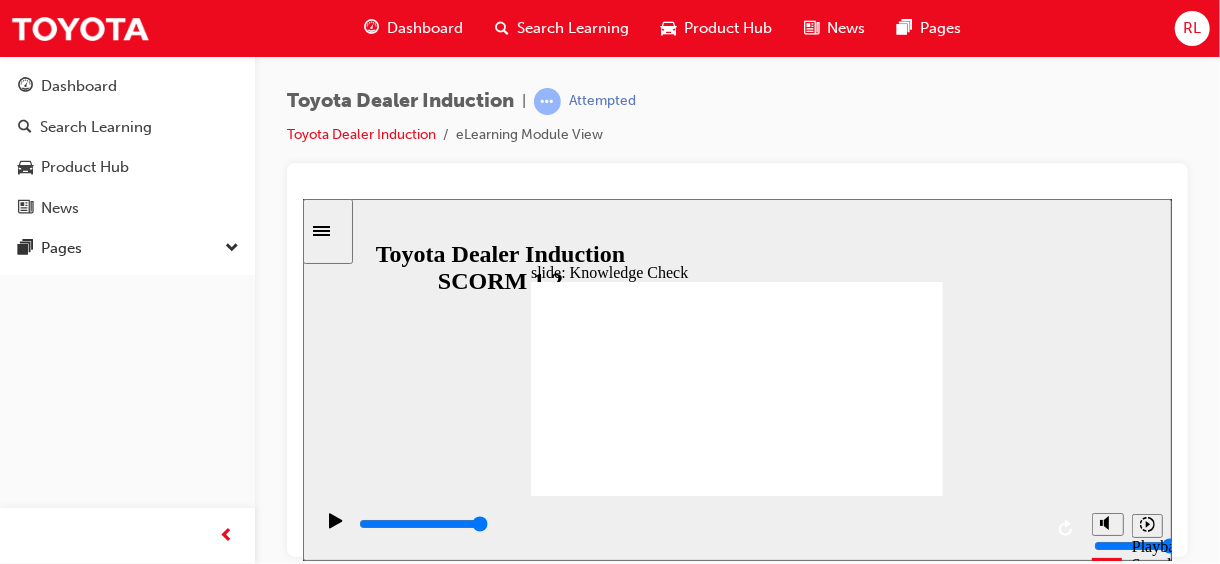 checkbox on "true" 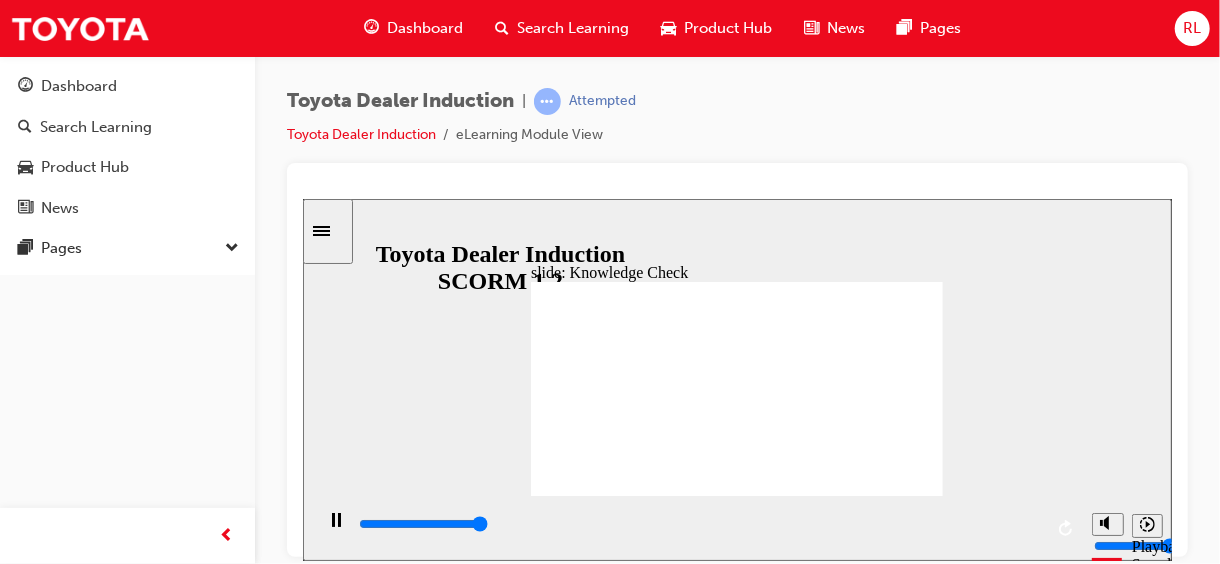 type on "5000" 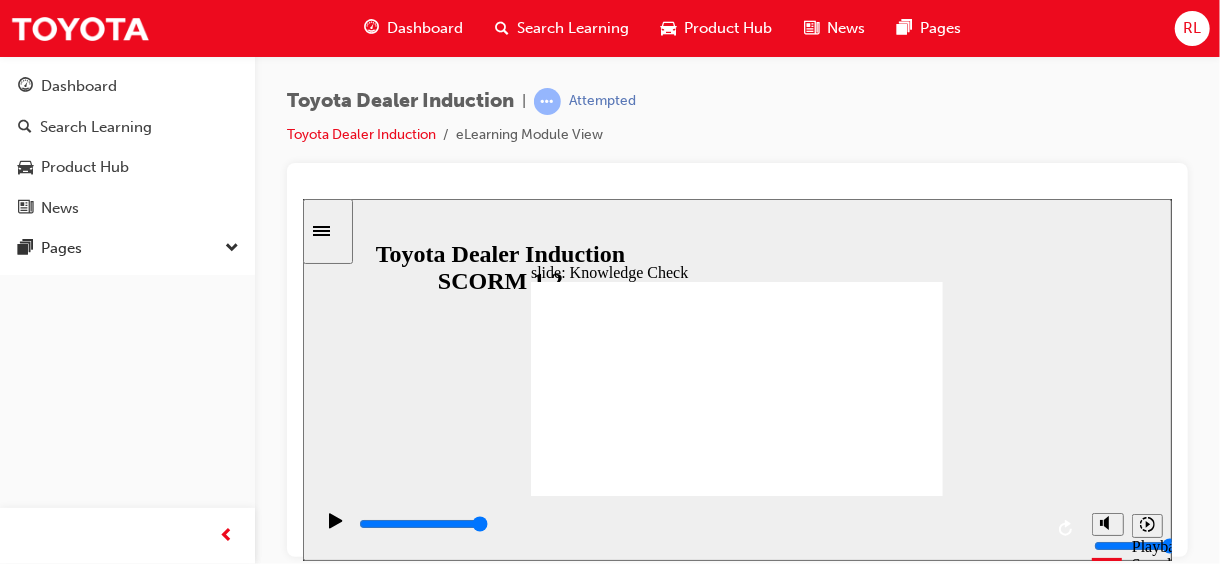 radio on "true" 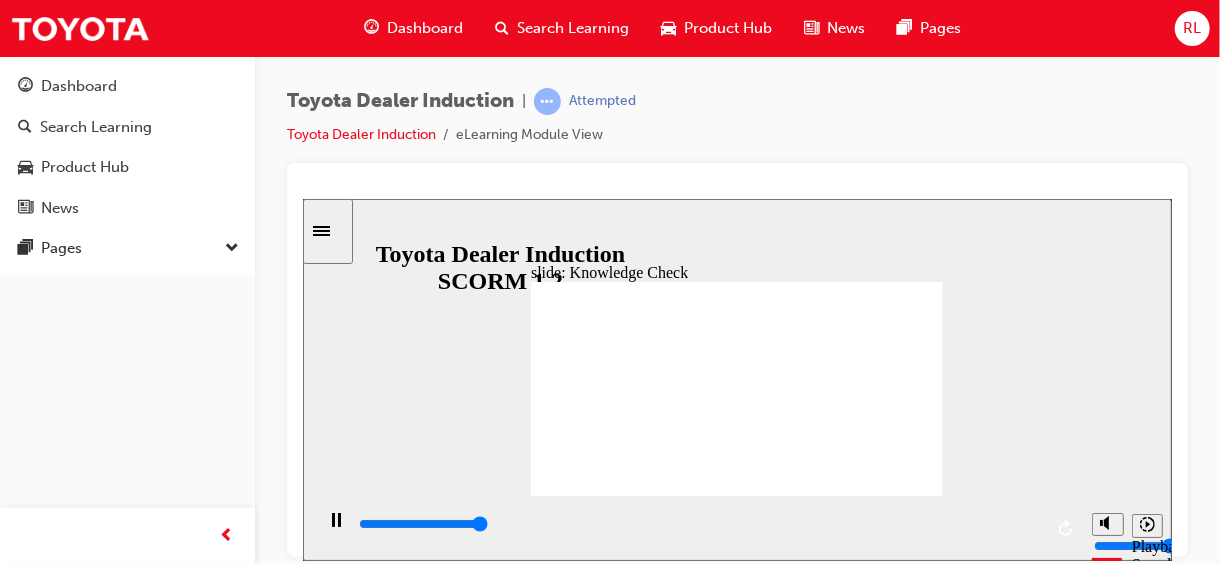 type on "5000" 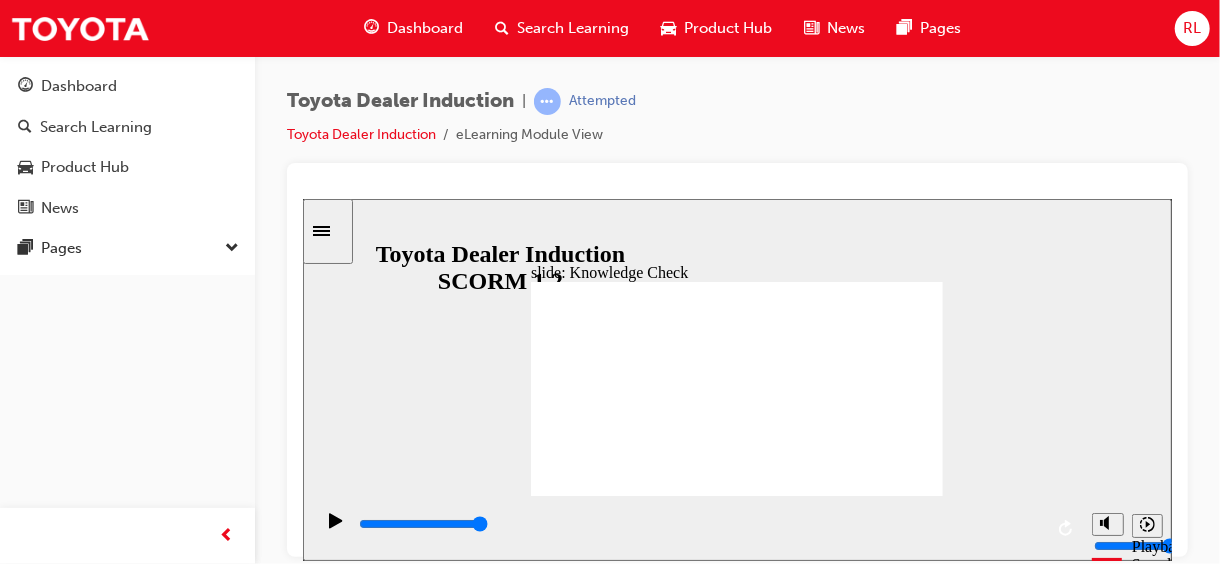 checkbox on "true" 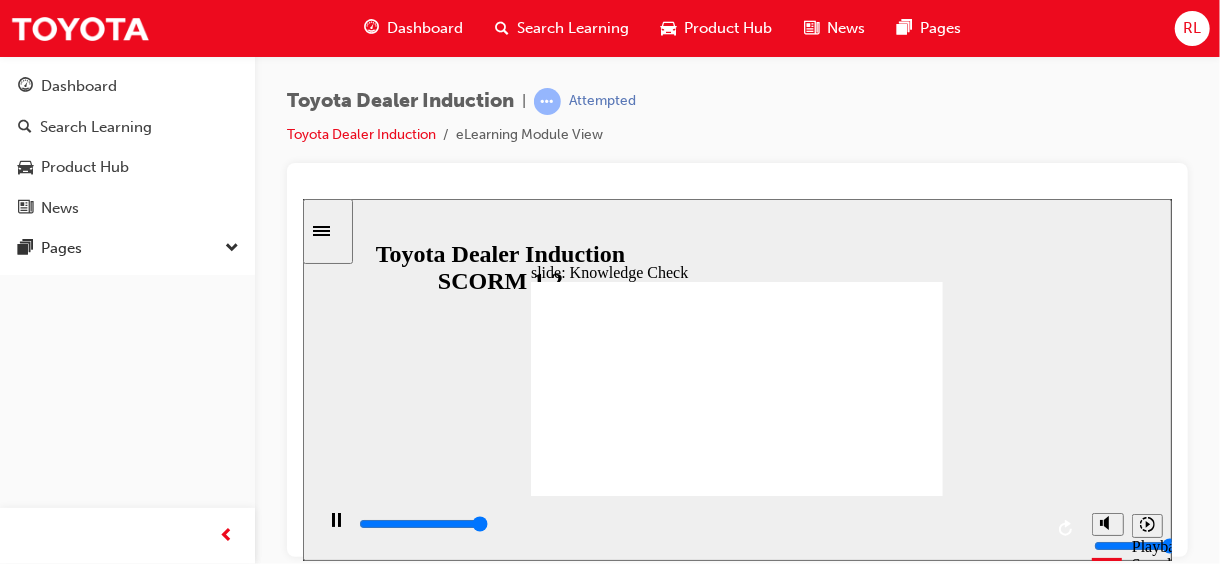 type on "5000" 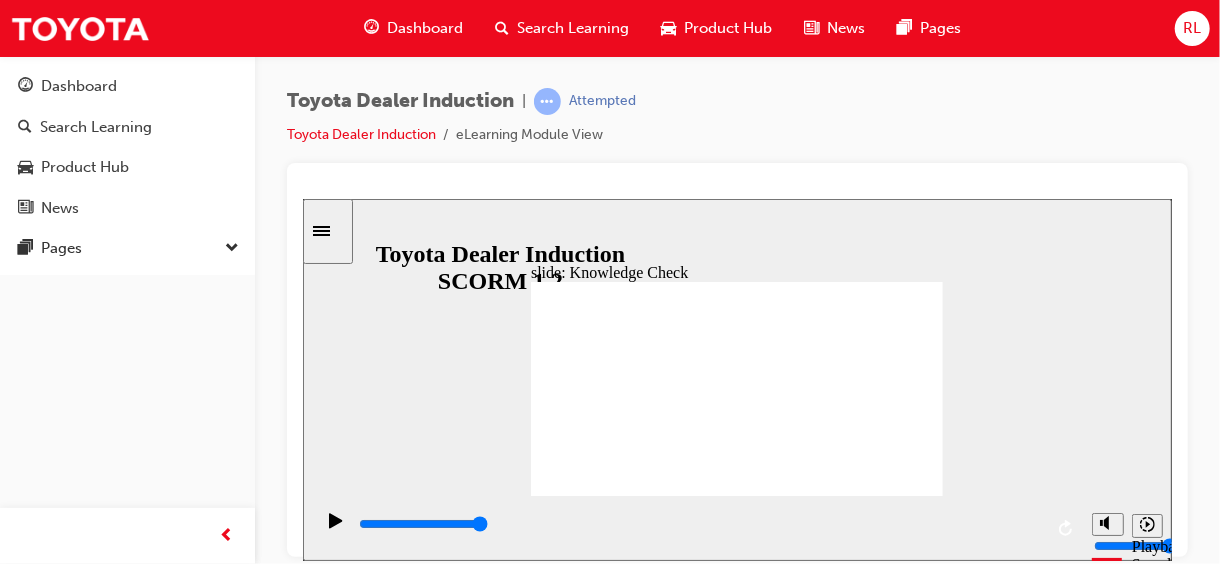 checkbox on "true" 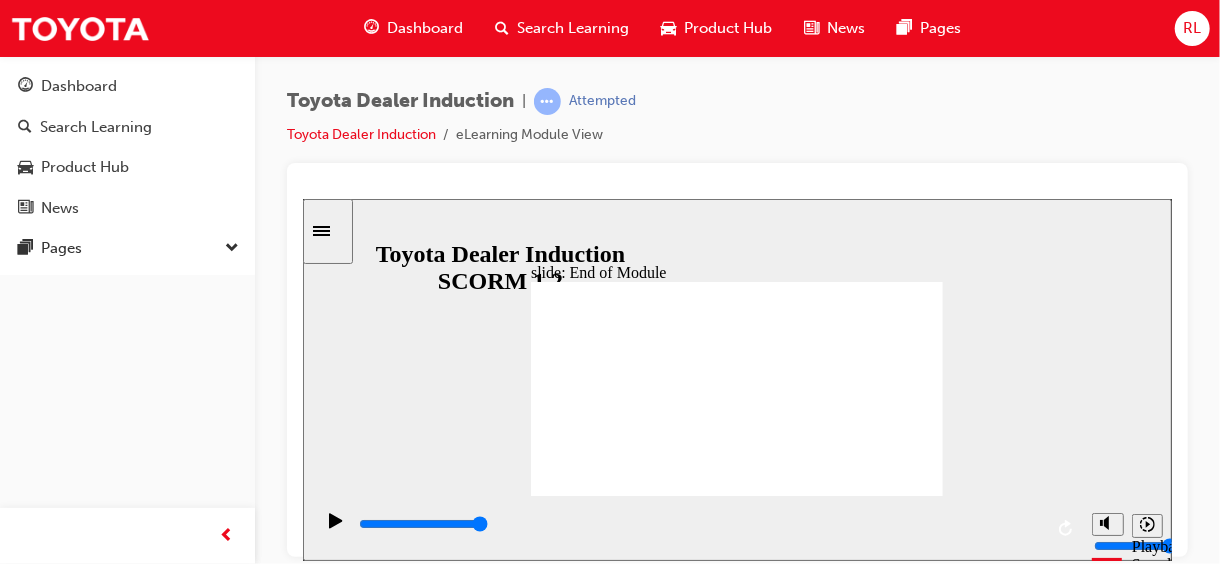 click 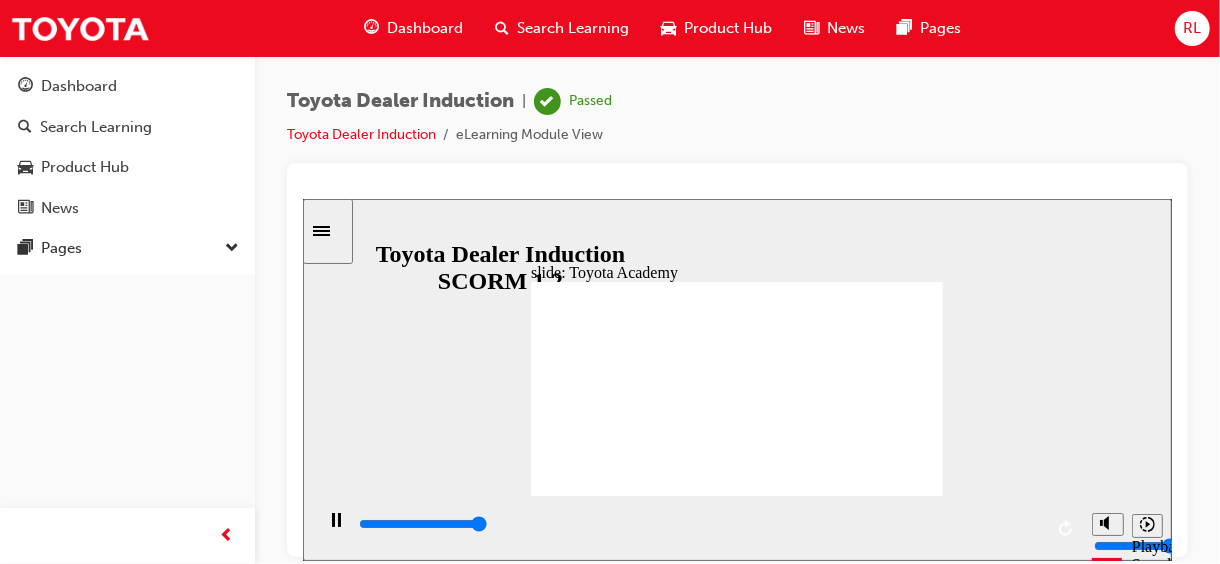 type on "9900" 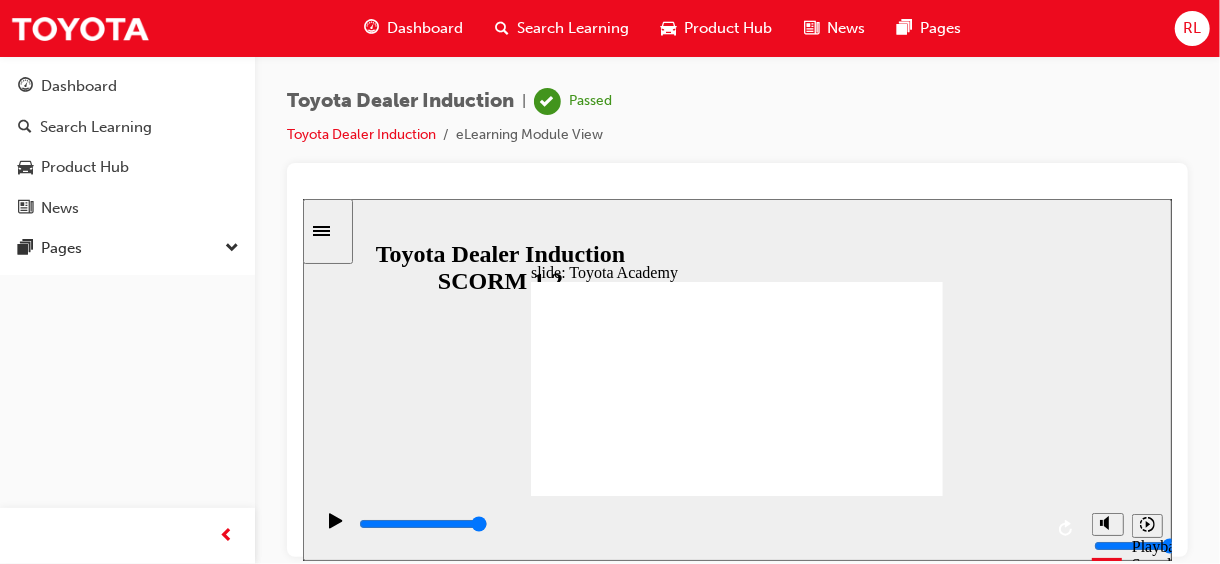 click on "RL" at bounding box center (1192, 28) 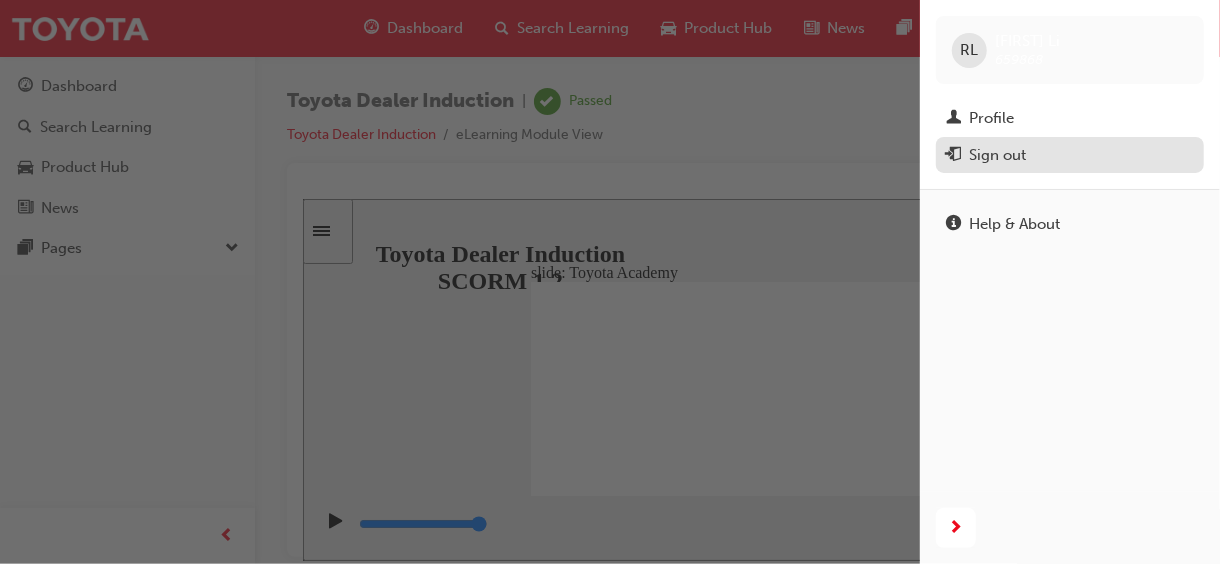click on "Sign out" at bounding box center (997, 155) 